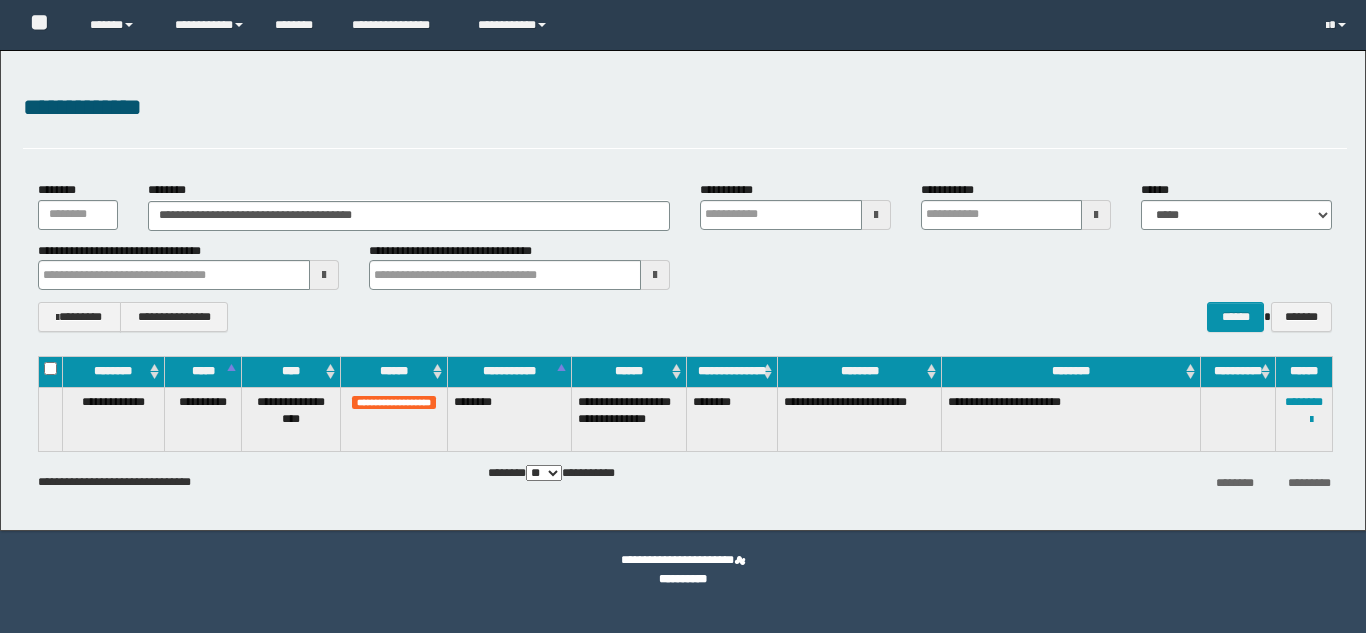 scroll, scrollTop: 0, scrollLeft: 0, axis: both 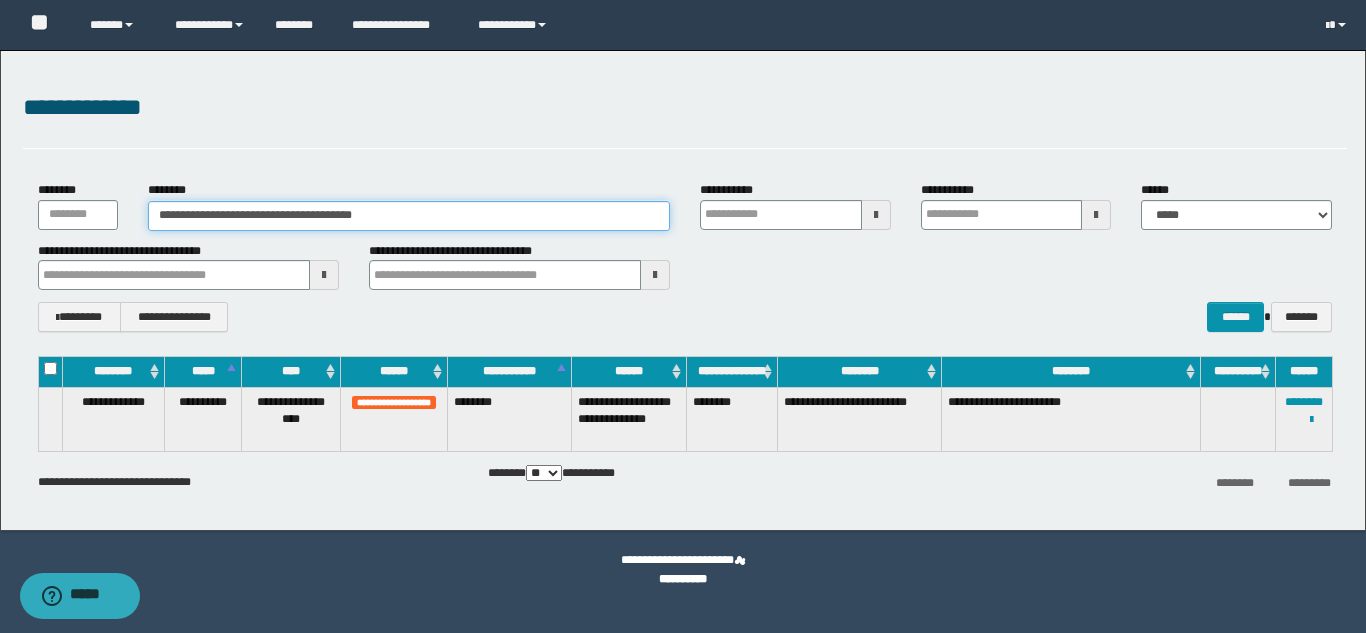drag, startPoint x: 307, startPoint y: 208, endPoint x: 99, endPoint y: 208, distance: 208 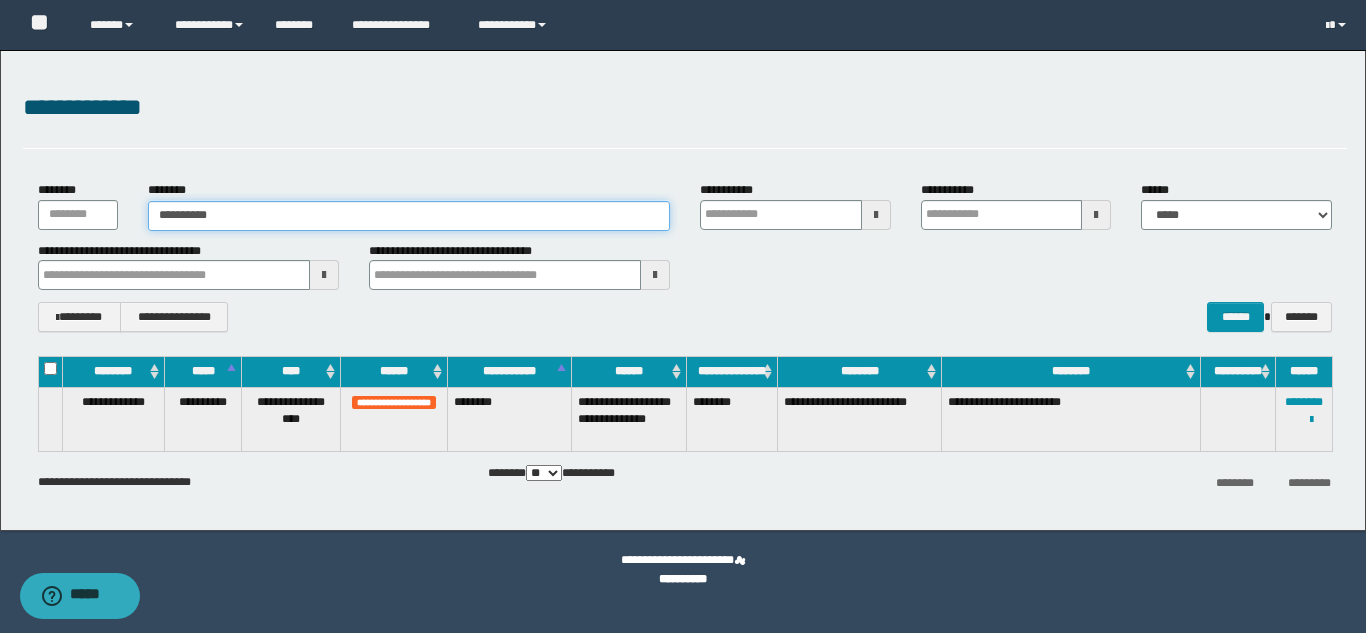 type on "**********" 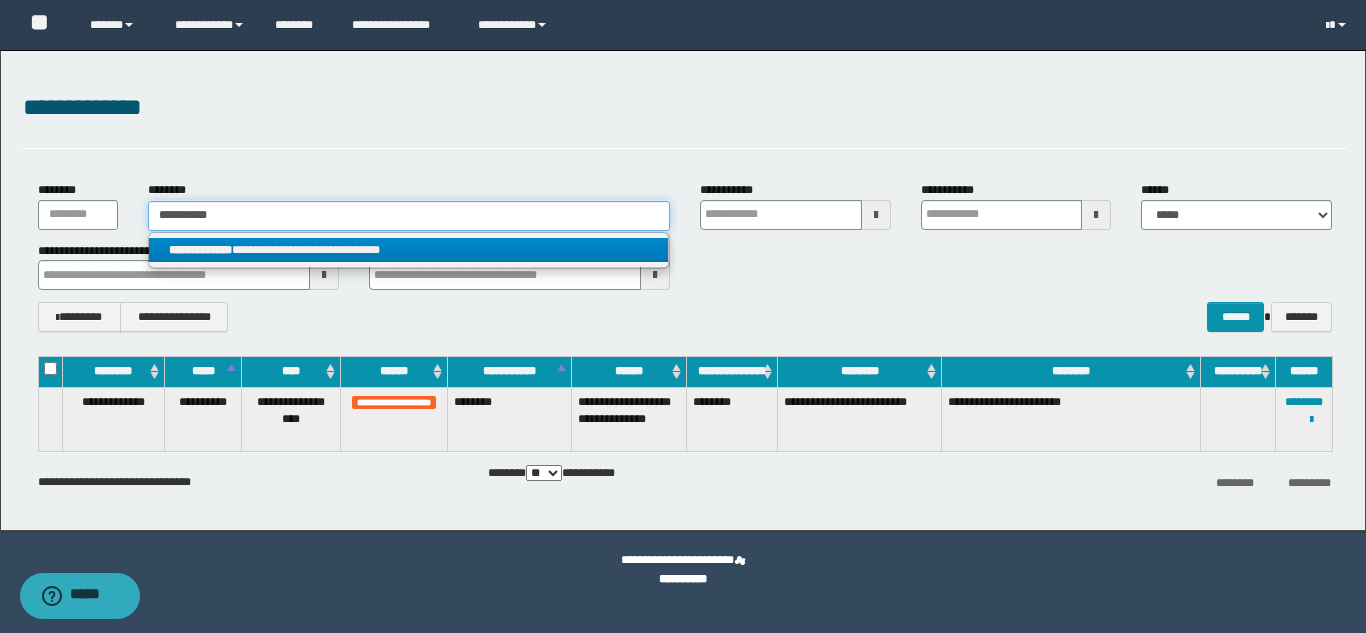 type on "**********" 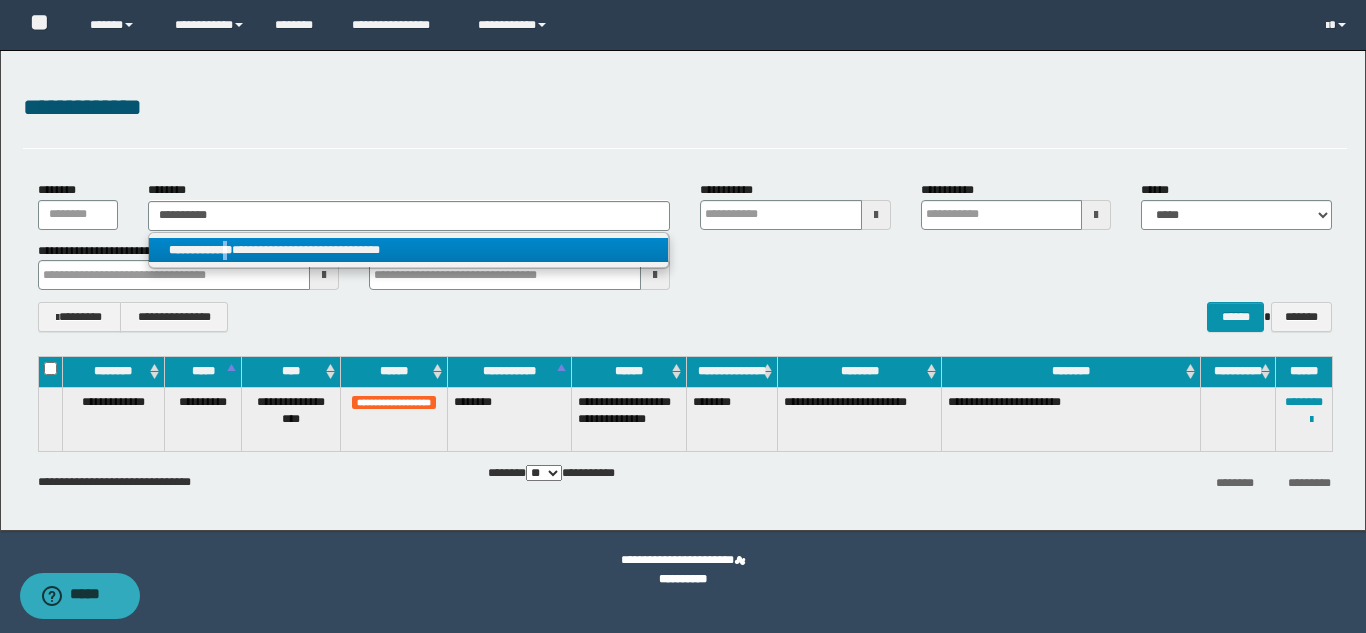 click on "**********" at bounding box center [200, 250] 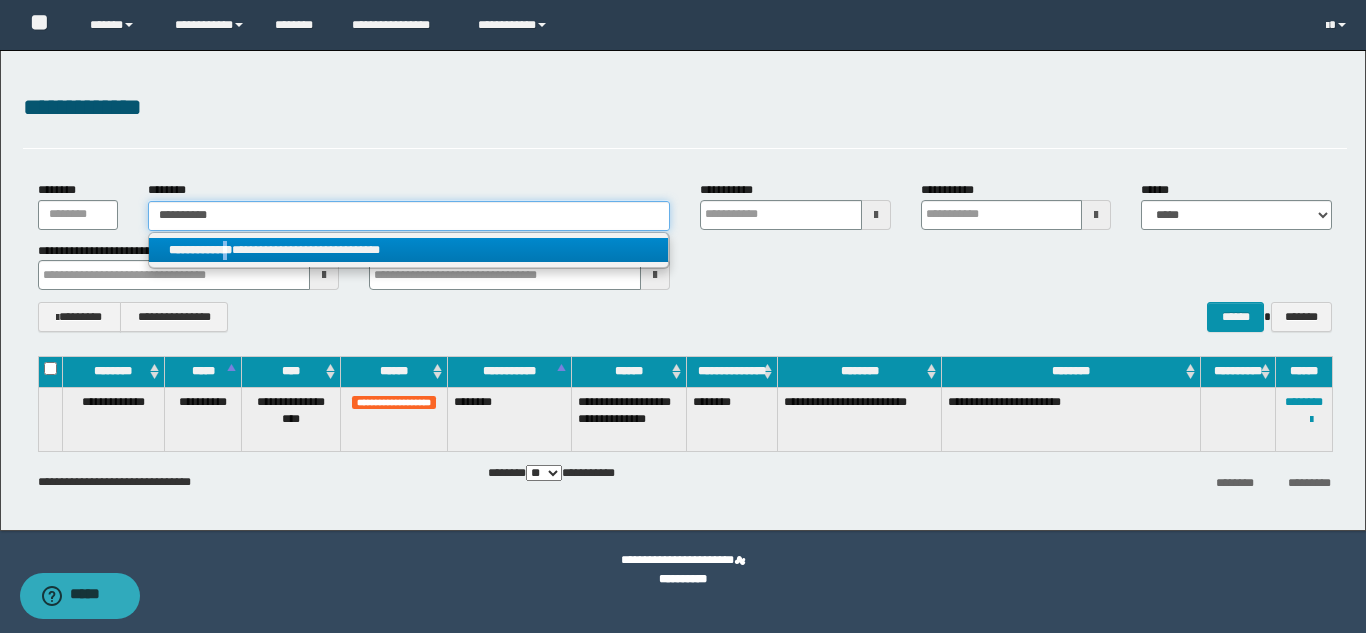 type 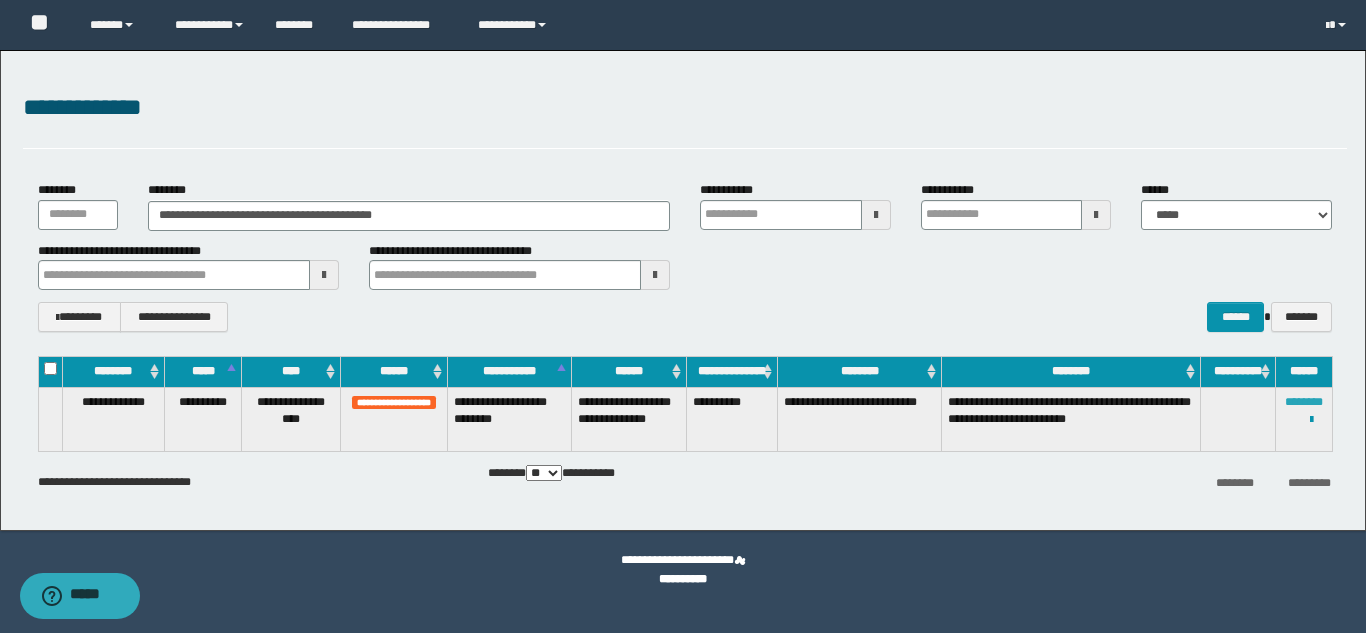 click on "********" at bounding box center [1304, 402] 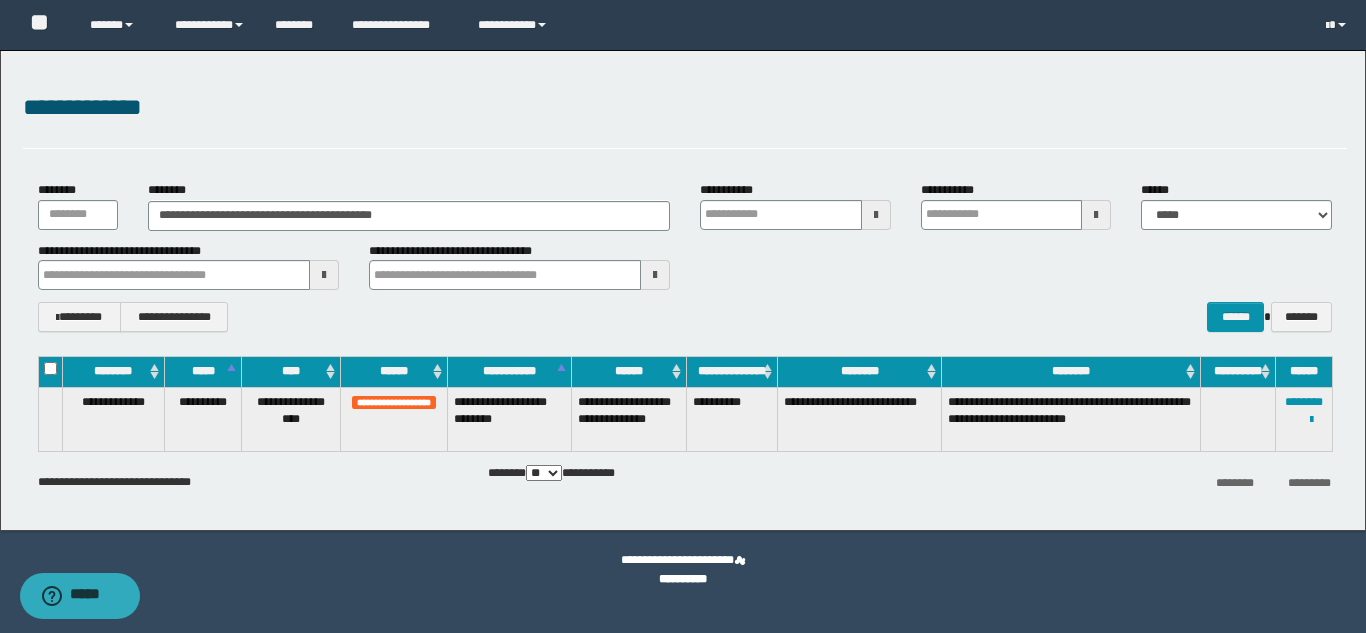 click on "**********" at bounding box center (683, 570) 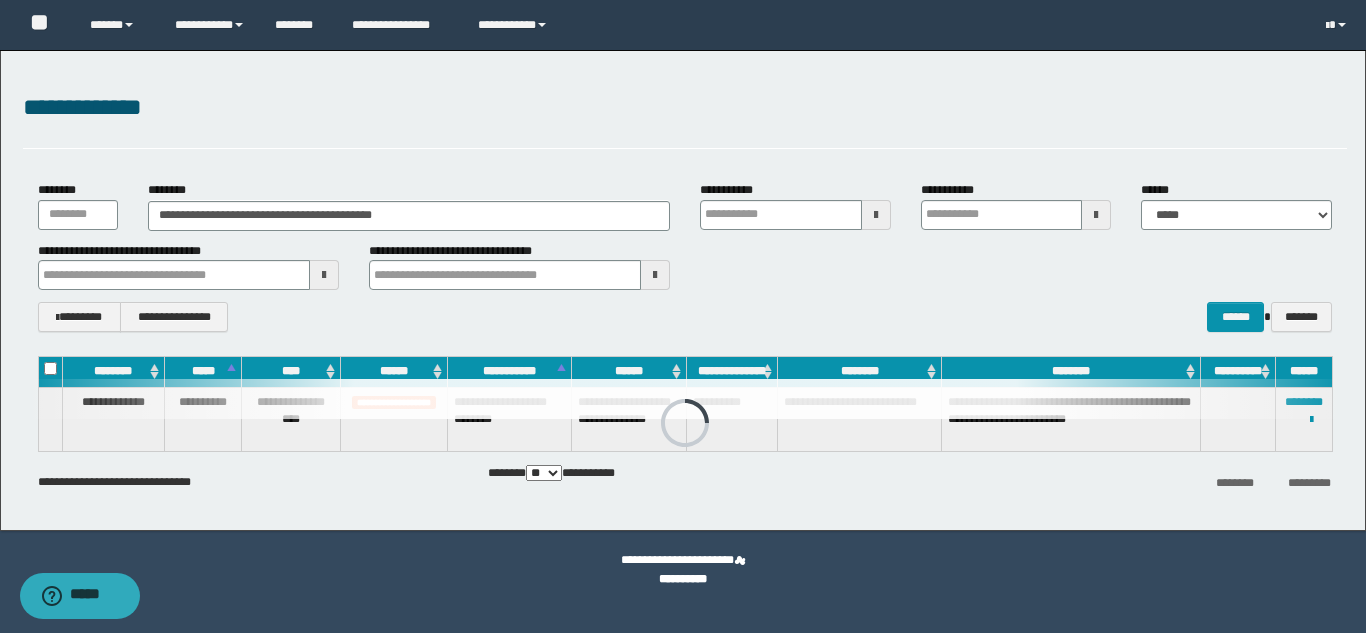 click on "**********" at bounding box center (683, 290) 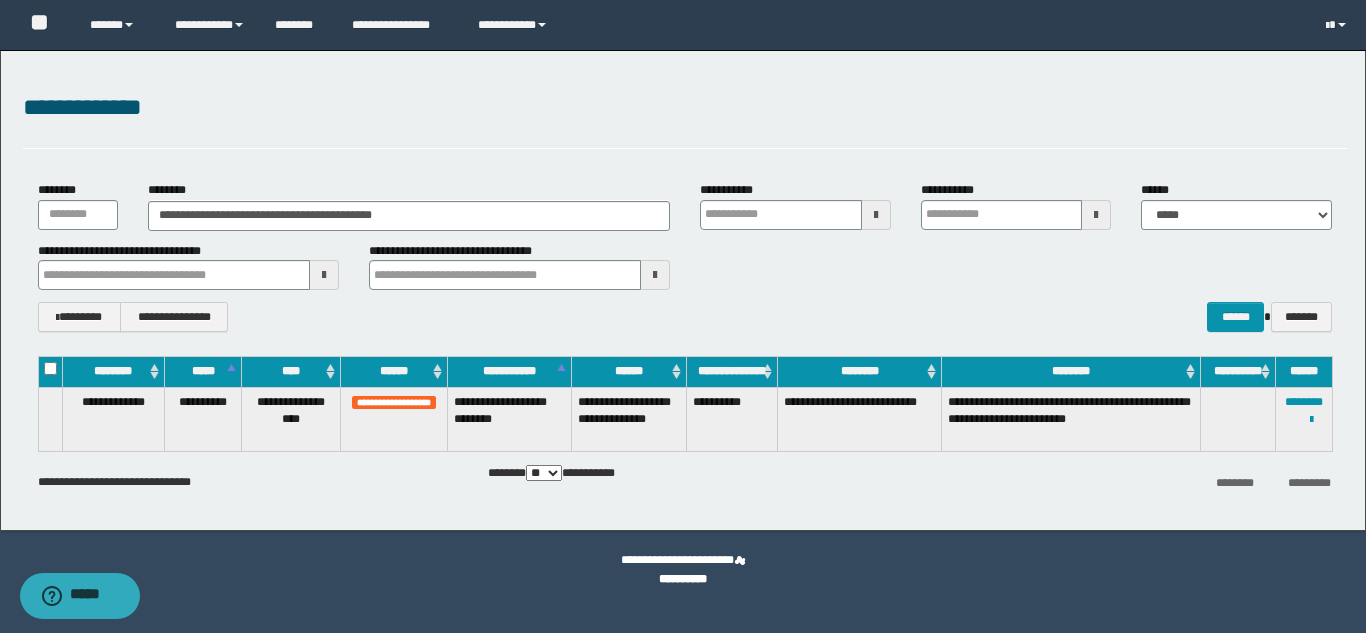 click on "**********" at bounding box center [683, 290] 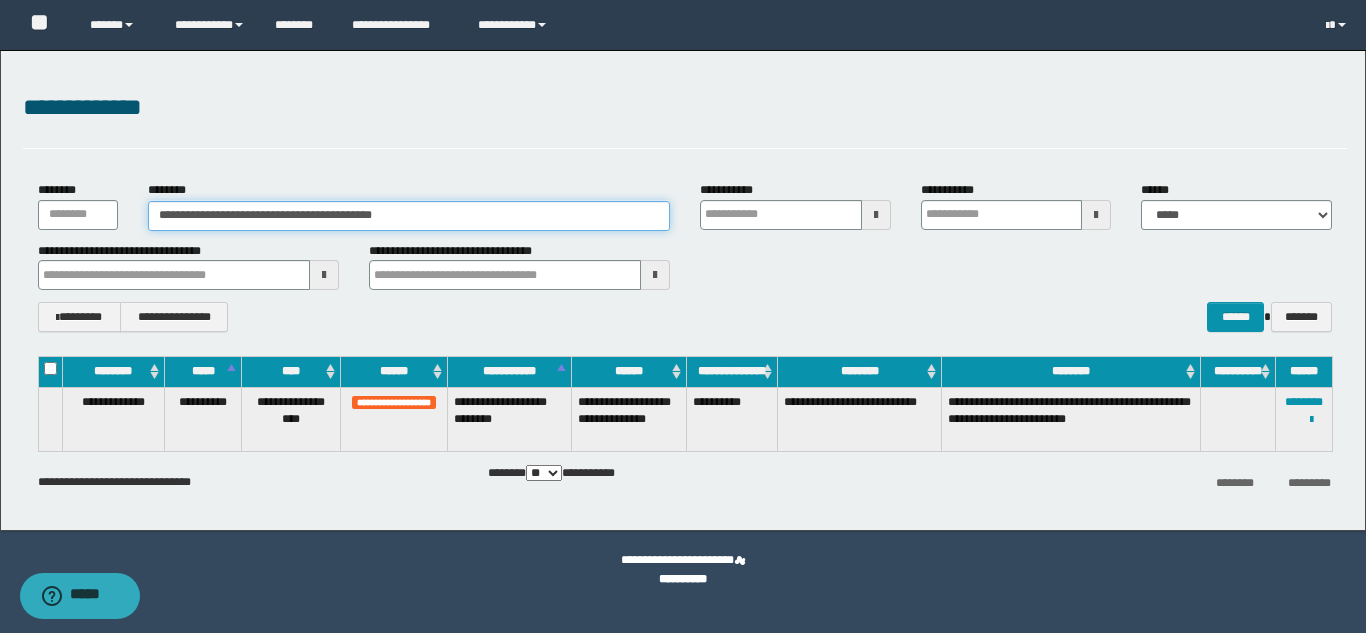 drag, startPoint x: 416, startPoint y: 215, endPoint x: 5, endPoint y: 221, distance: 411.0438 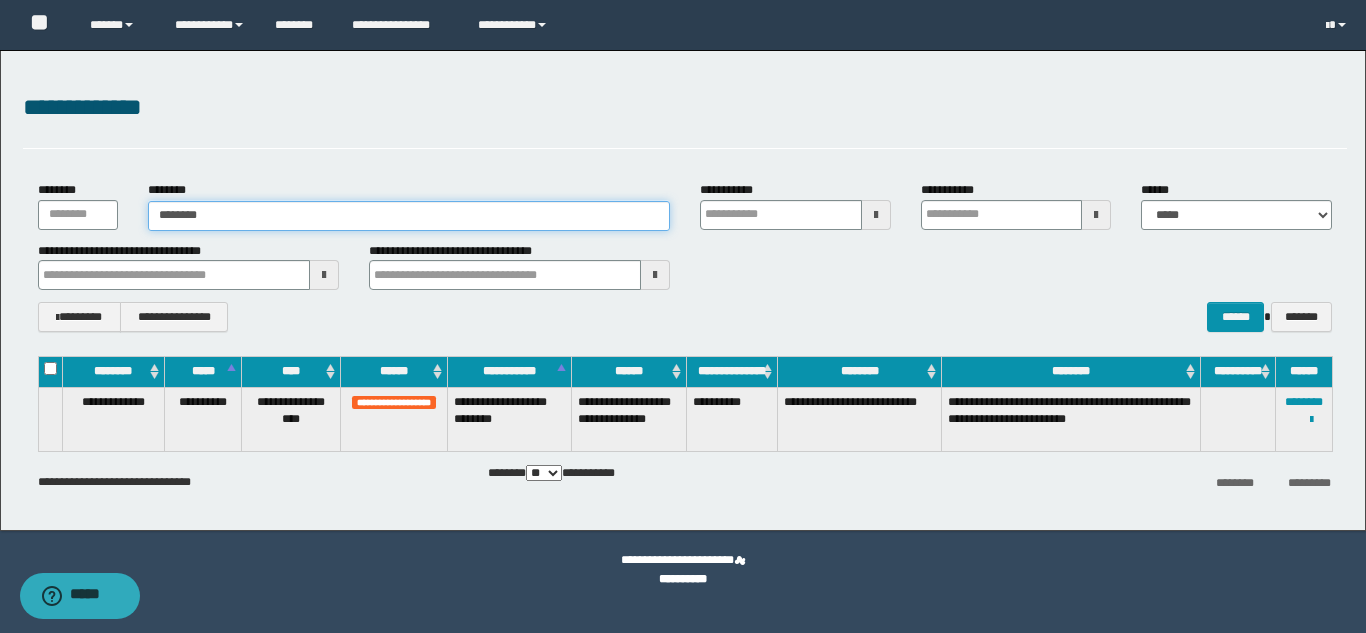 type on "********" 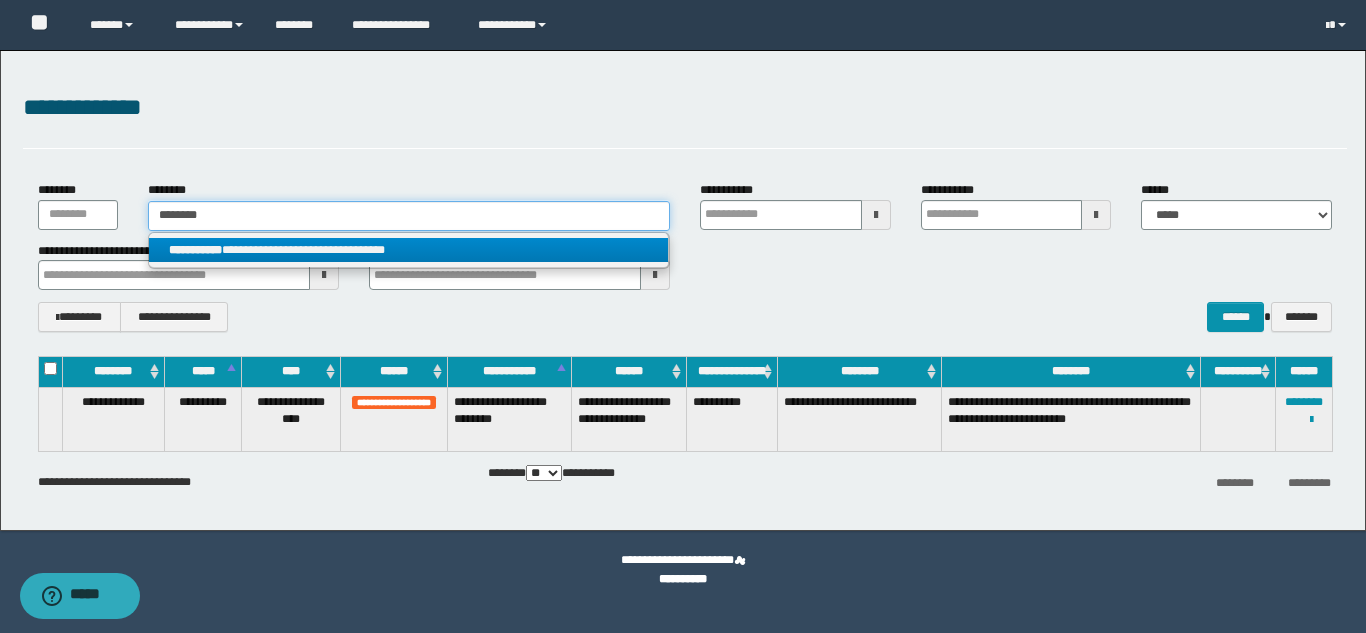 type on "********" 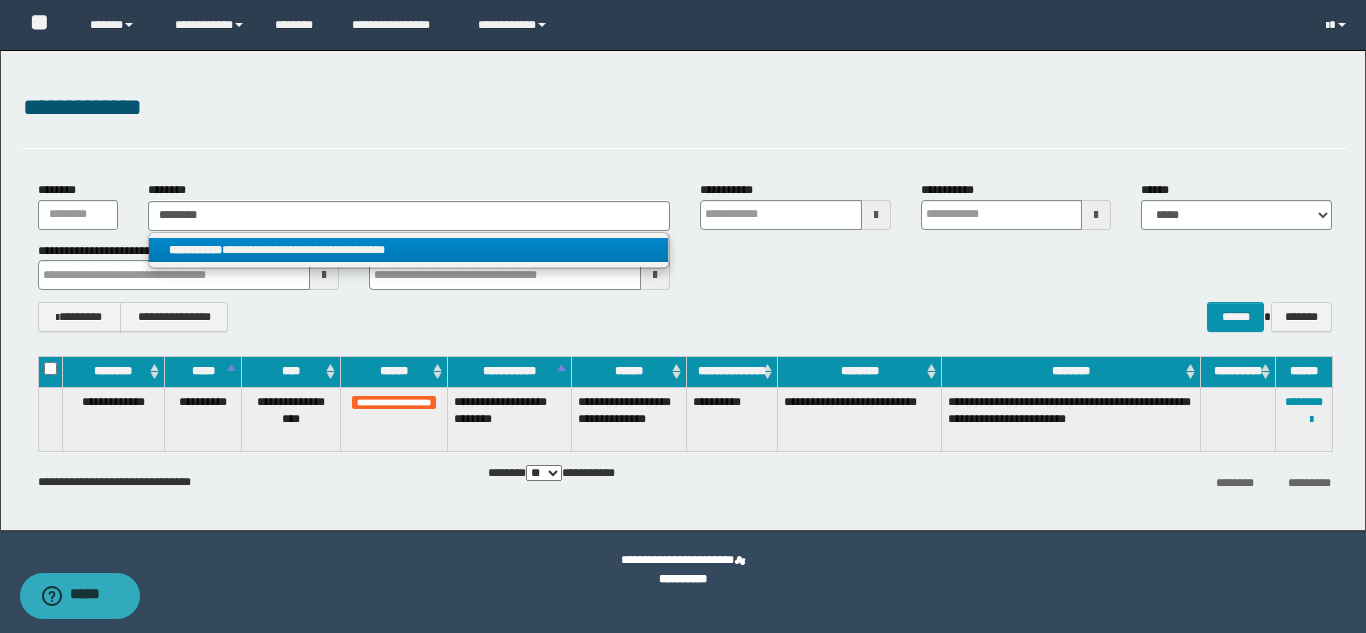 click on "**********" at bounding box center [408, 250] 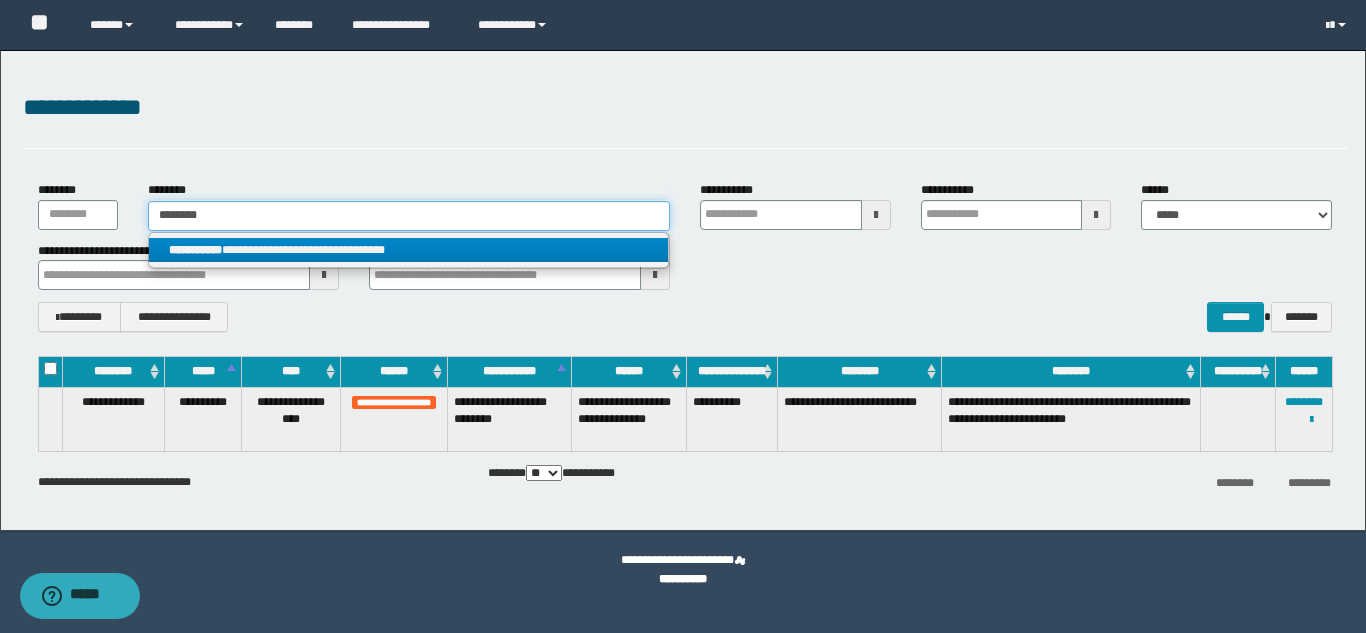 type 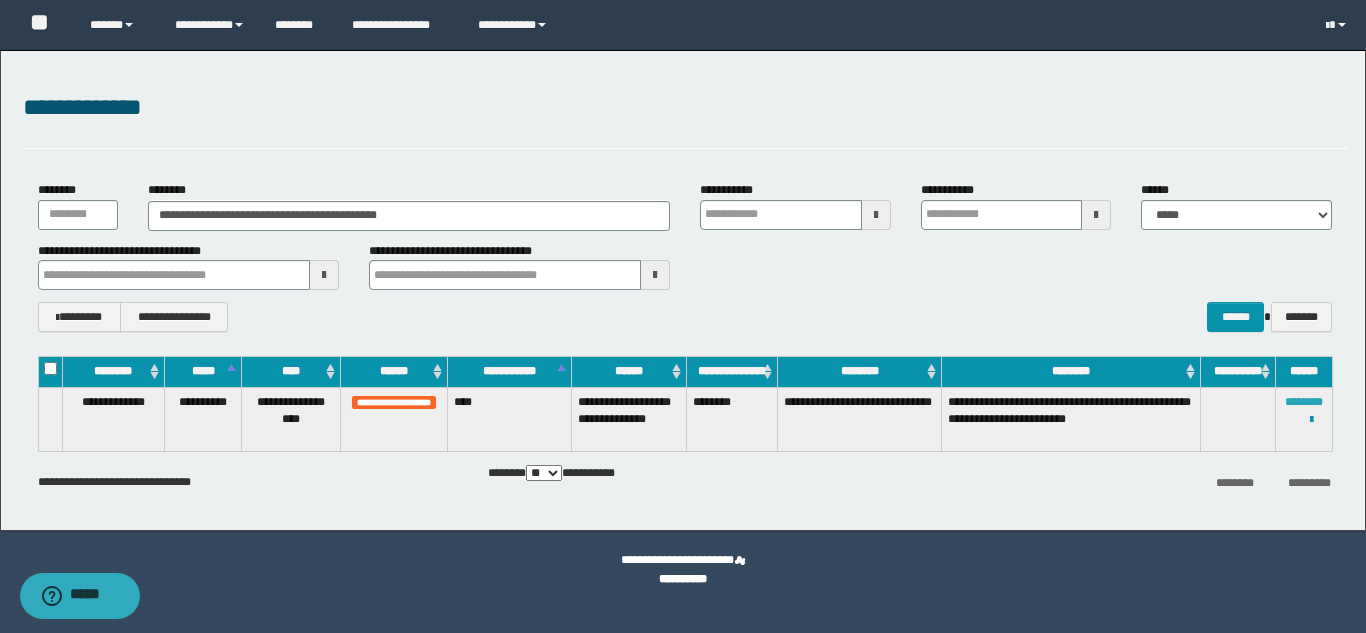 click on "********" at bounding box center (1304, 402) 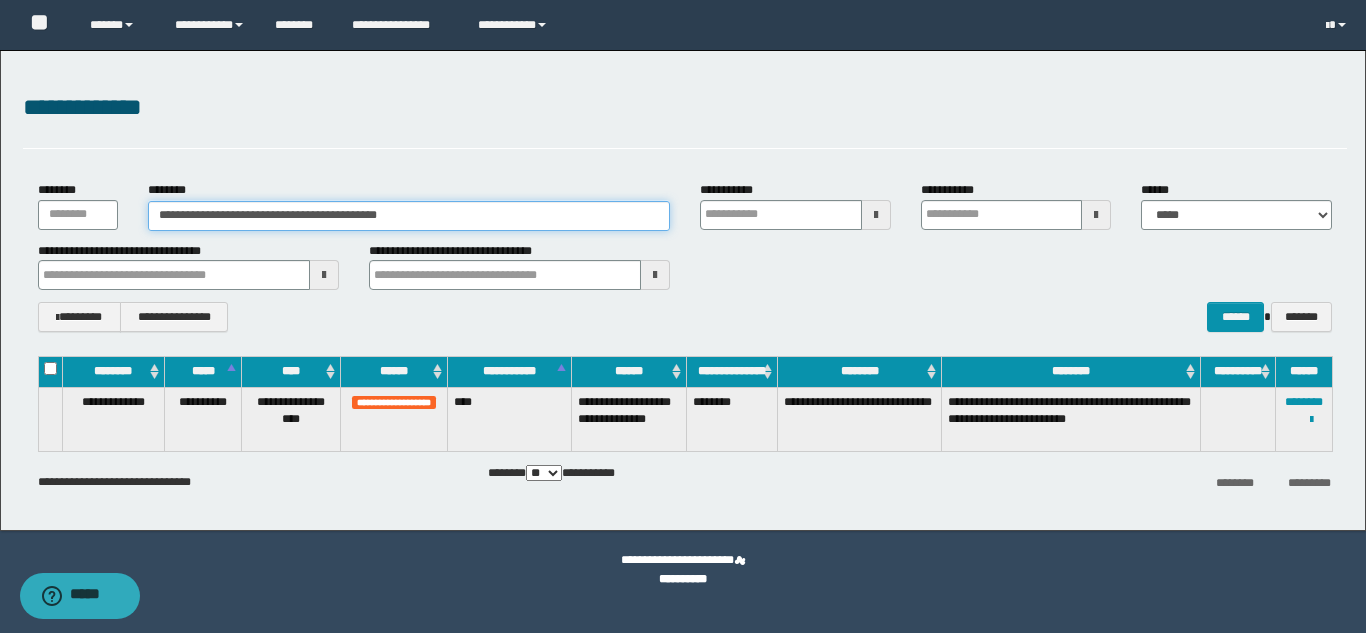drag, startPoint x: 438, startPoint y: 224, endPoint x: 63, endPoint y: 178, distance: 377.8108 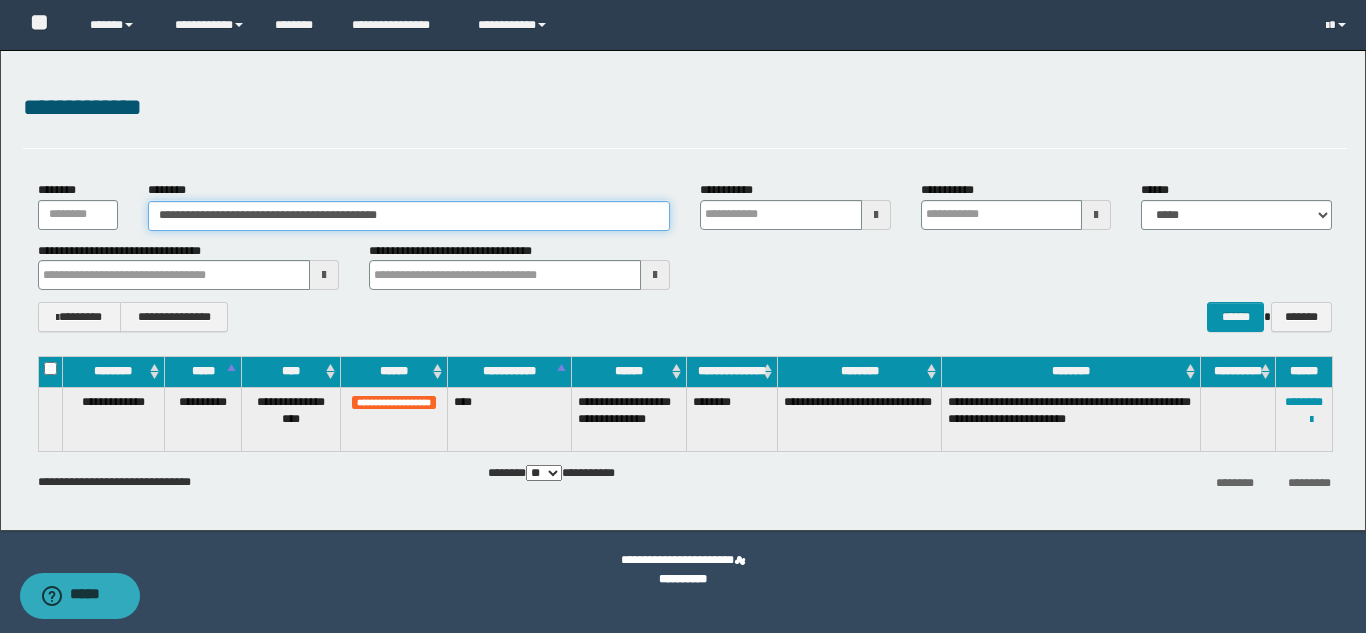 paste 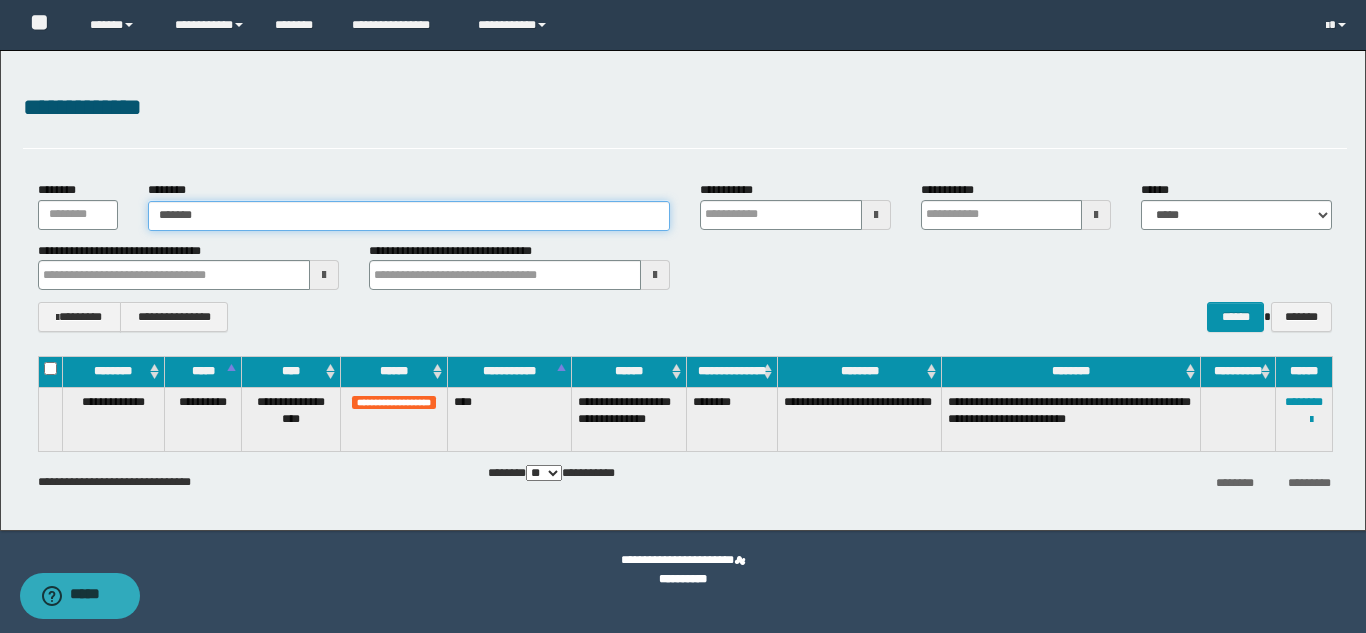 type on "*******" 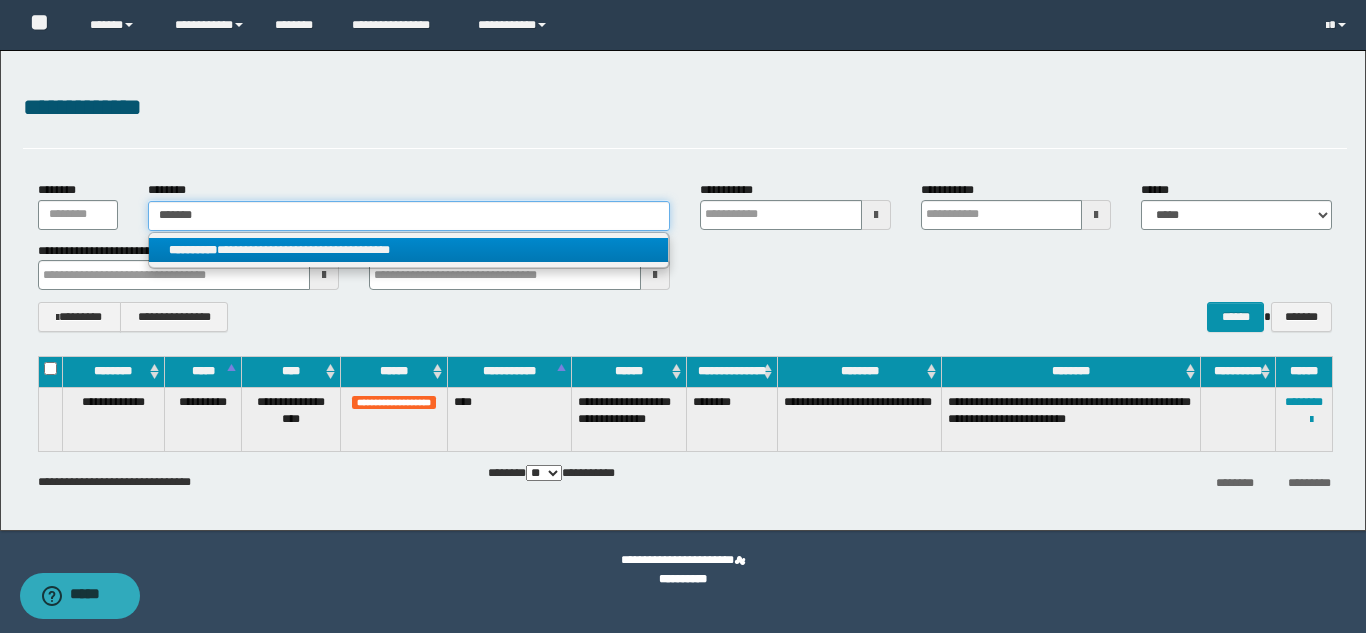 type on "*******" 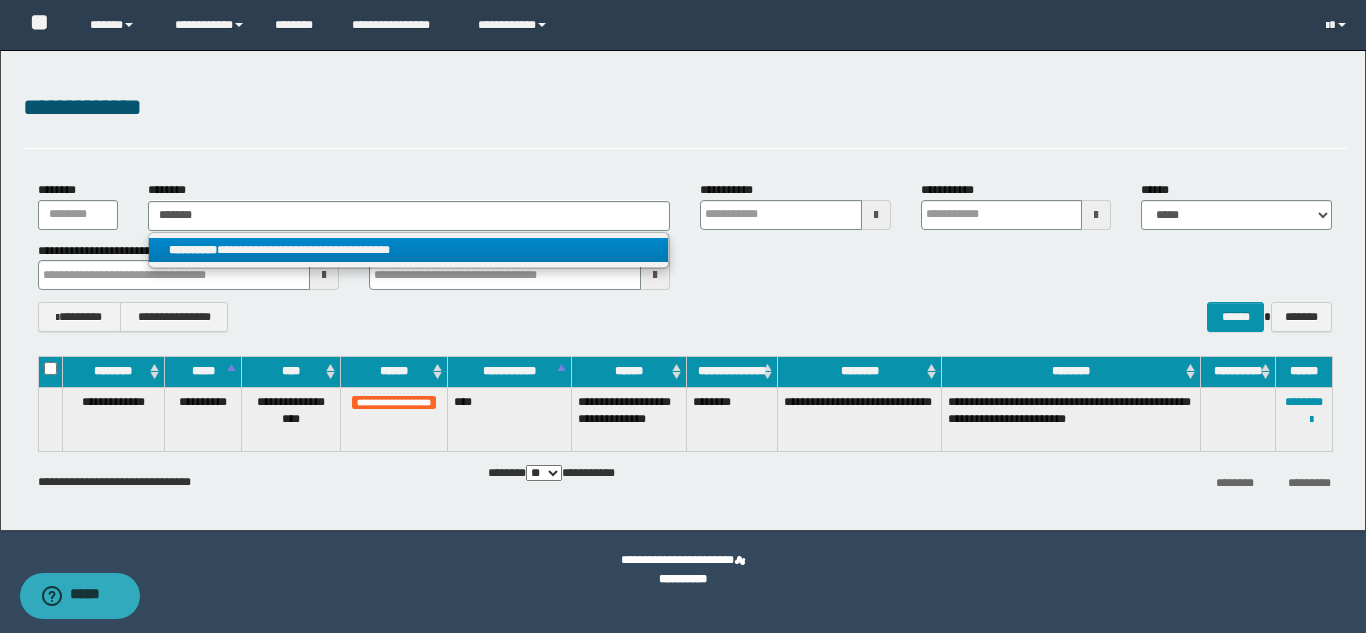 drag, startPoint x: 251, startPoint y: 242, endPoint x: 291, endPoint y: 260, distance: 43.863426 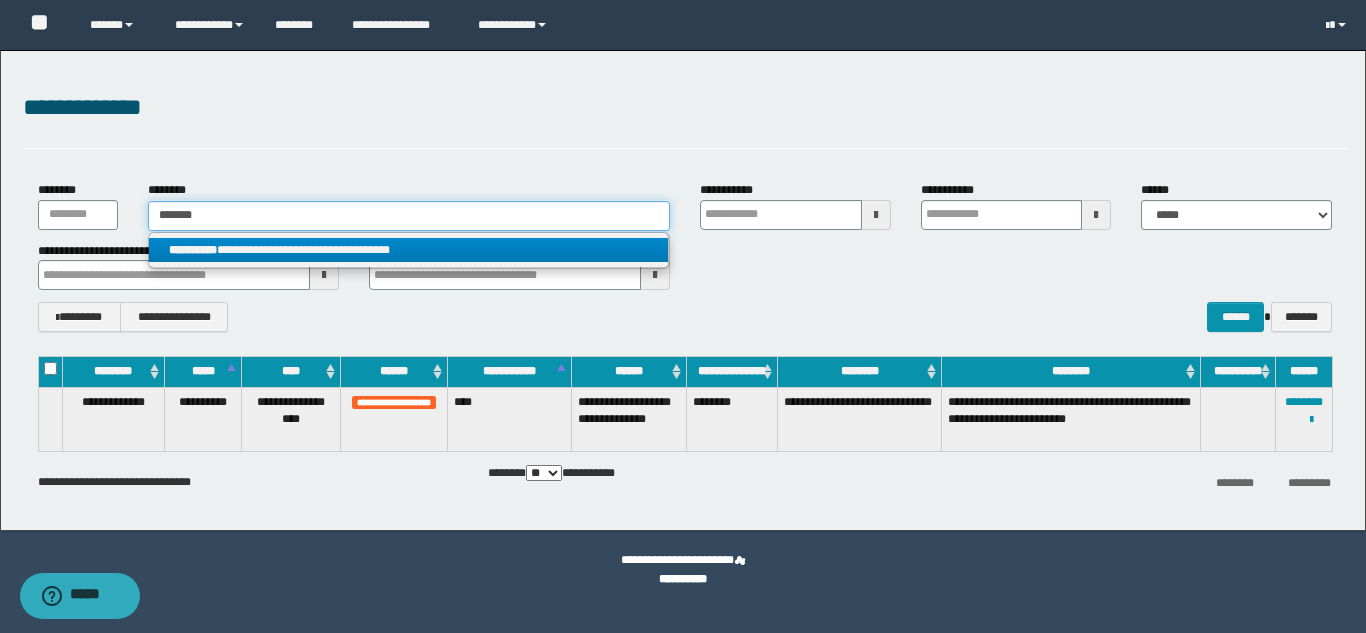 type 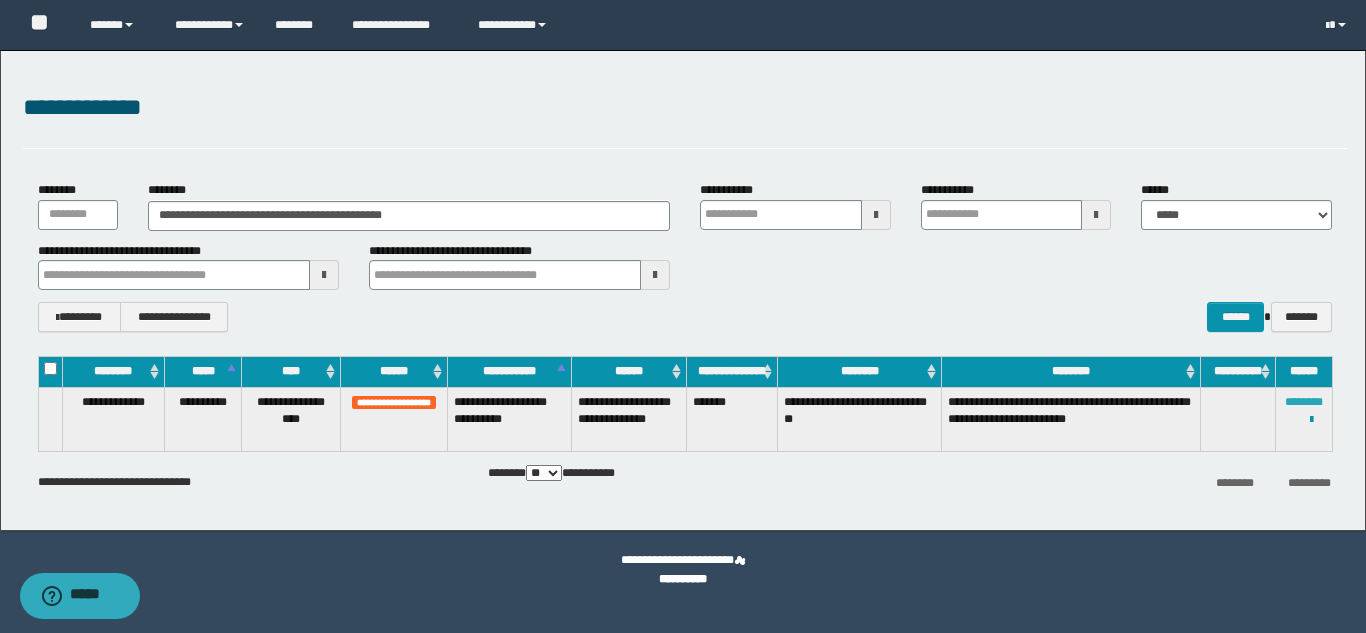 click on "********" at bounding box center [1304, 402] 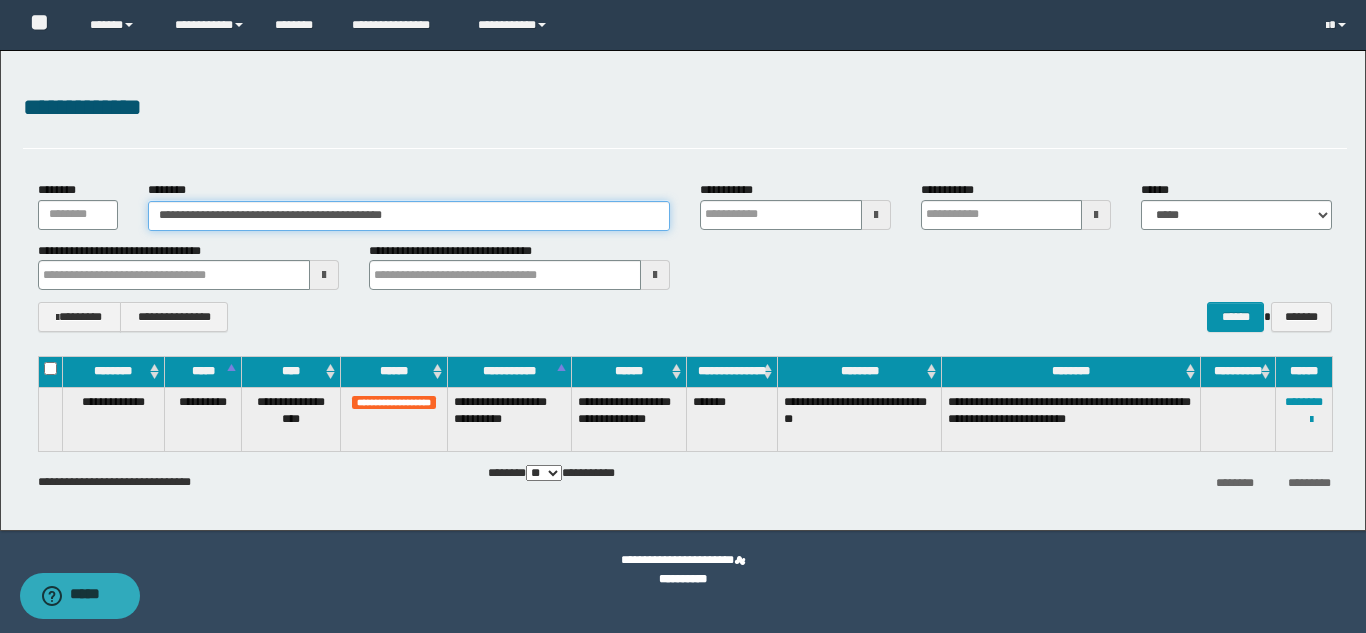 drag, startPoint x: 423, startPoint y: 211, endPoint x: 0, endPoint y: 192, distance: 423.4265 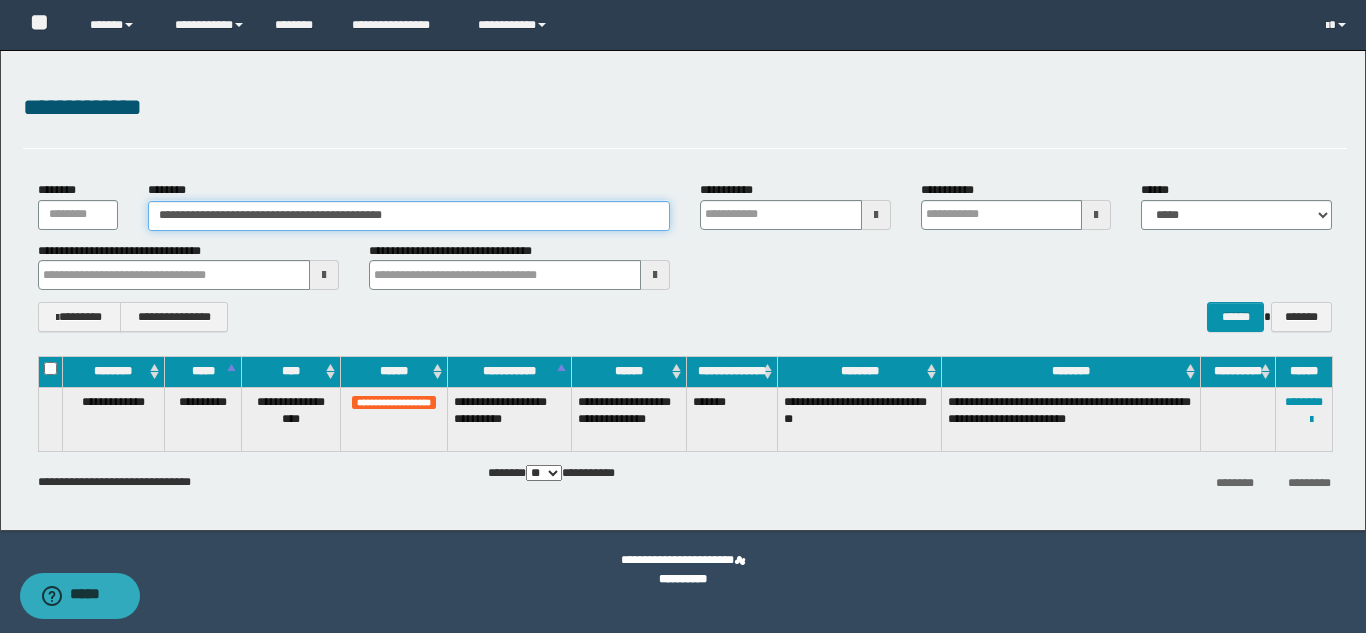 paste 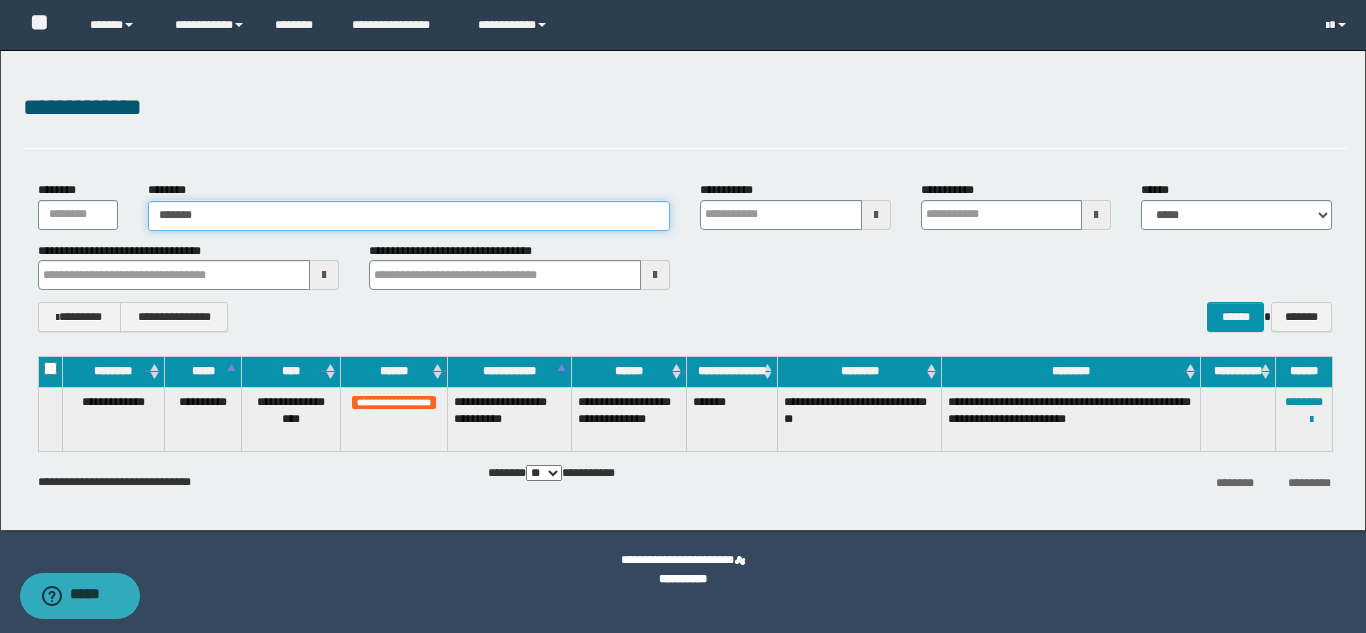 type on "*******" 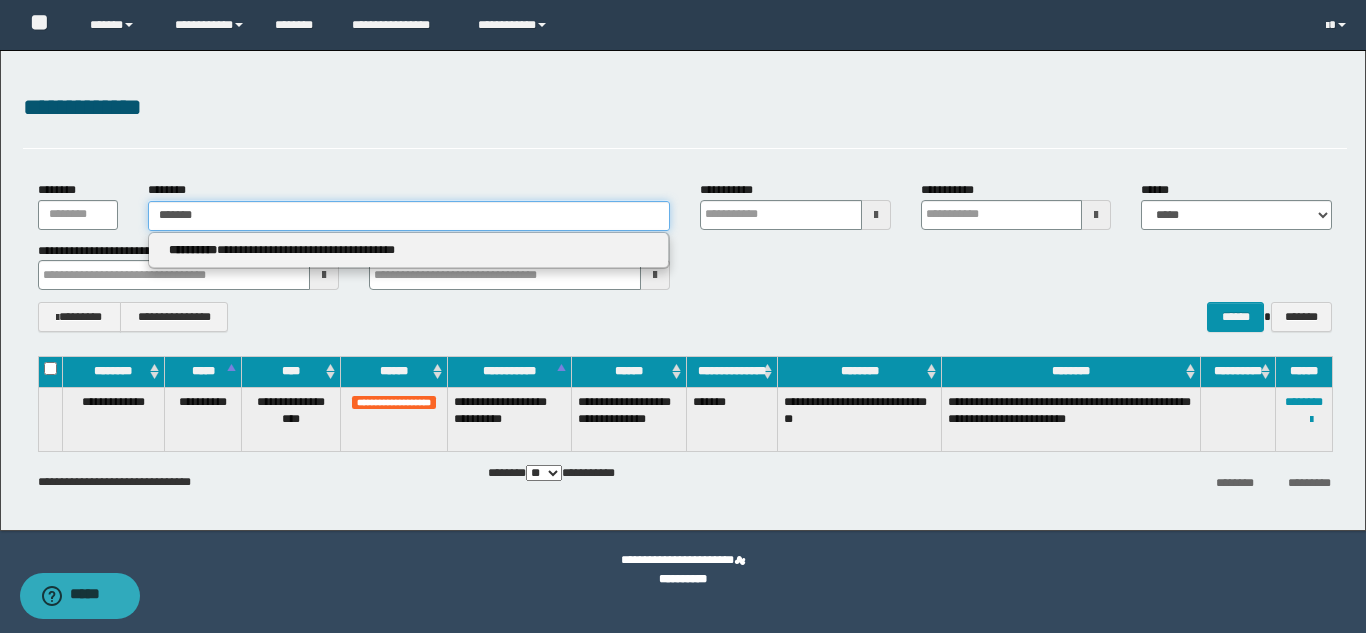 type on "*******" 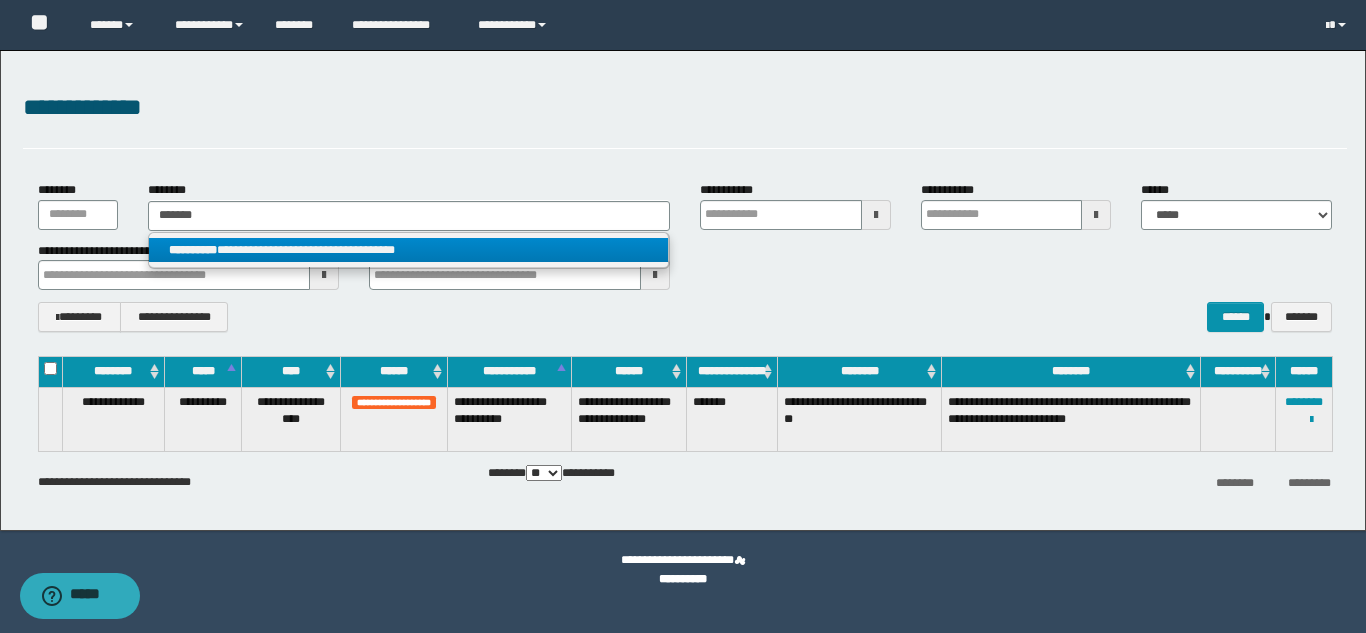 click on "**********" at bounding box center (408, 250) 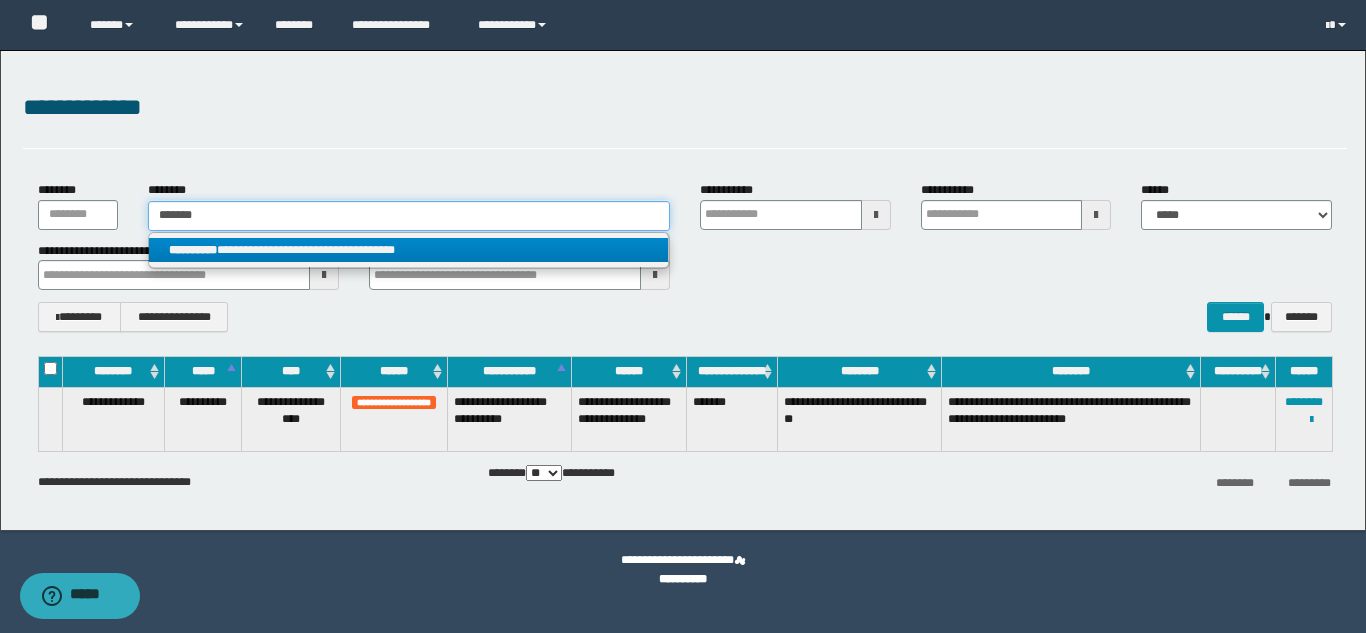 type 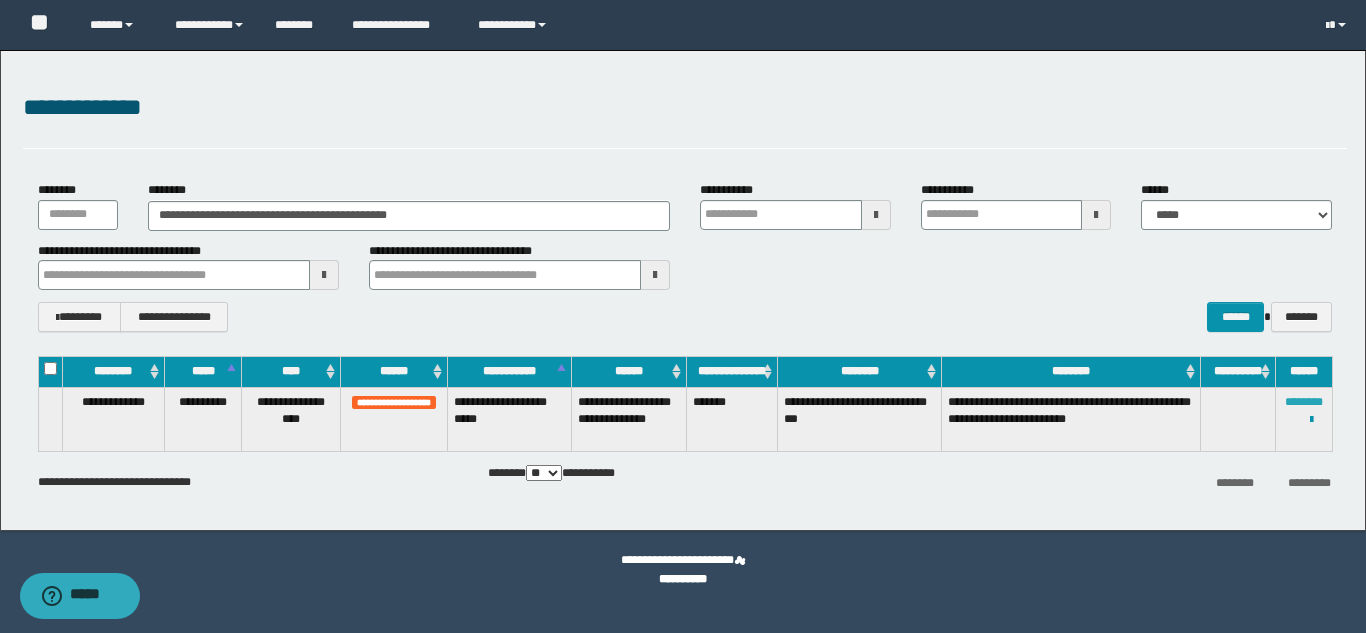 click on "********" at bounding box center [1304, 402] 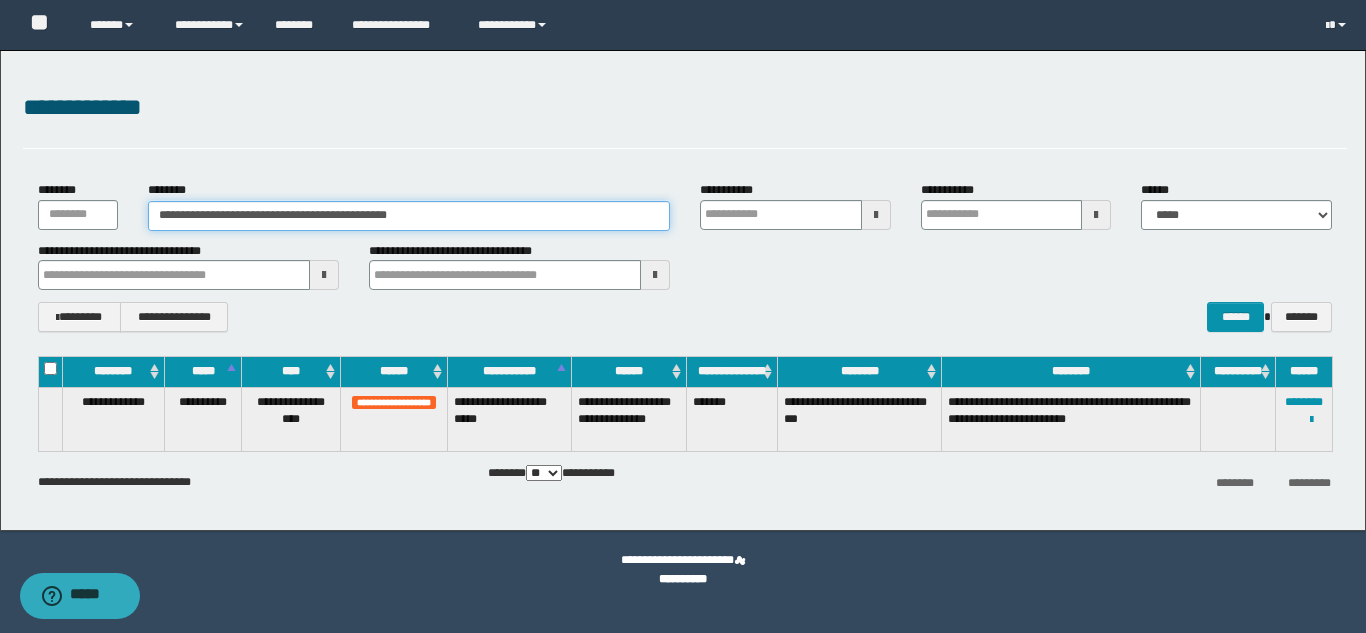 drag, startPoint x: 368, startPoint y: 223, endPoint x: 1, endPoint y: 230, distance: 367.06674 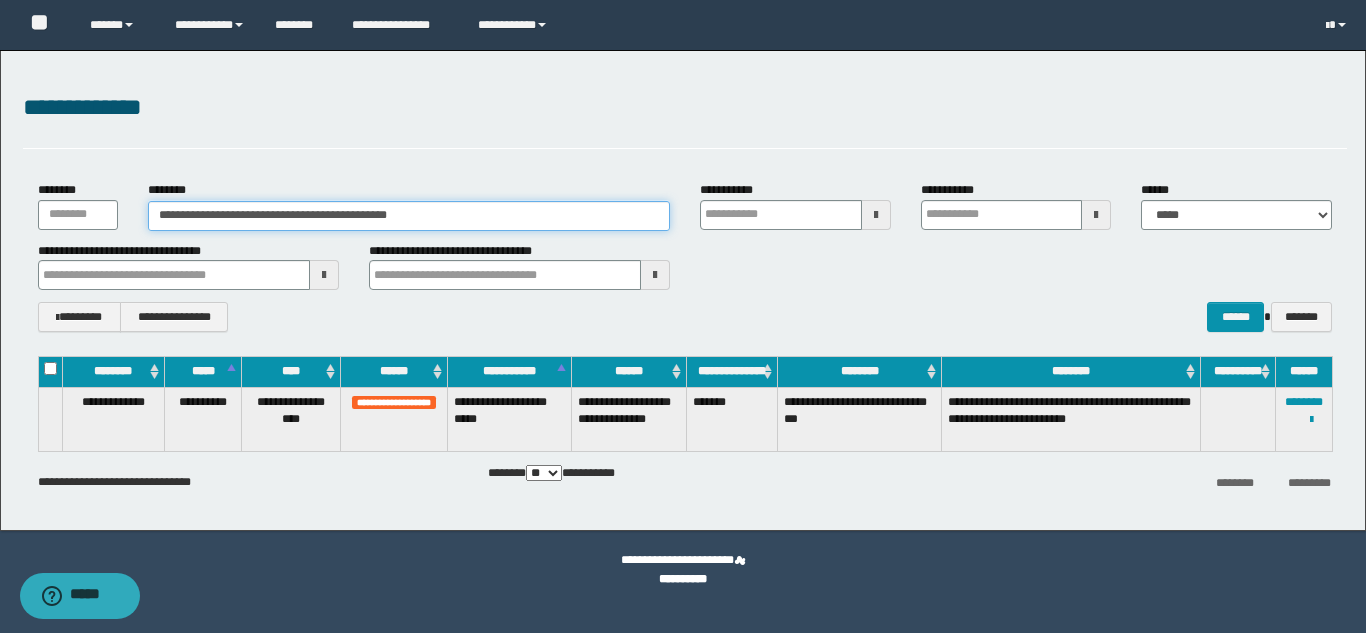 paste 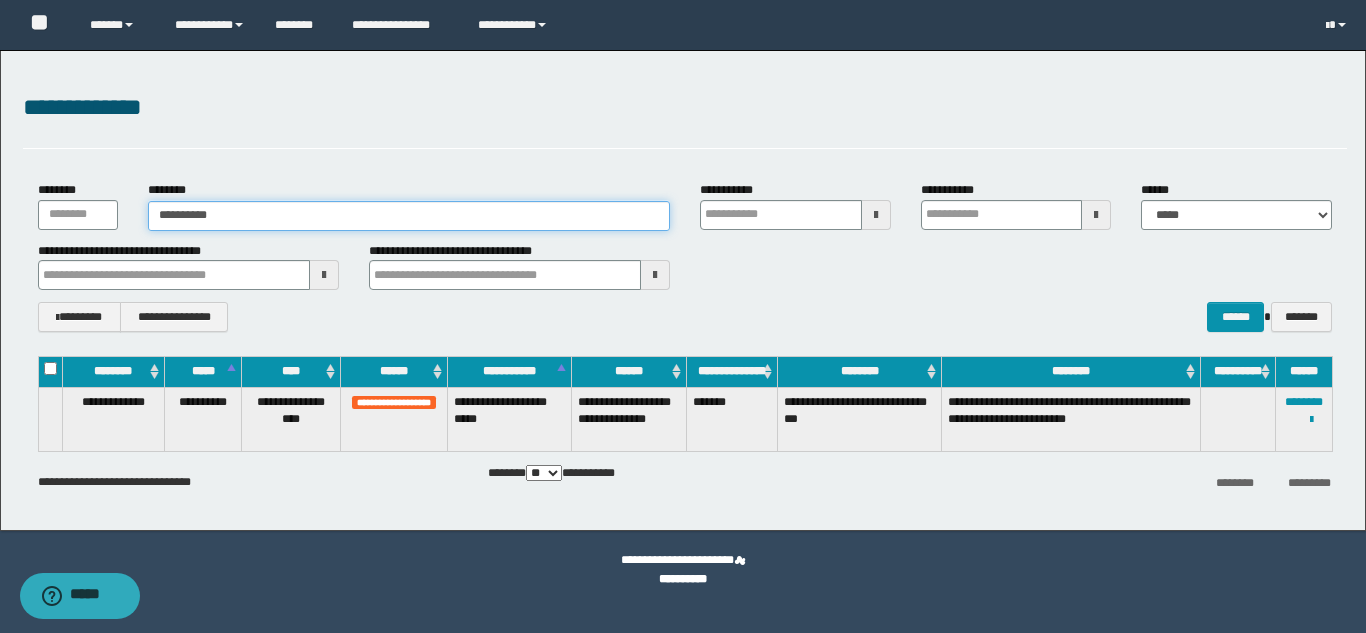 type on "**********" 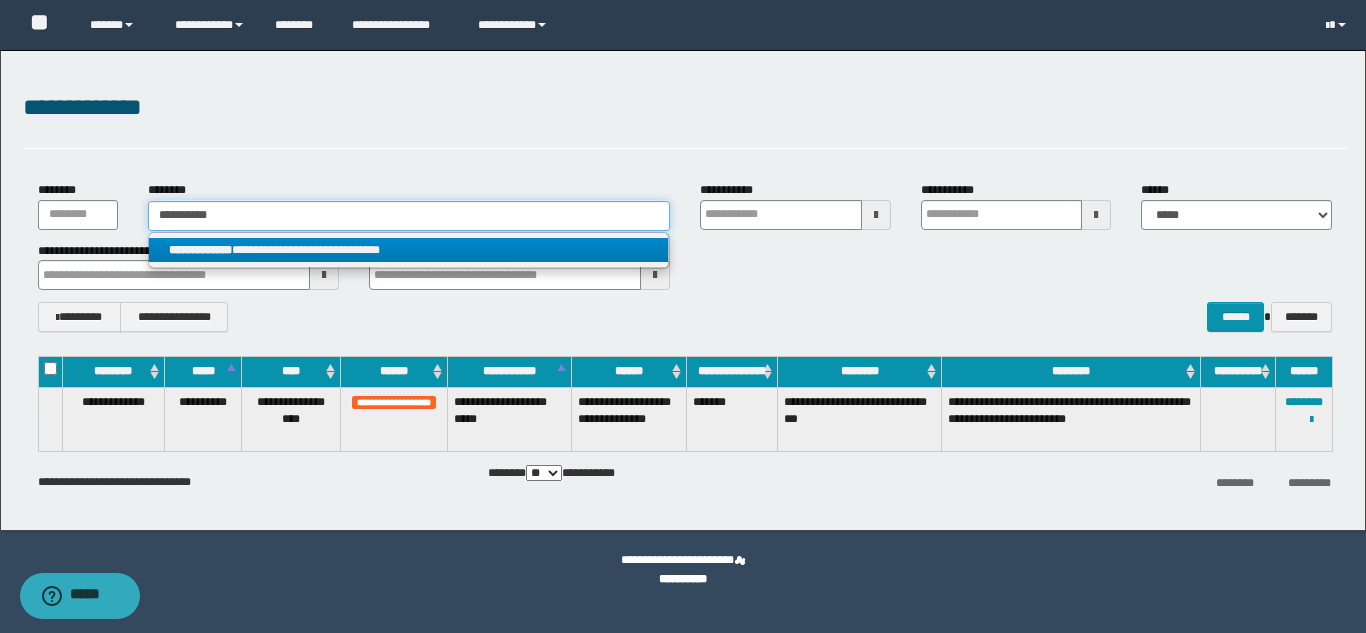 type on "**********" 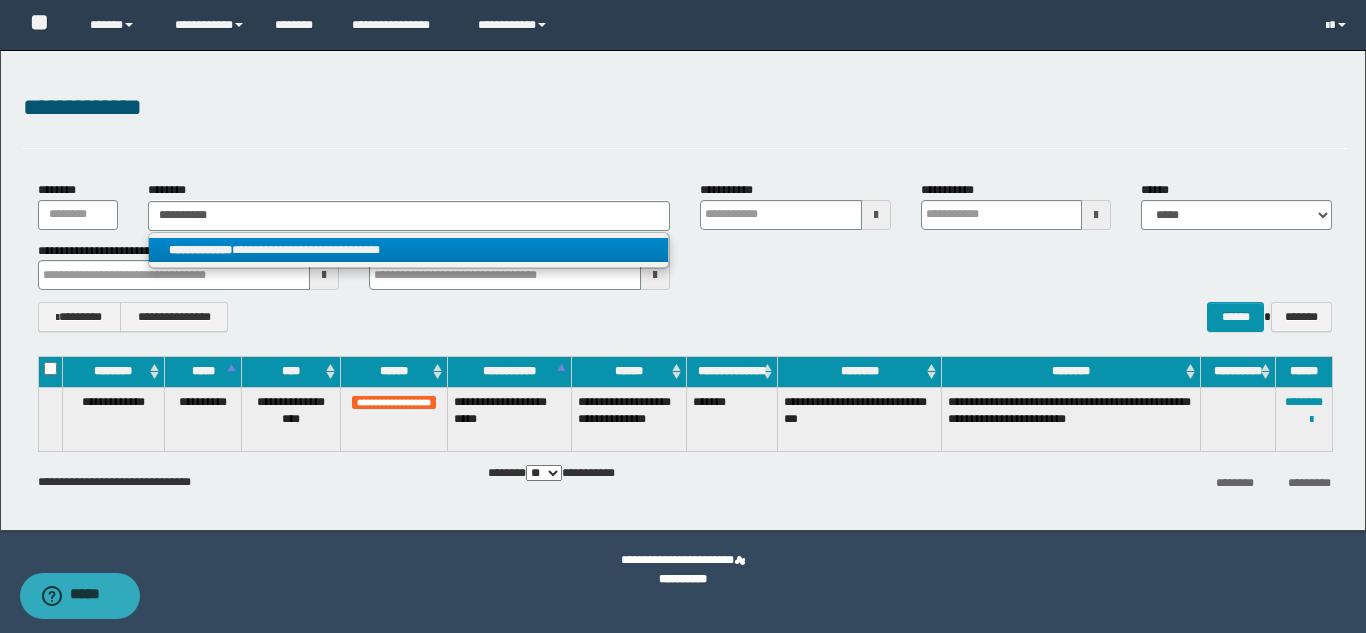 click on "**********" at bounding box center [408, 250] 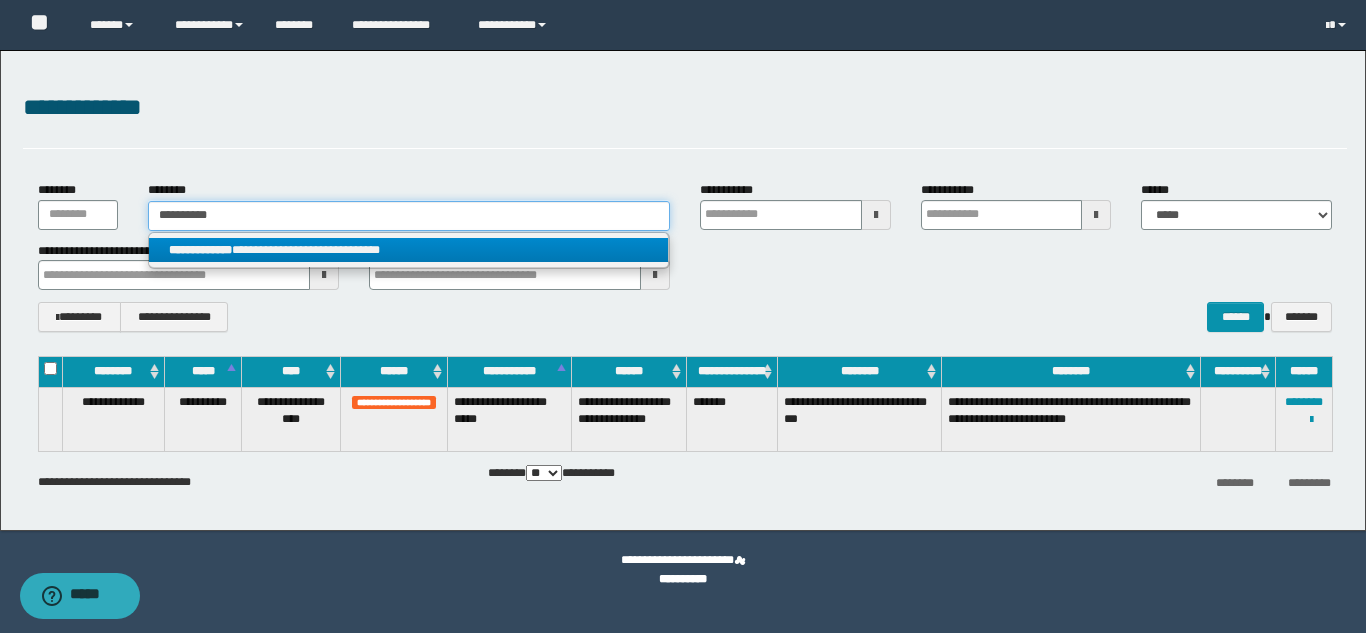 type 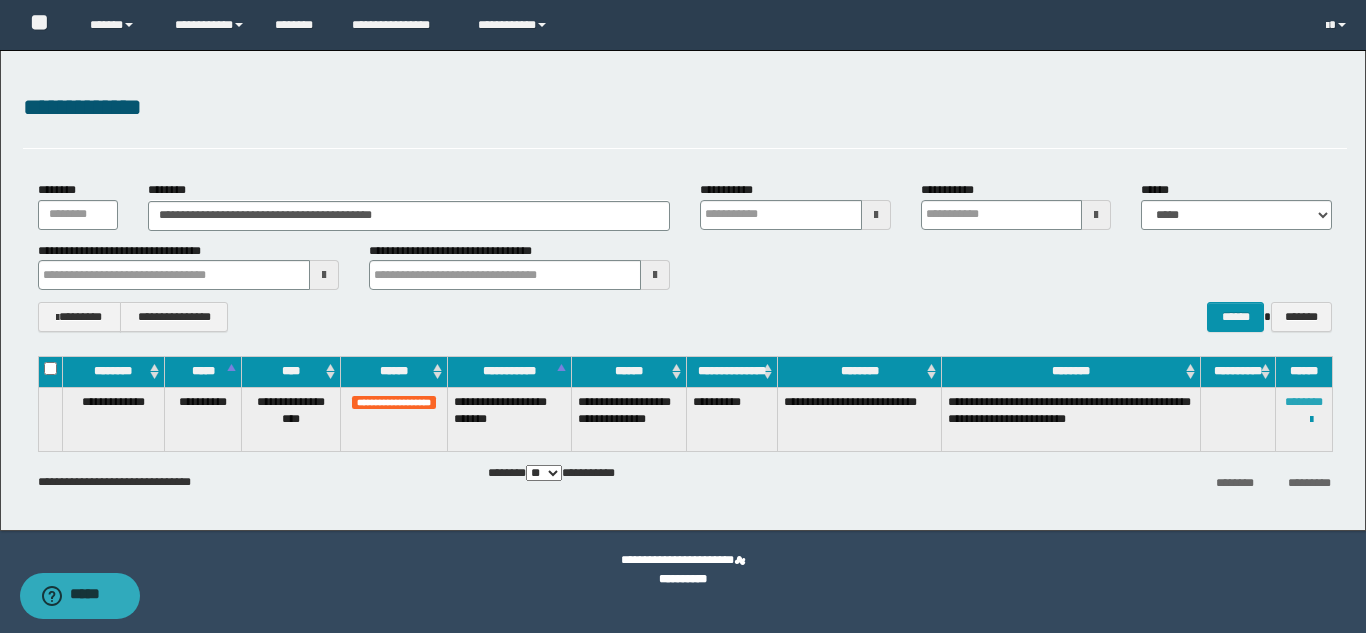 click on "********" at bounding box center (1304, 402) 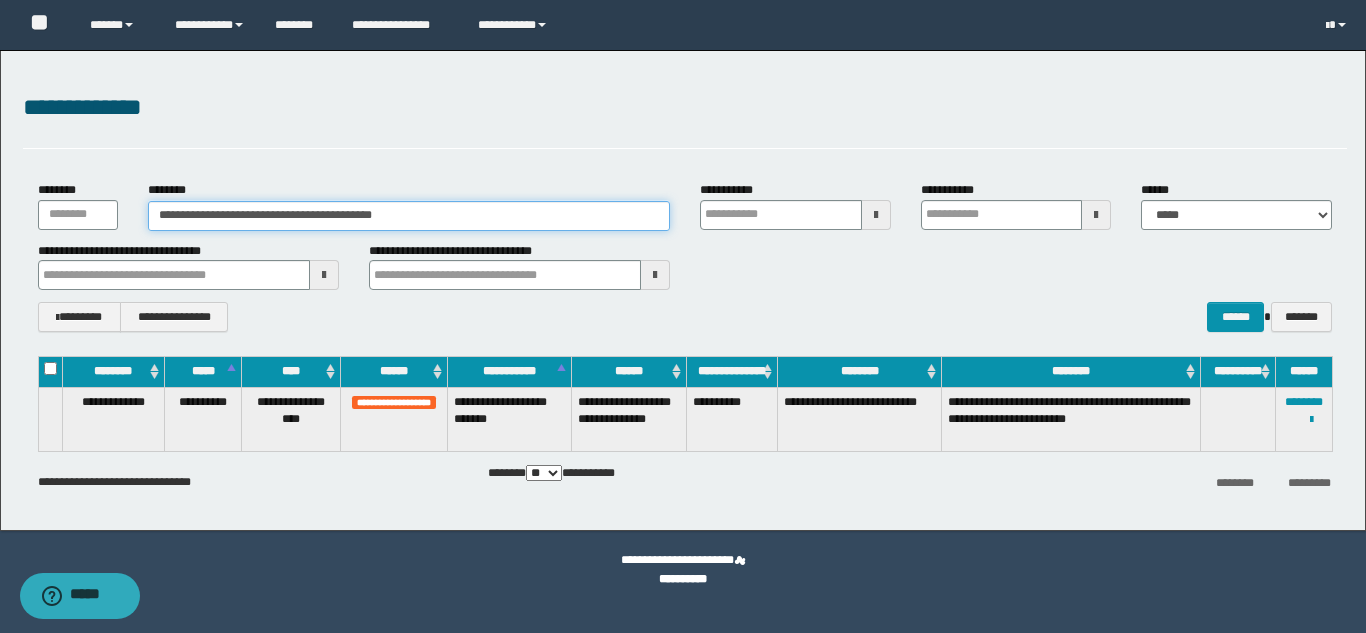 drag, startPoint x: 412, startPoint y: 222, endPoint x: 0, endPoint y: 226, distance: 412.0194 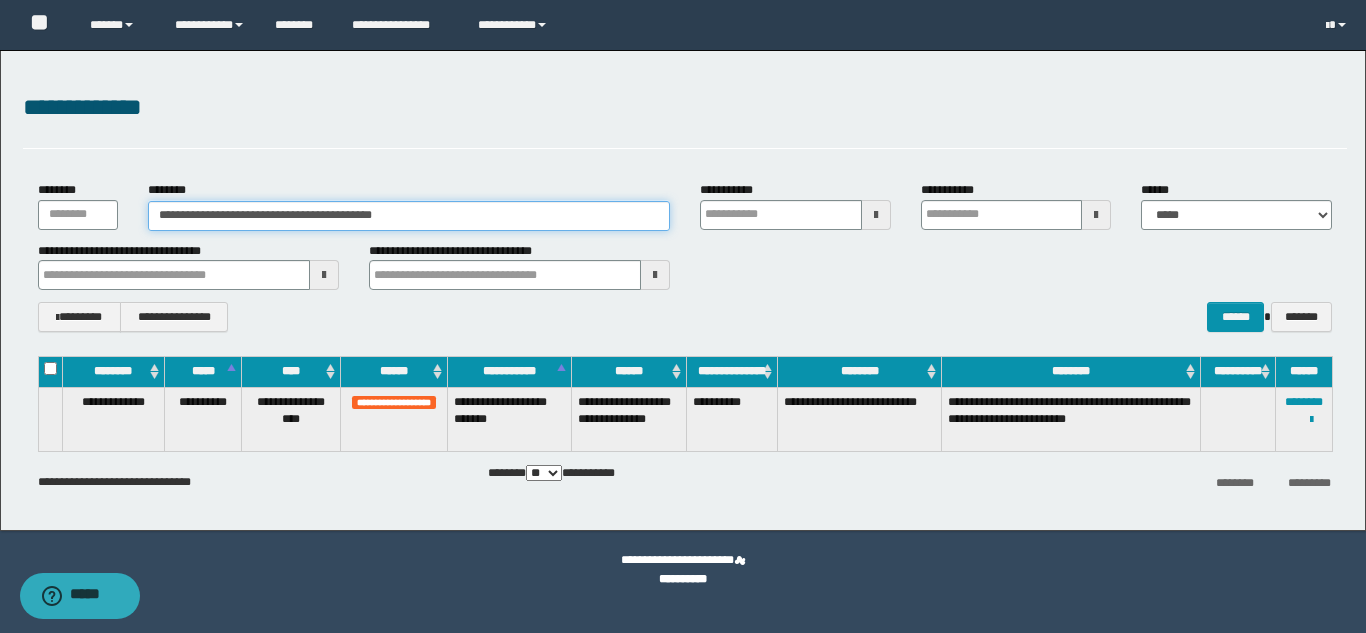 paste 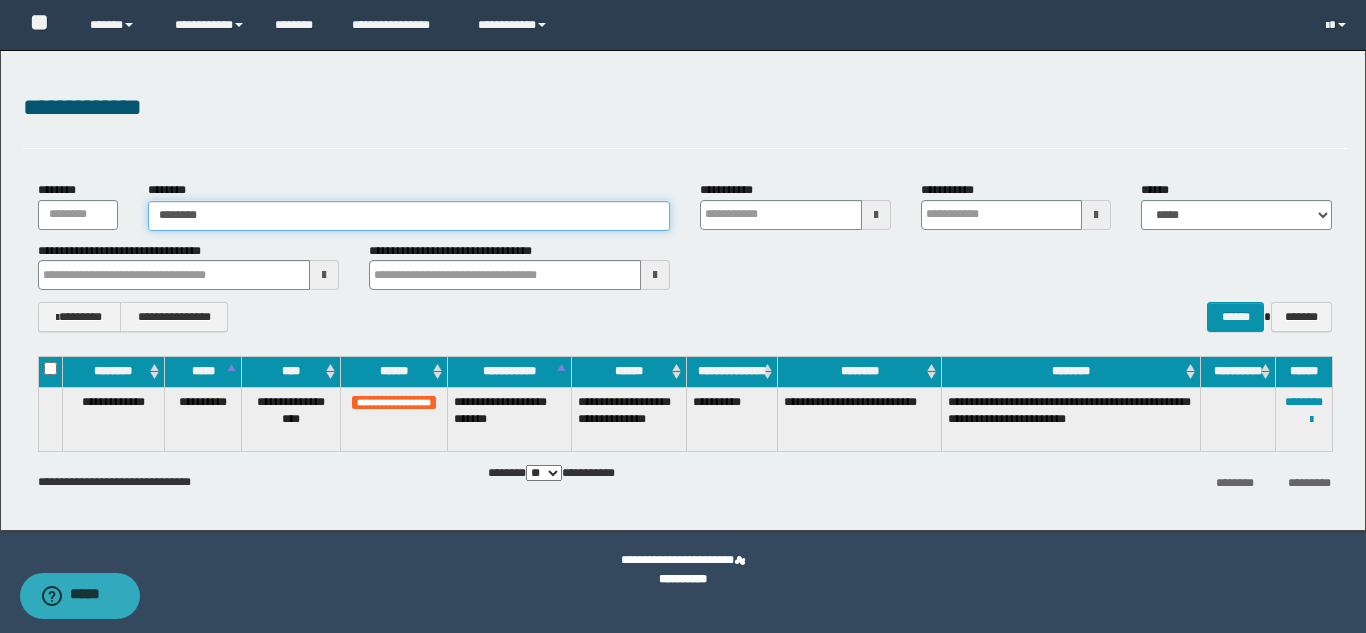 type on "********" 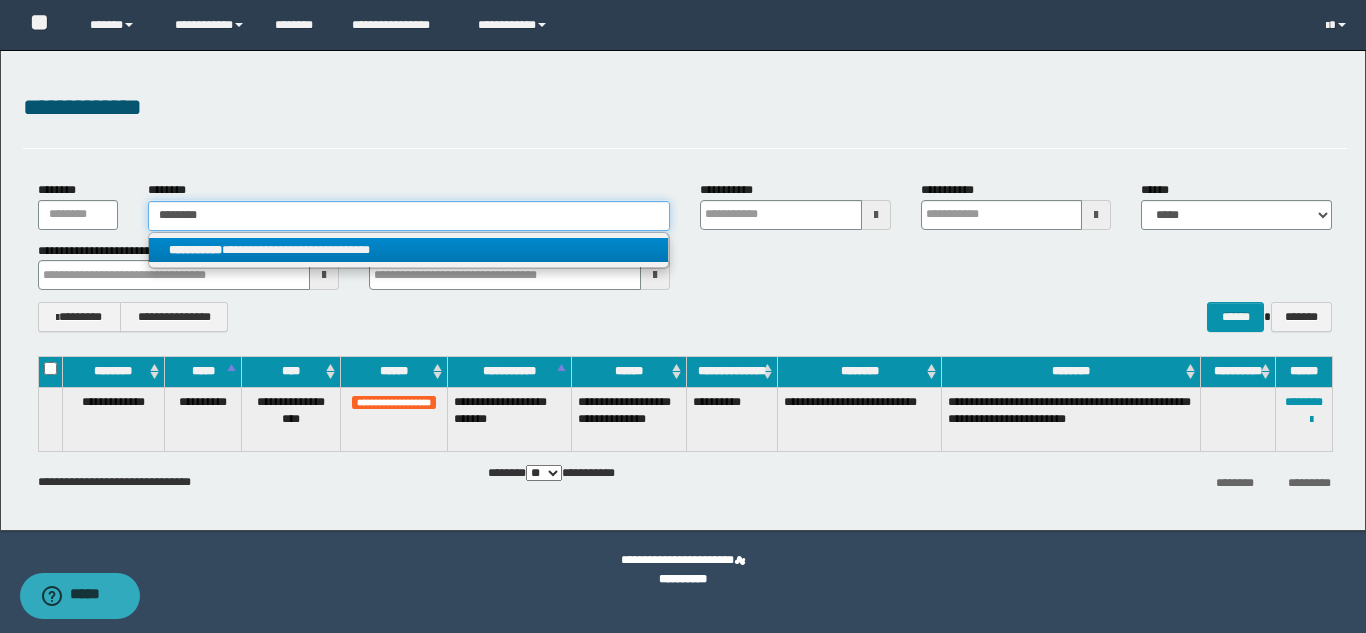 type on "********" 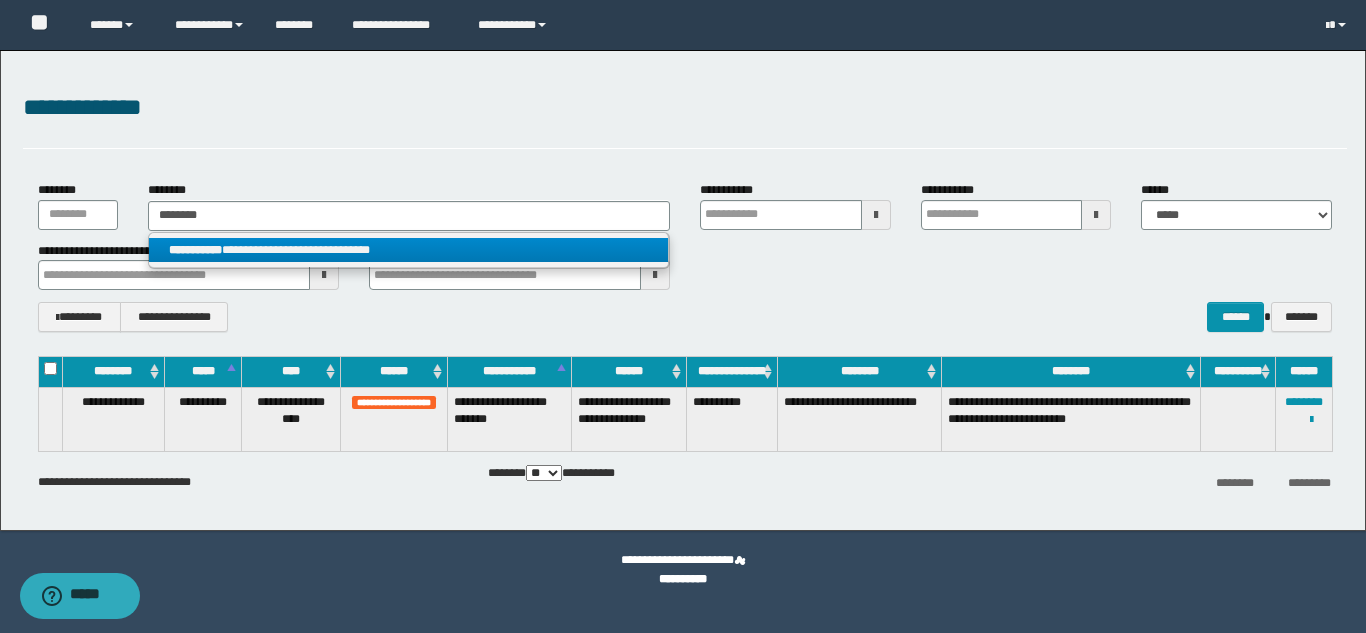 click on "**********" at bounding box center (408, 250) 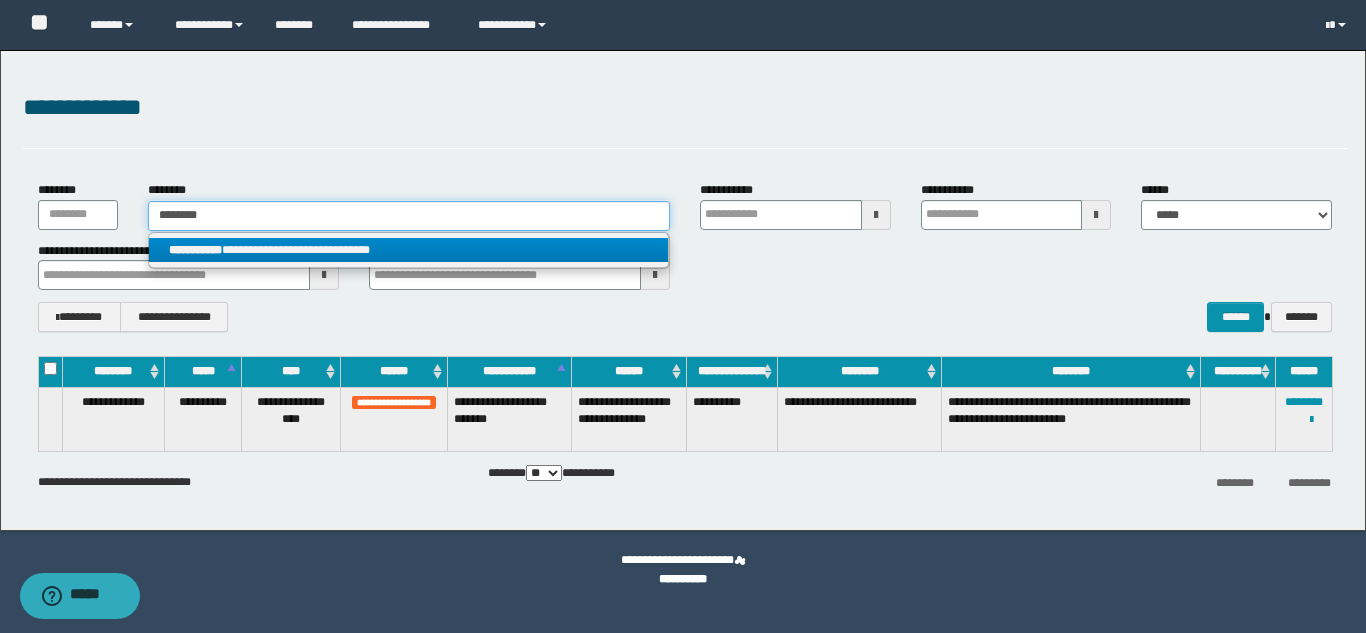 type 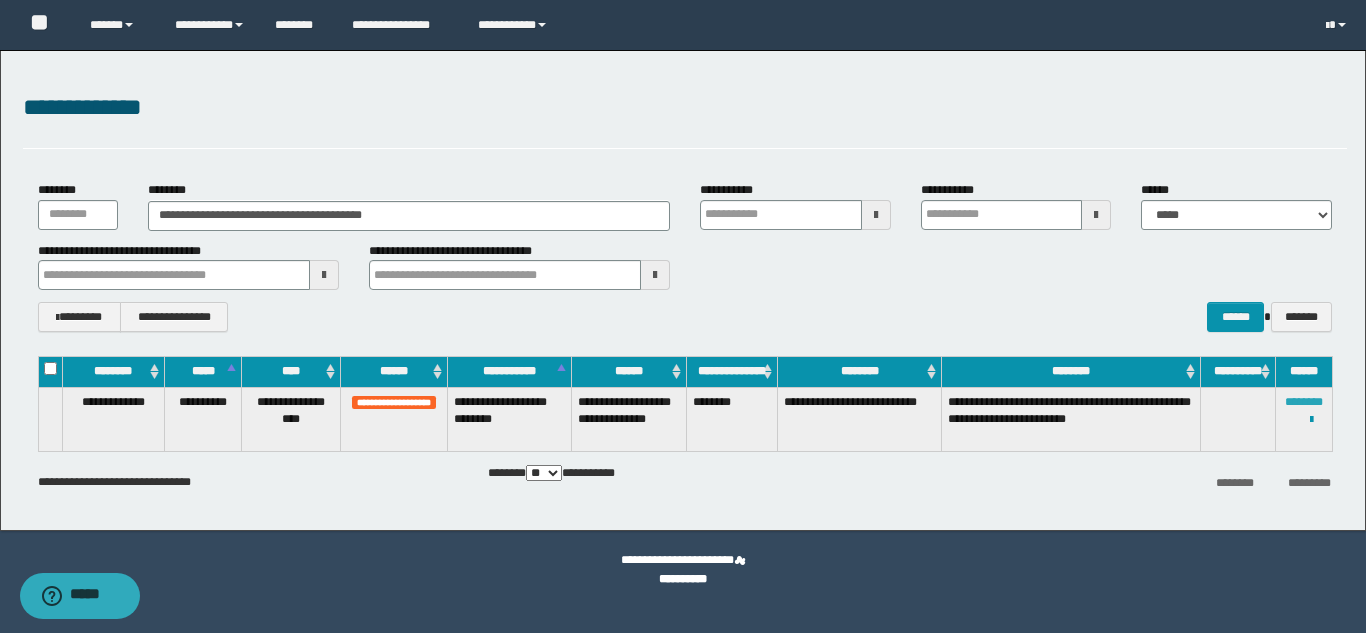 click on "********" at bounding box center (1304, 402) 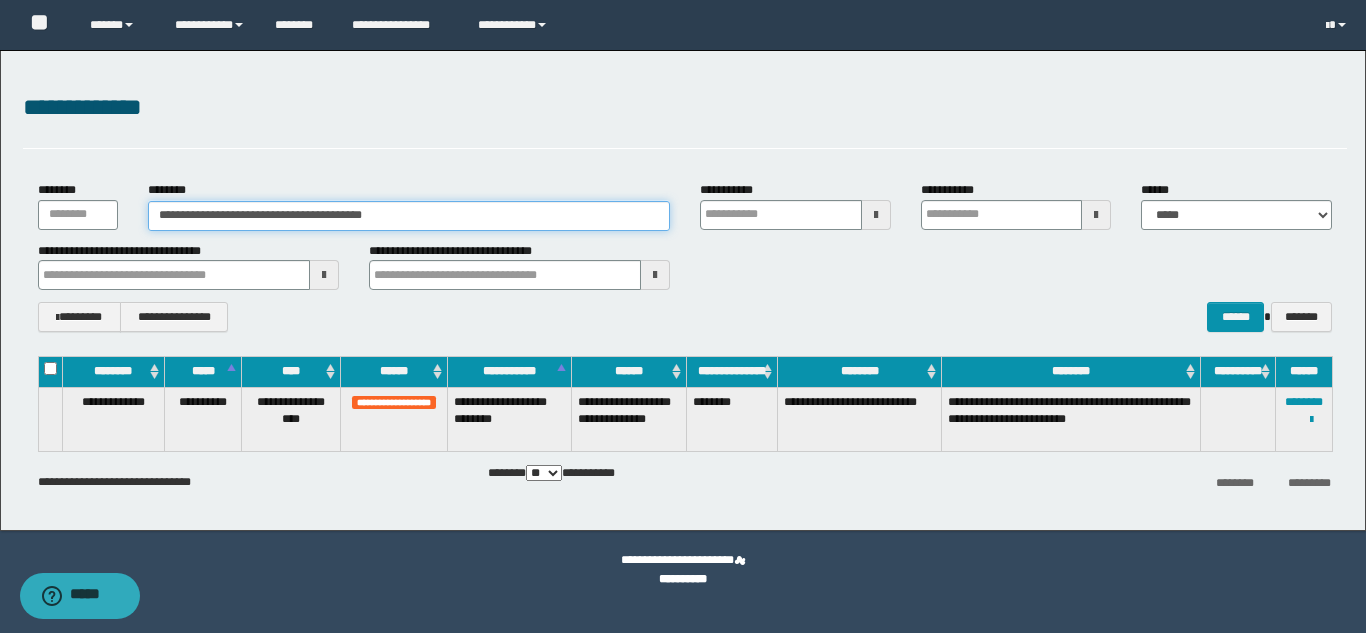 drag, startPoint x: 487, startPoint y: 224, endPoint x: 0, endPoint y: 187, distance: 488.40353 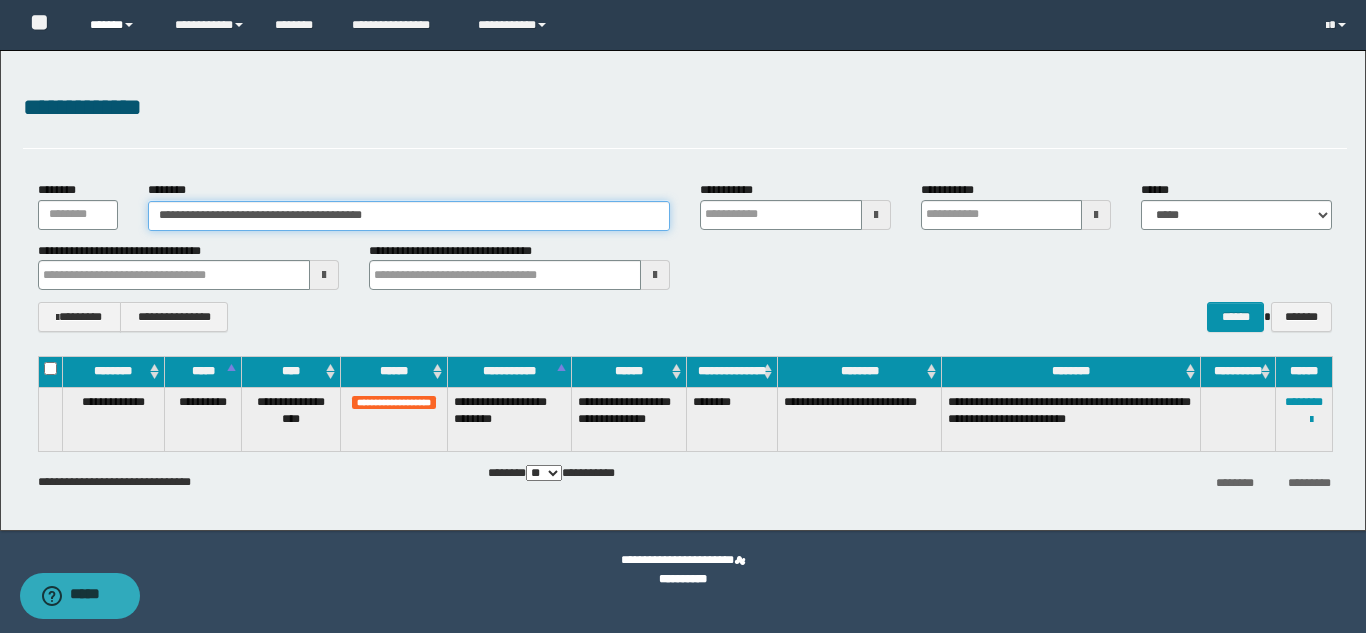paste 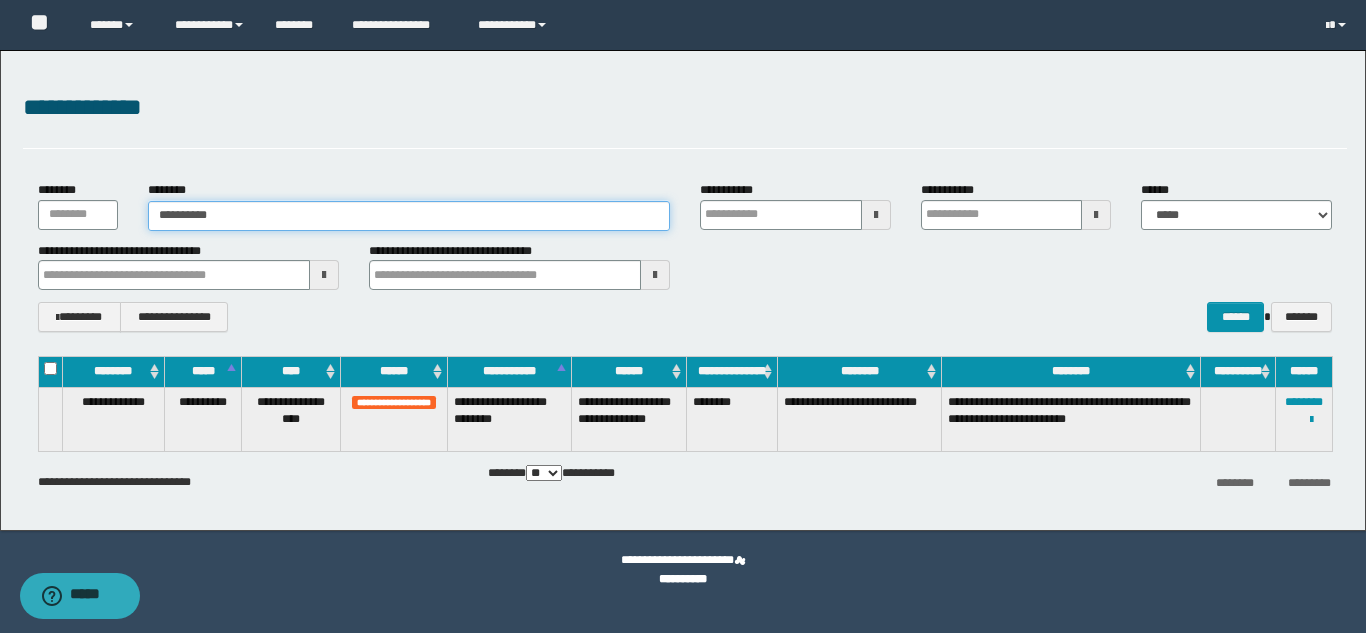 type on "**********" 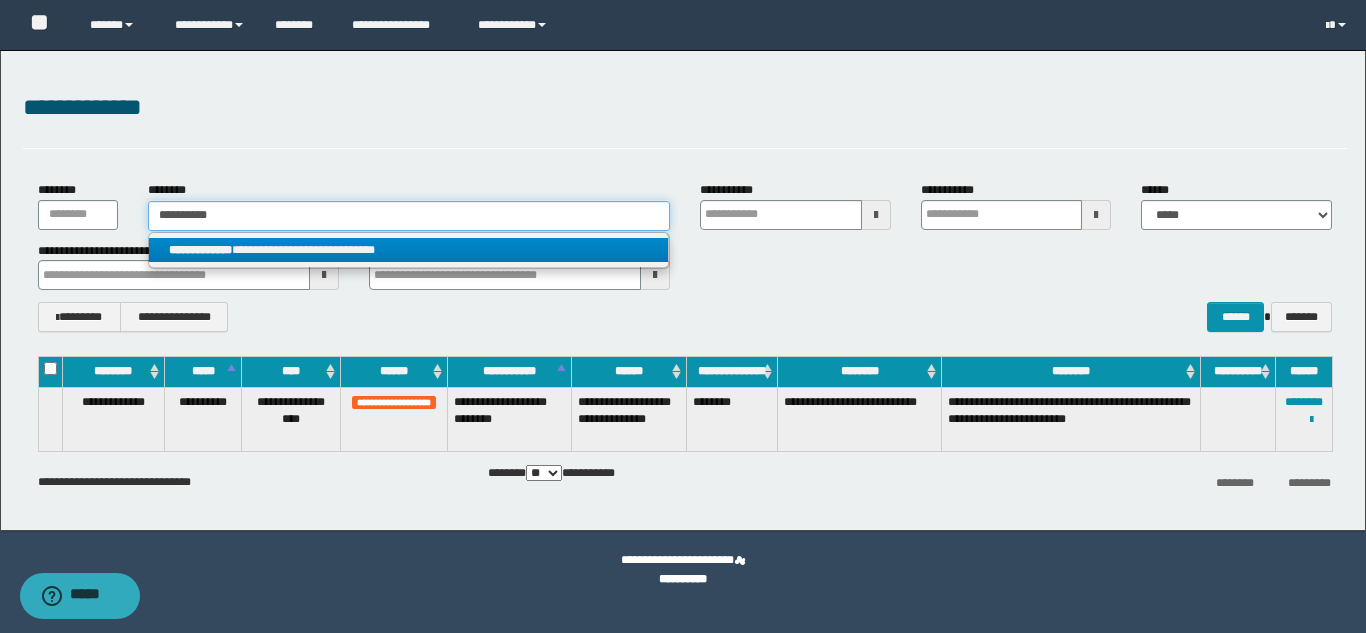 type on "**********" 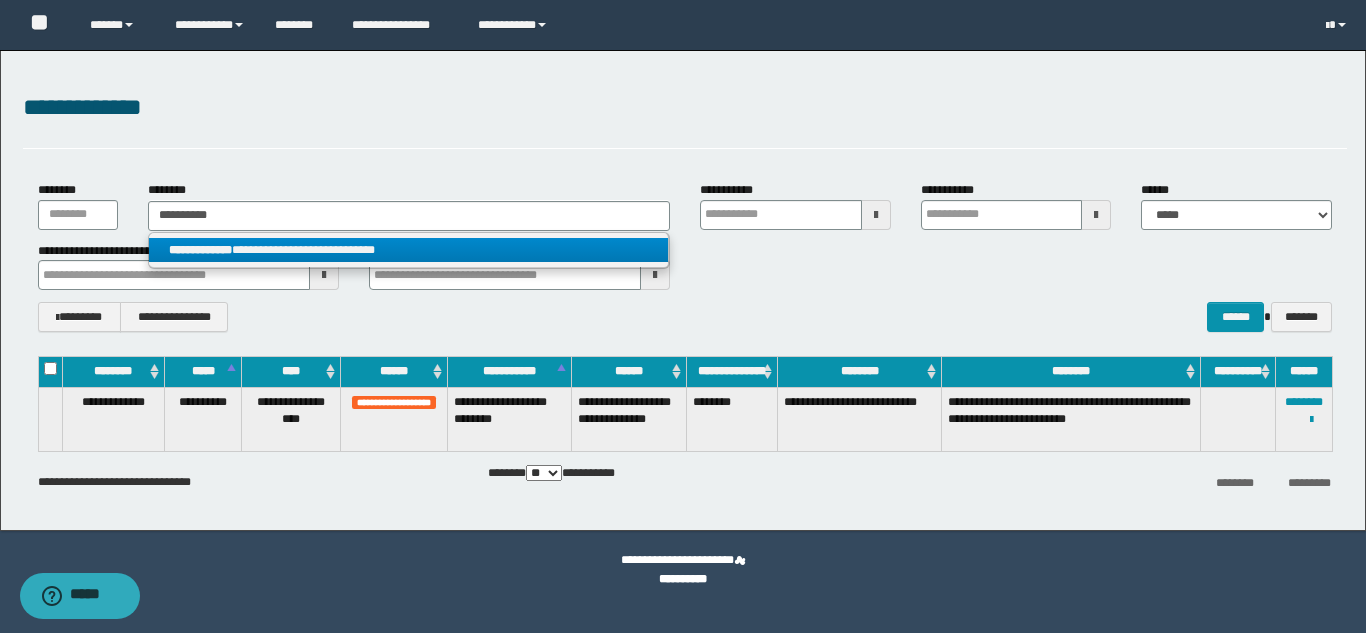 drag, startPoint x: 263, startPoint y: 268, endPoint x: 273, endPoint y: 265, distance: 10.440307 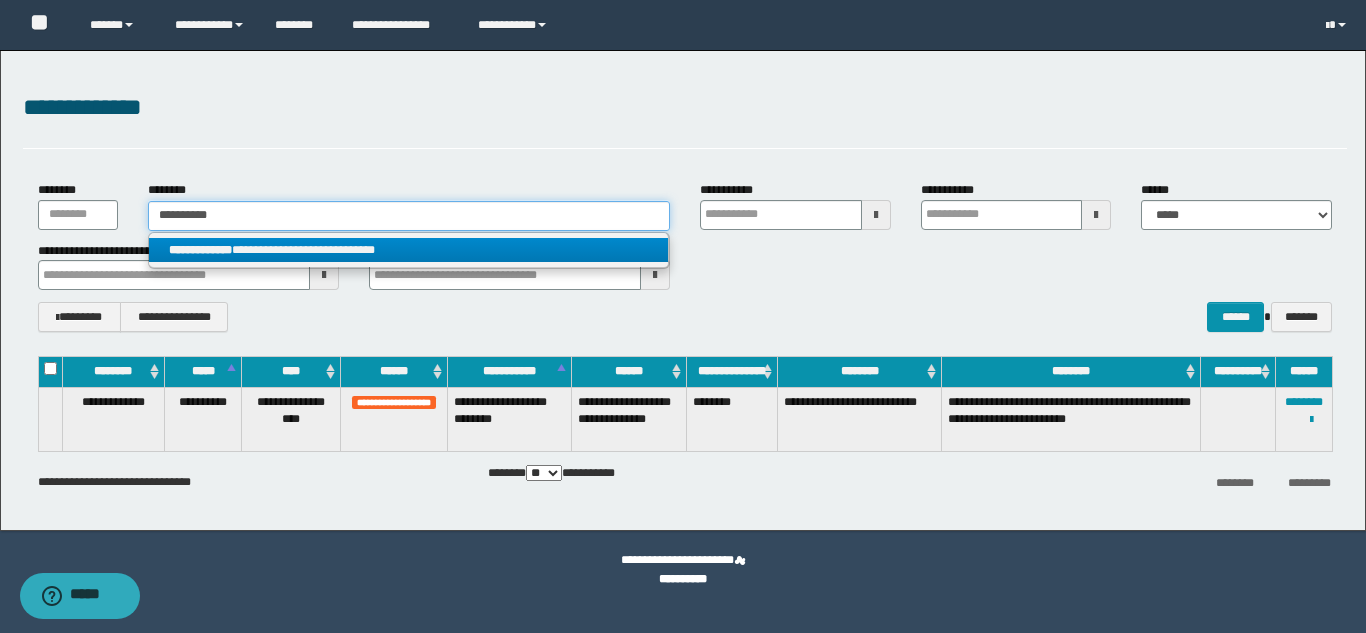 type 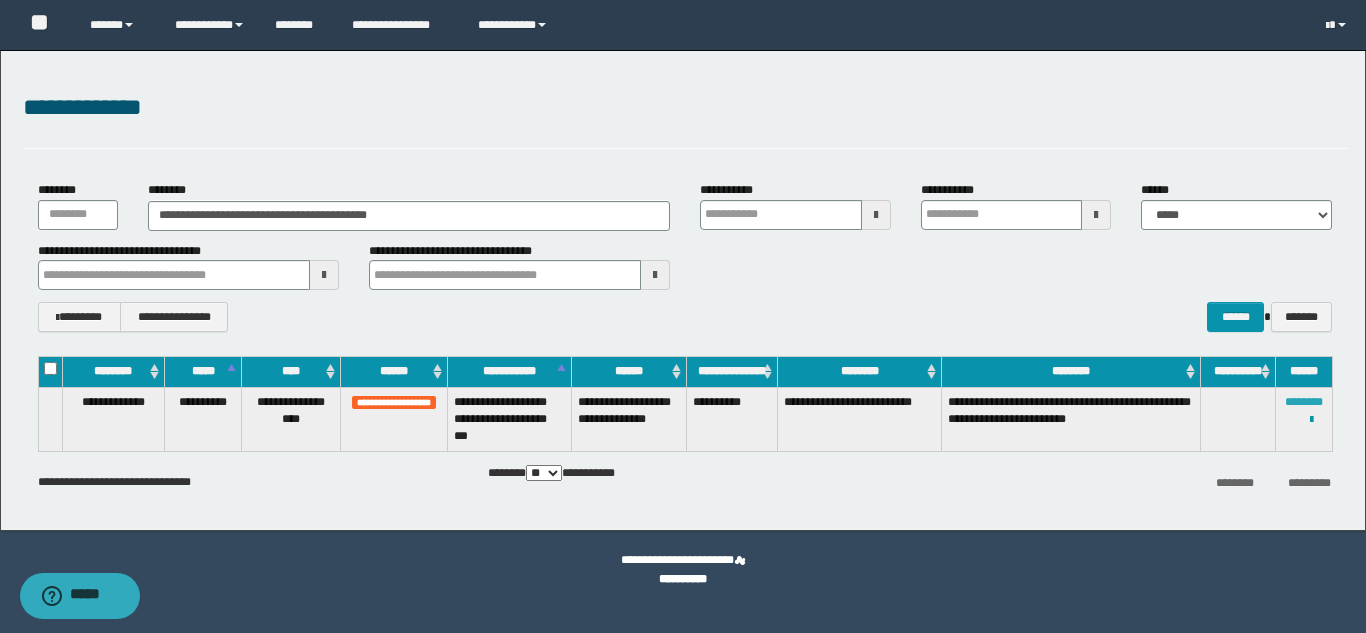 click on "********" at bounding box center (1304, 402) 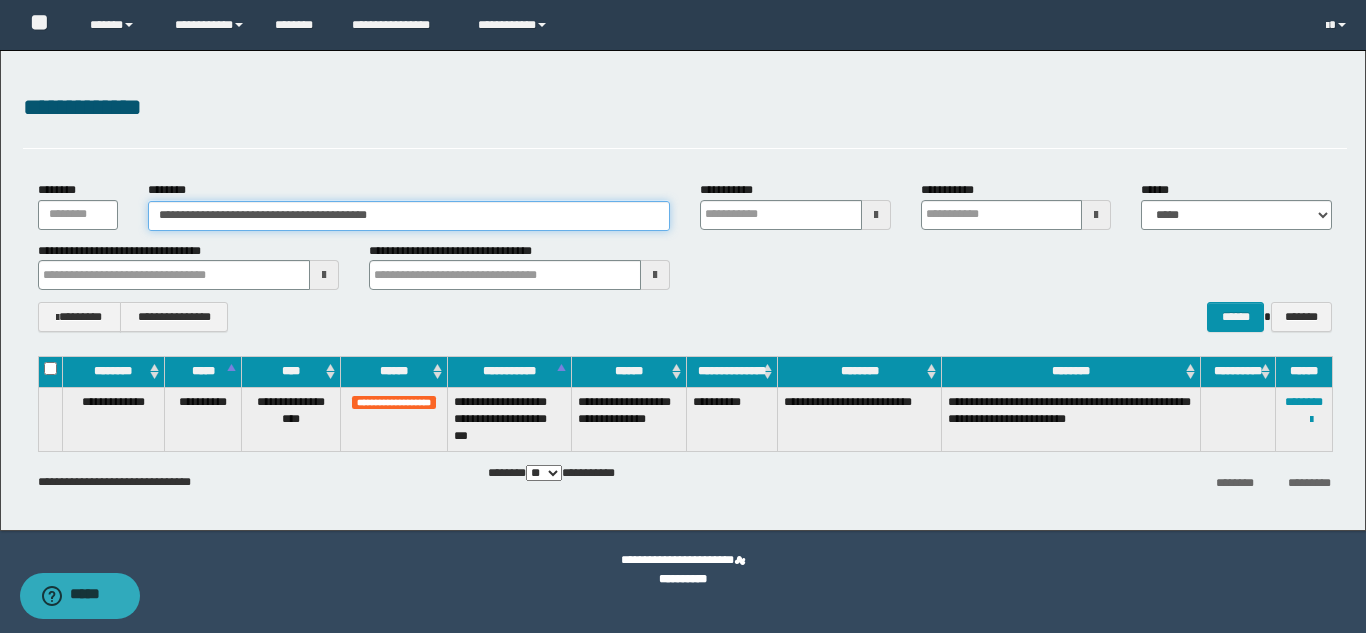 drag, startPoint x: 423, startPoint y: 217, endPoint x: 24, endPoint y: 199, distance: 399.40582 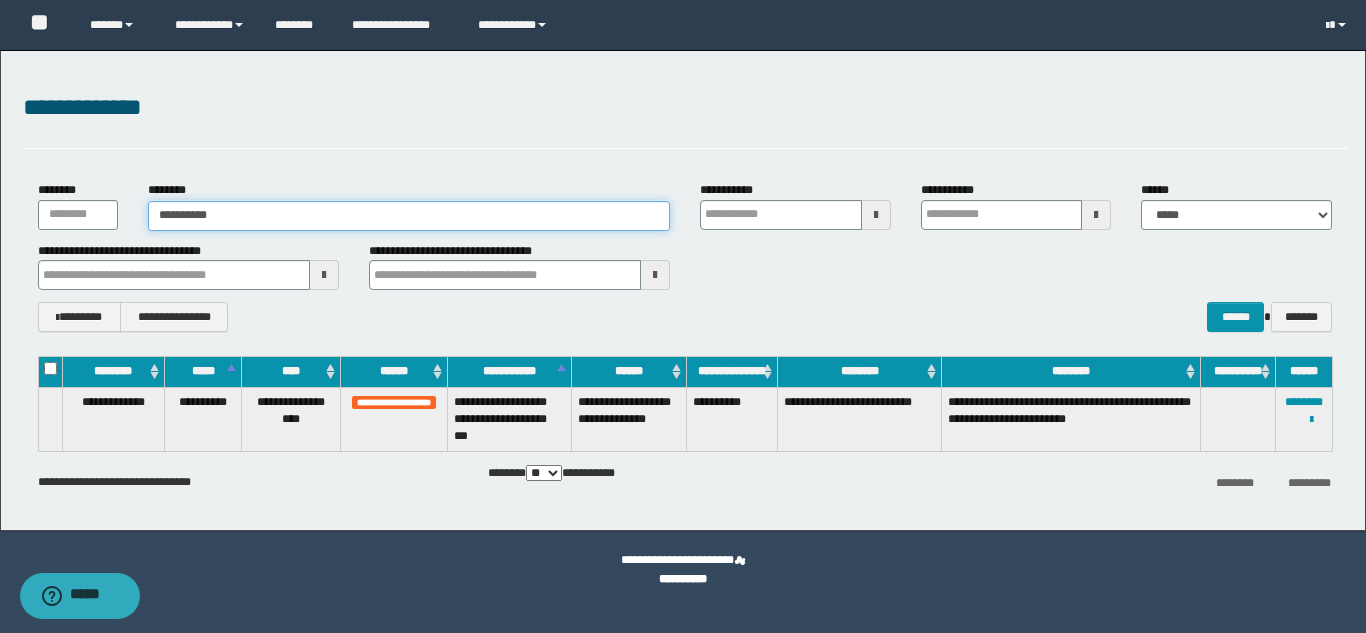 type on "**********" 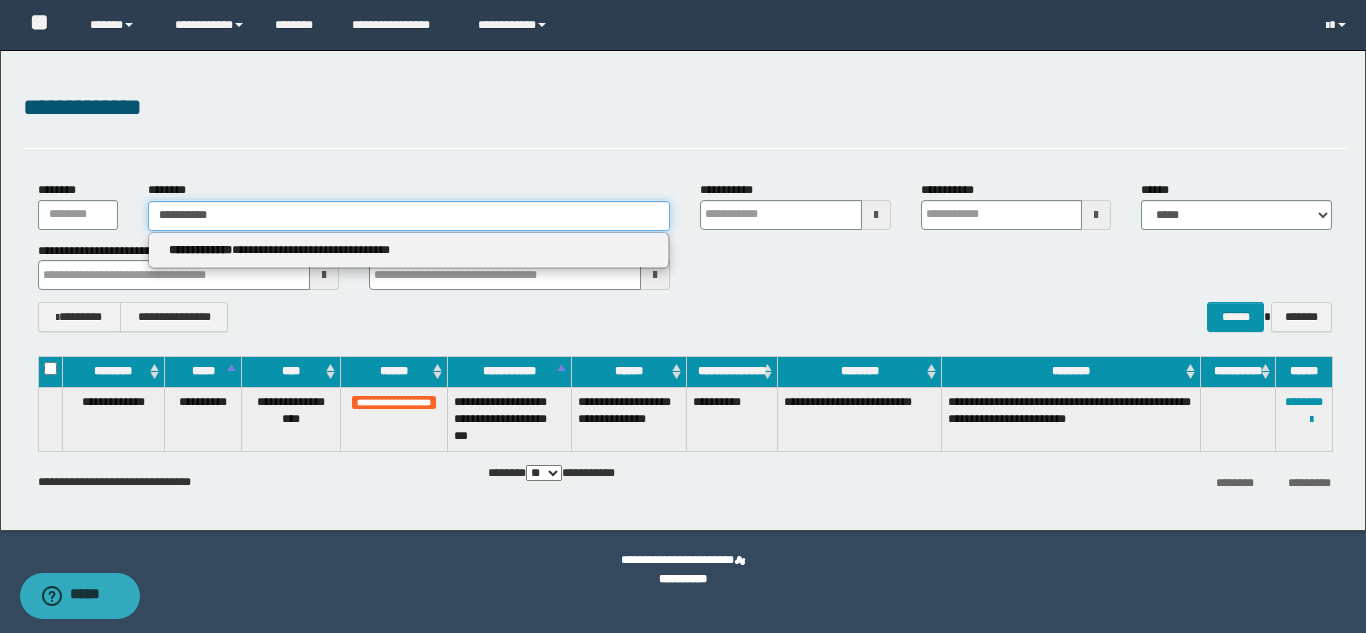 type on "**********" 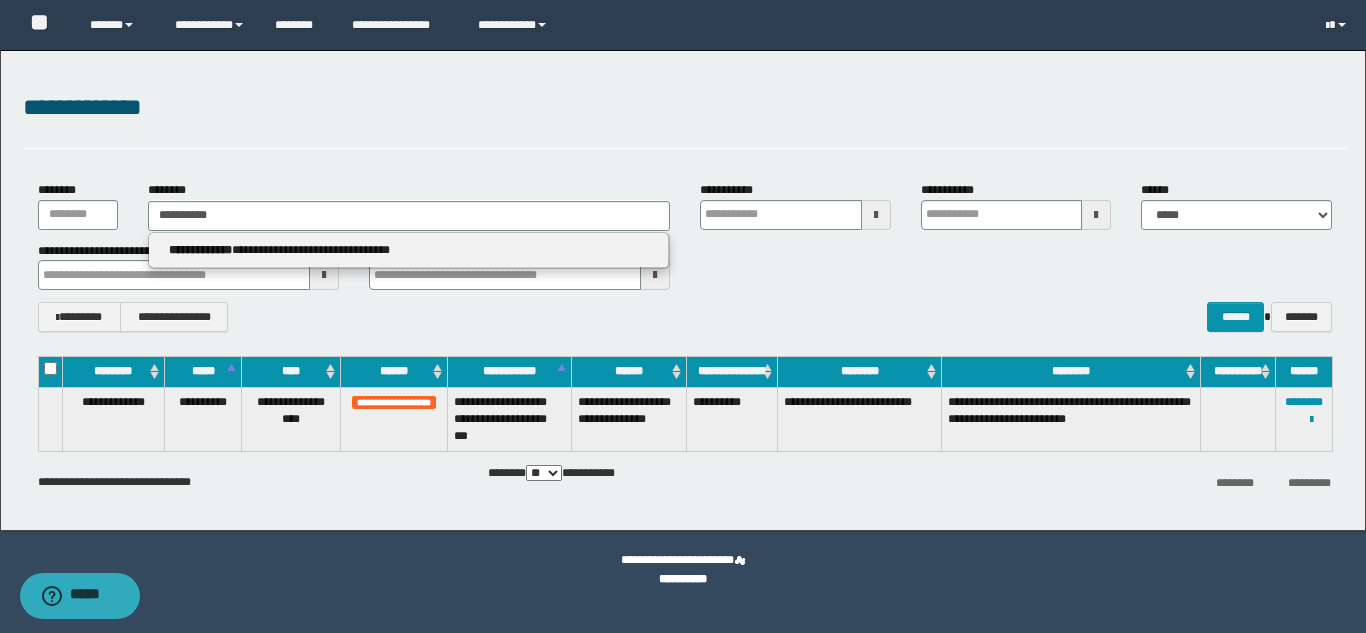 click on "**********" at bounding box center [408, 250] 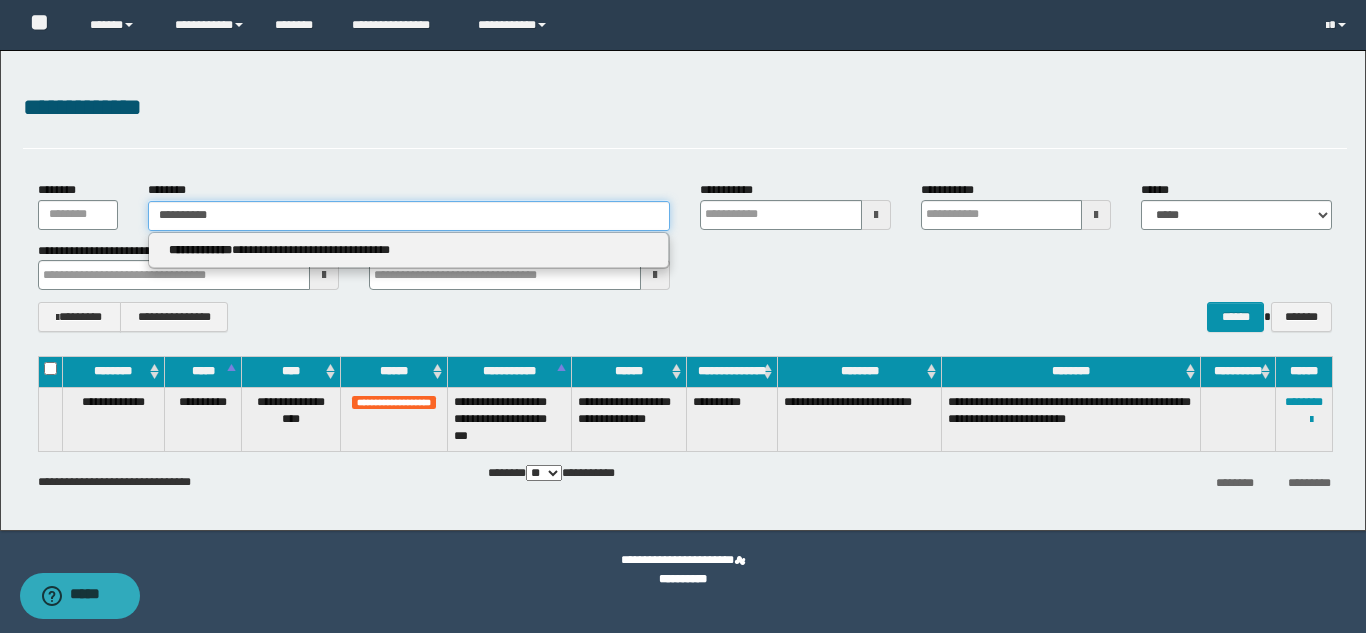 type 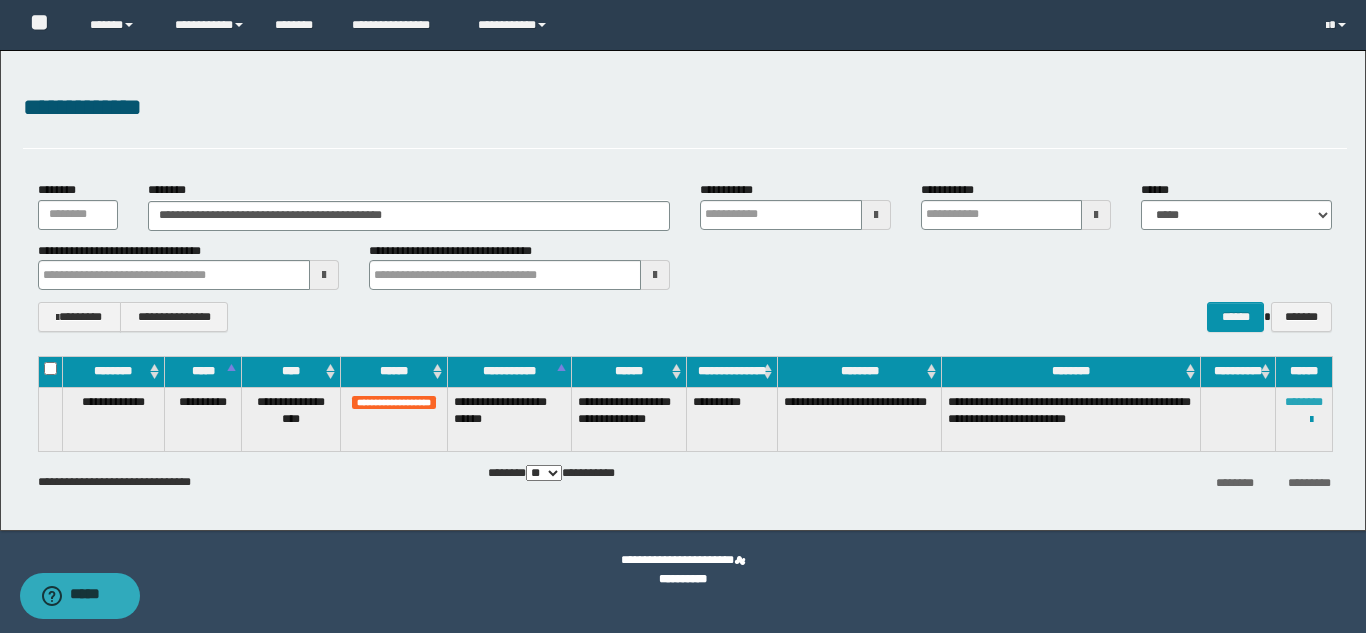 click on "********" at bounding box center (1304, 402) 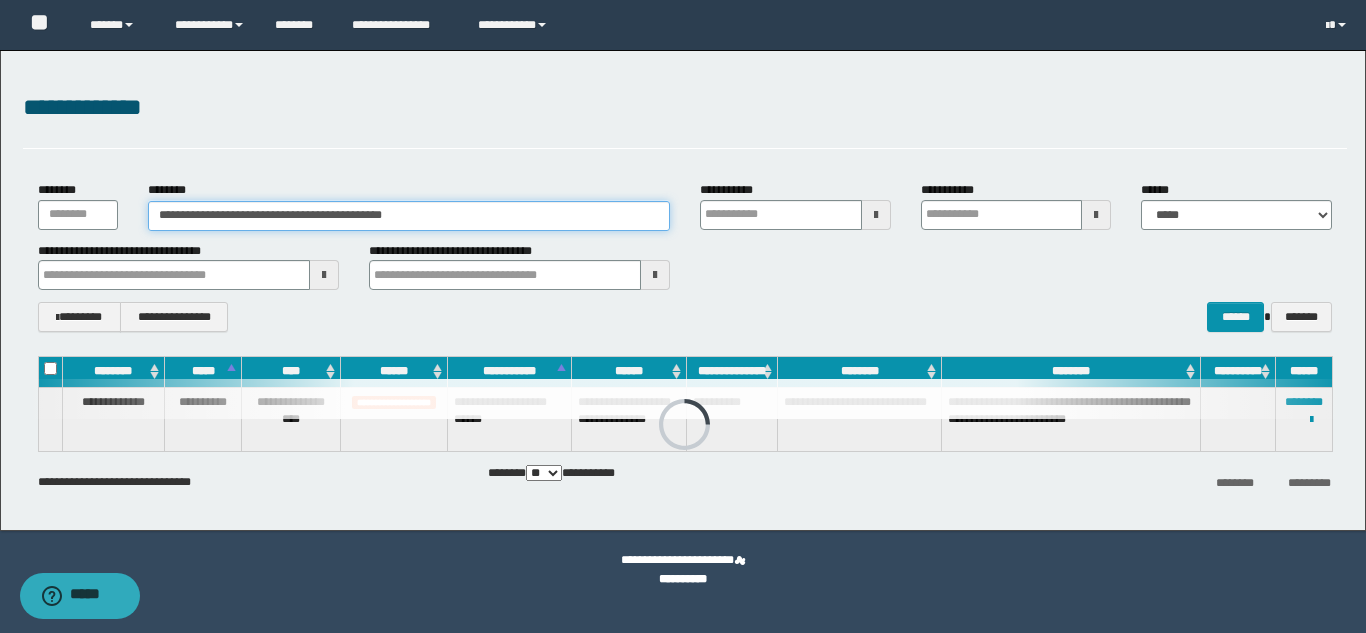 drag, startPoint x: 438, startPoint y: 213, endPoint x: 0, endPoint y: 135, distance: 444.891 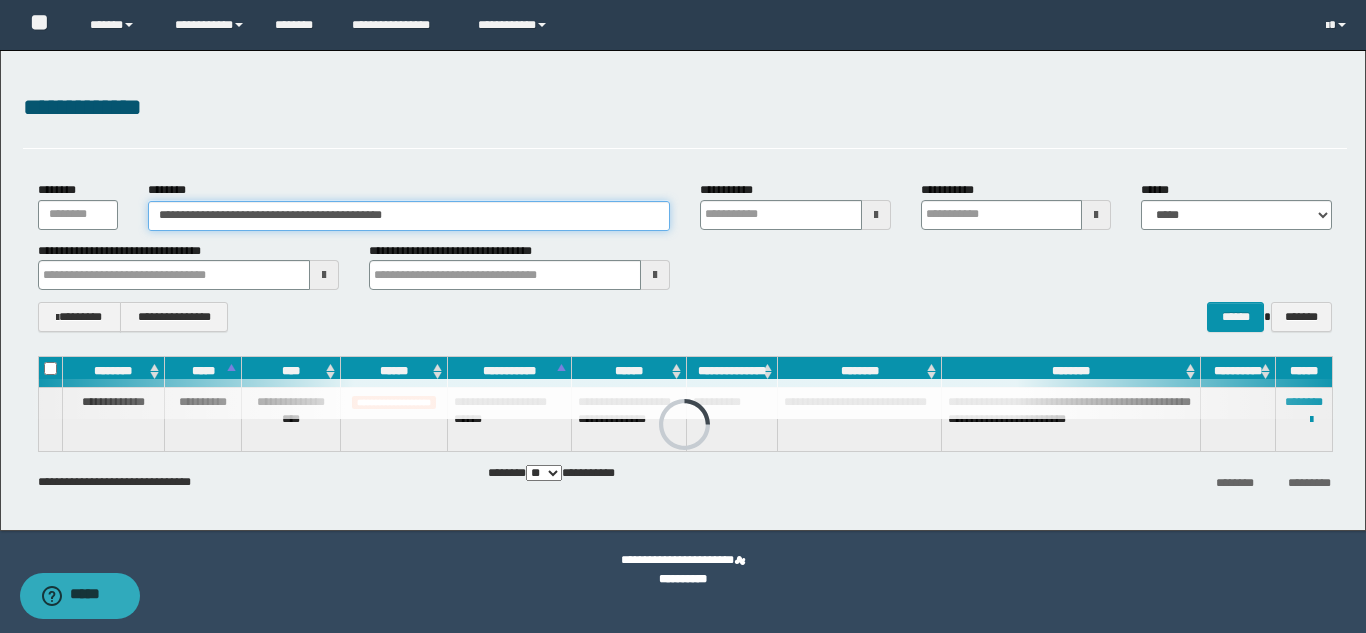 click on "**********" at bounding box center (683, 290) 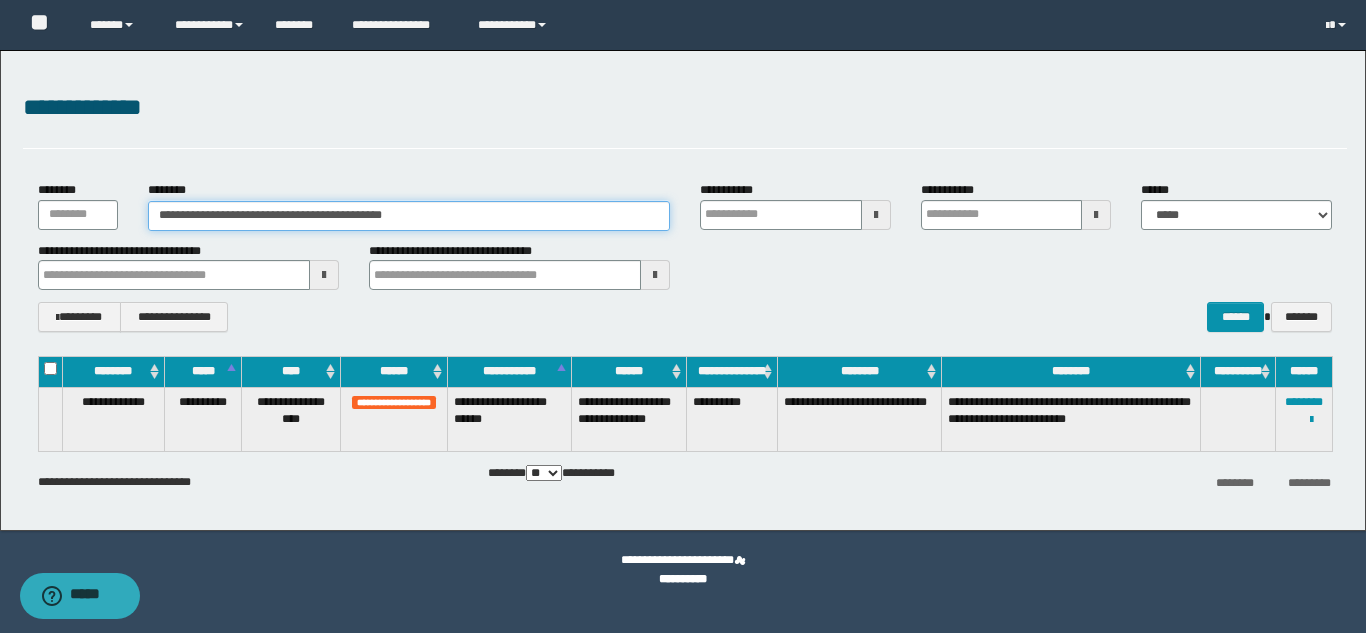 paste 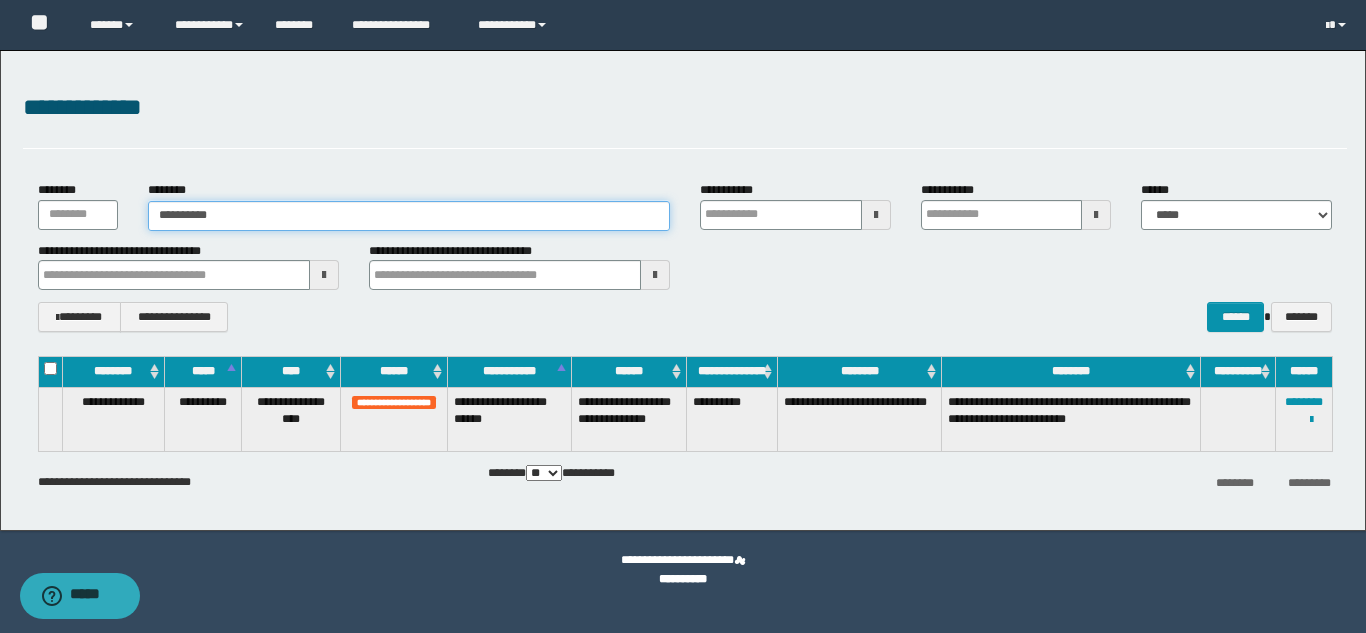type on "**********" 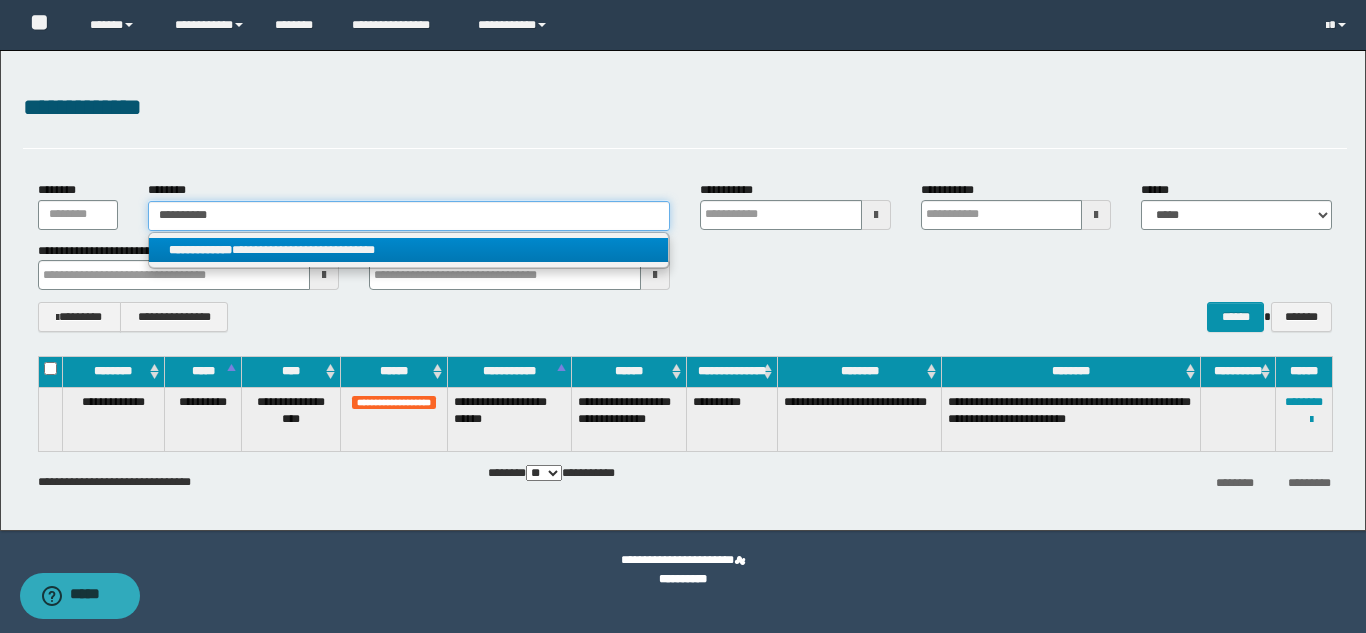 type on "**********" 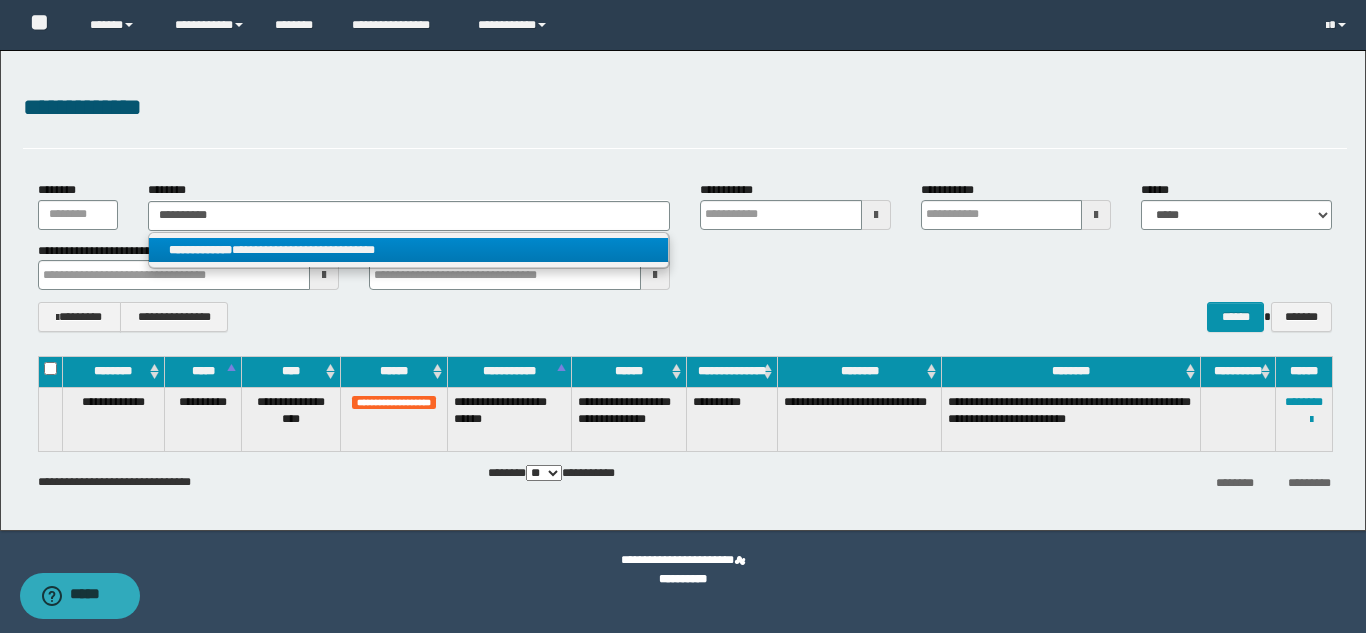 click on "**********" at bounding box center [408, 250] 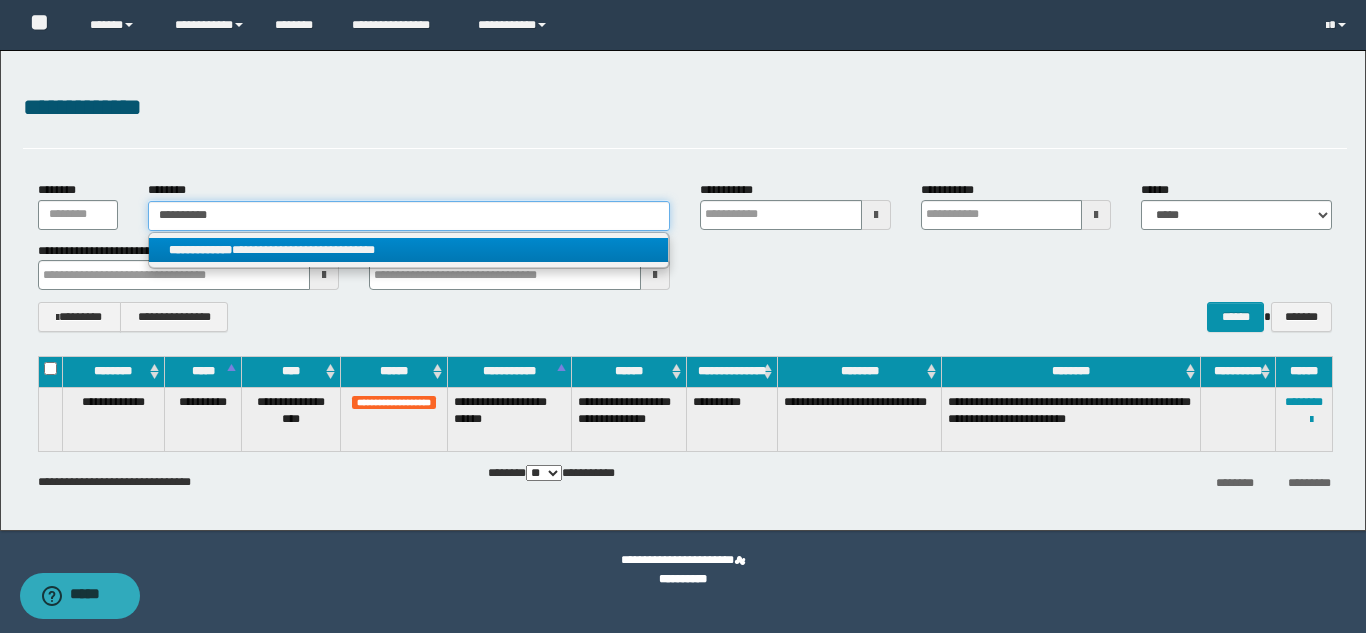 type 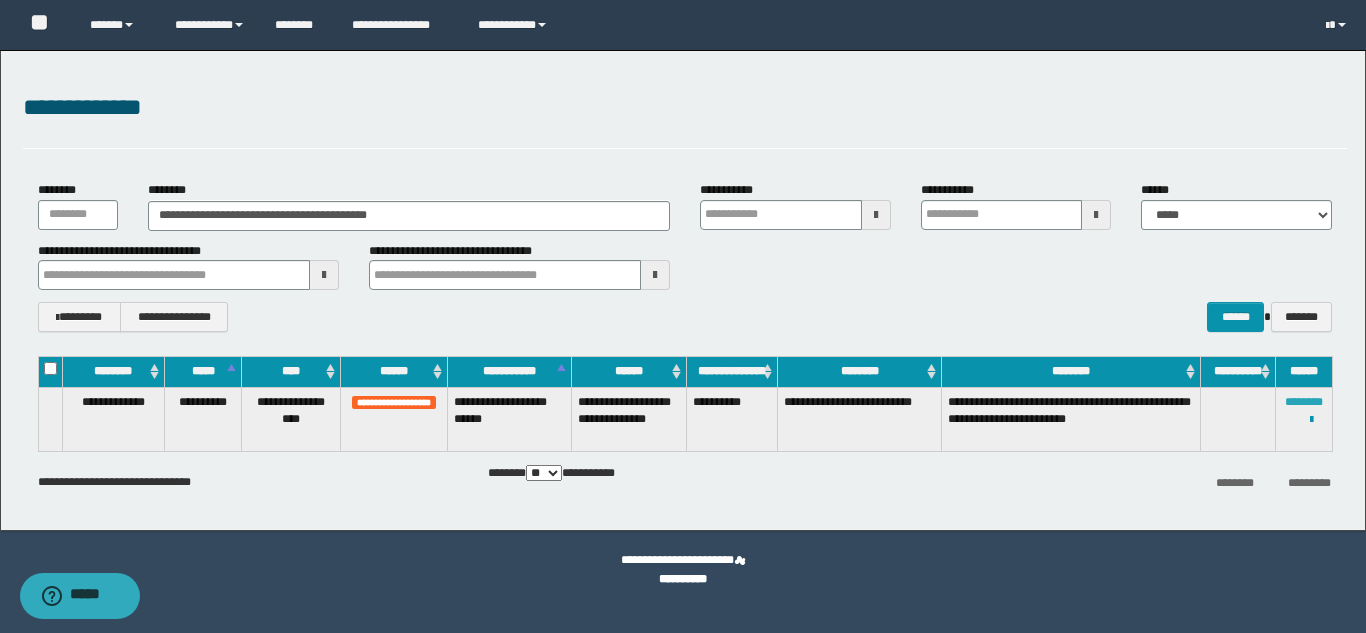 click on "********" at bounding box center (1304, 402) 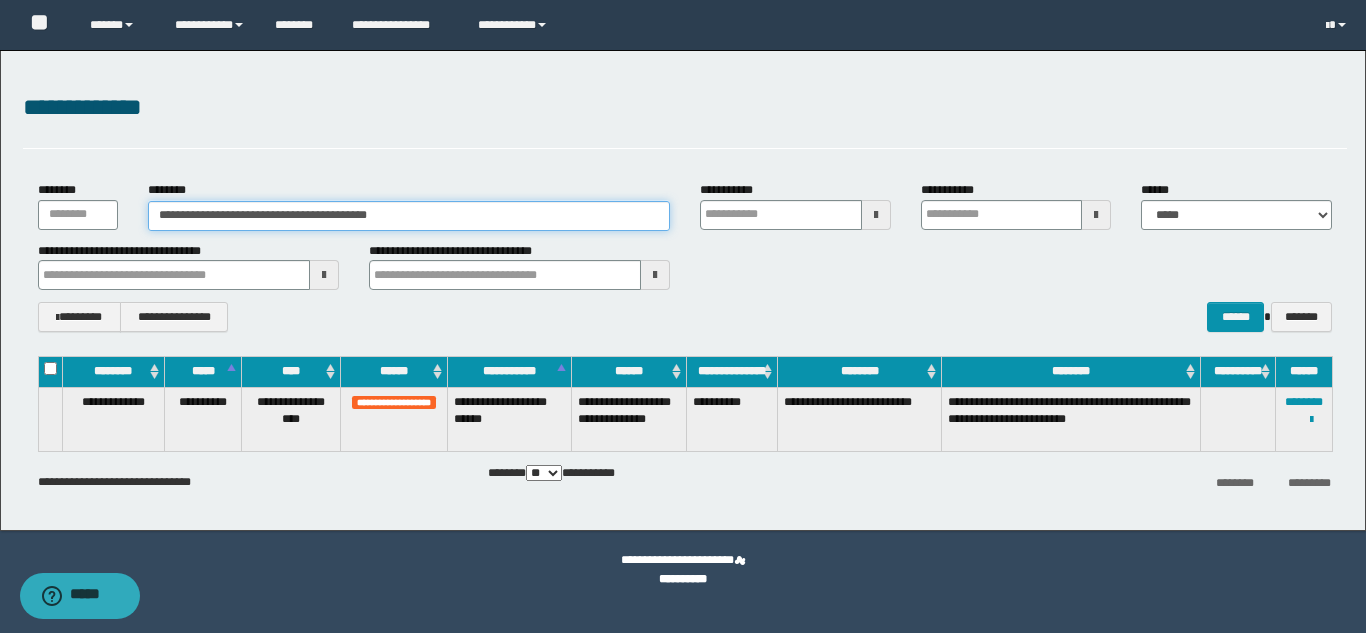 drag, startPoint x: 434, startPoint y: 212, endPoint x: 46, endPoint y: 193, distance: 388.46494 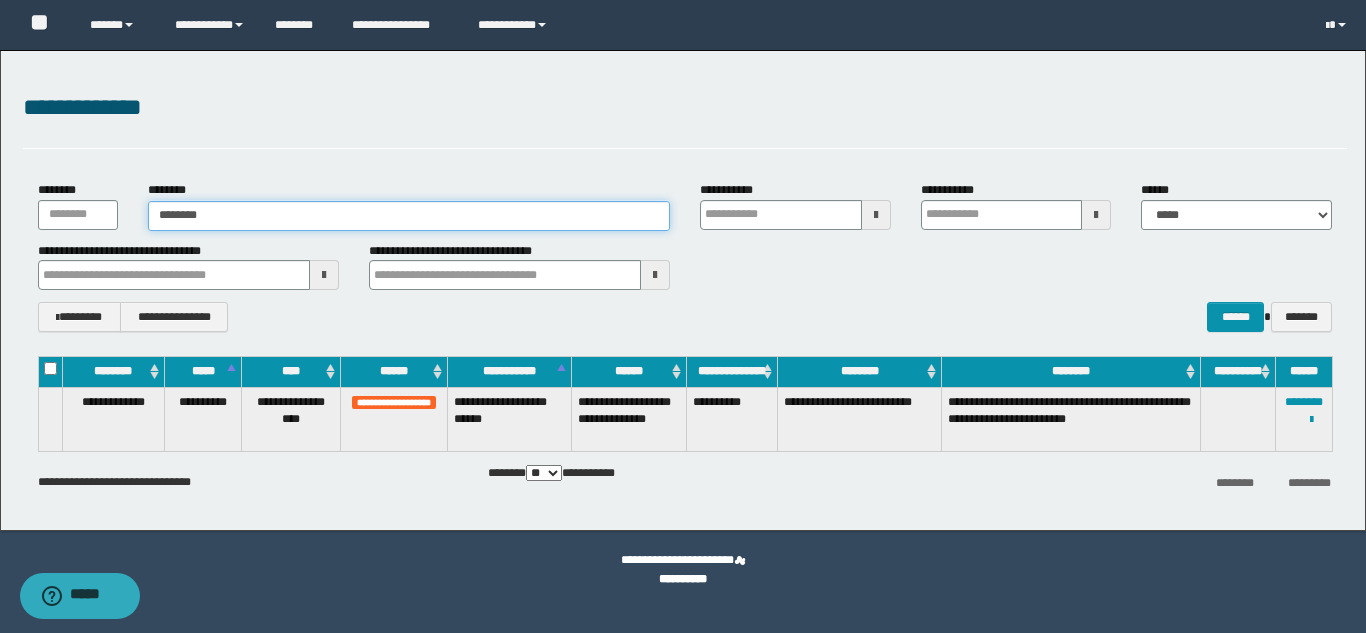 type on "********" 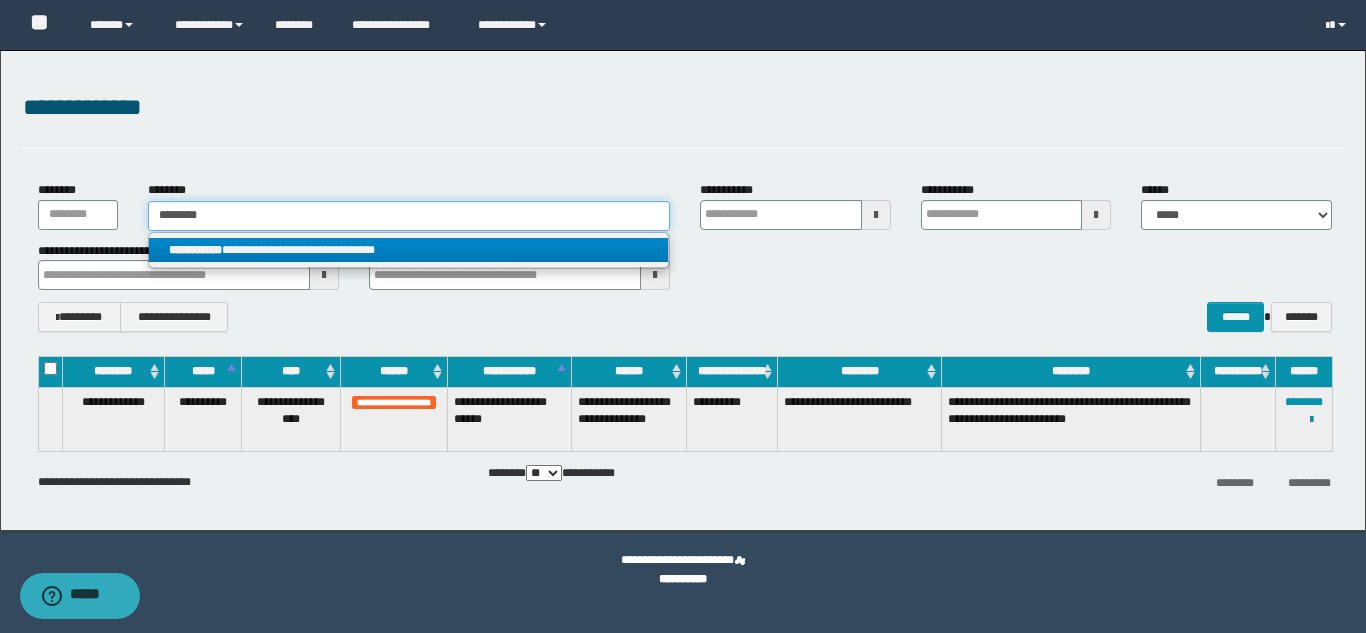 type on "********" 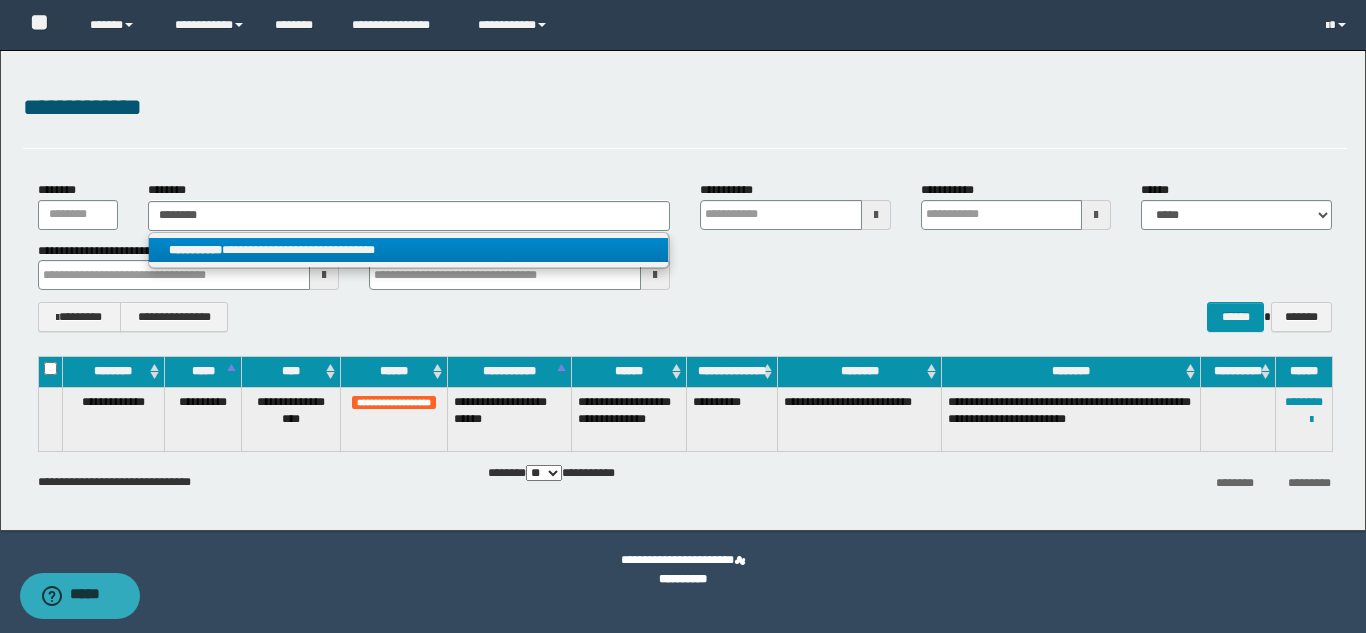 click on "**********" at bounding box center (408, 250) 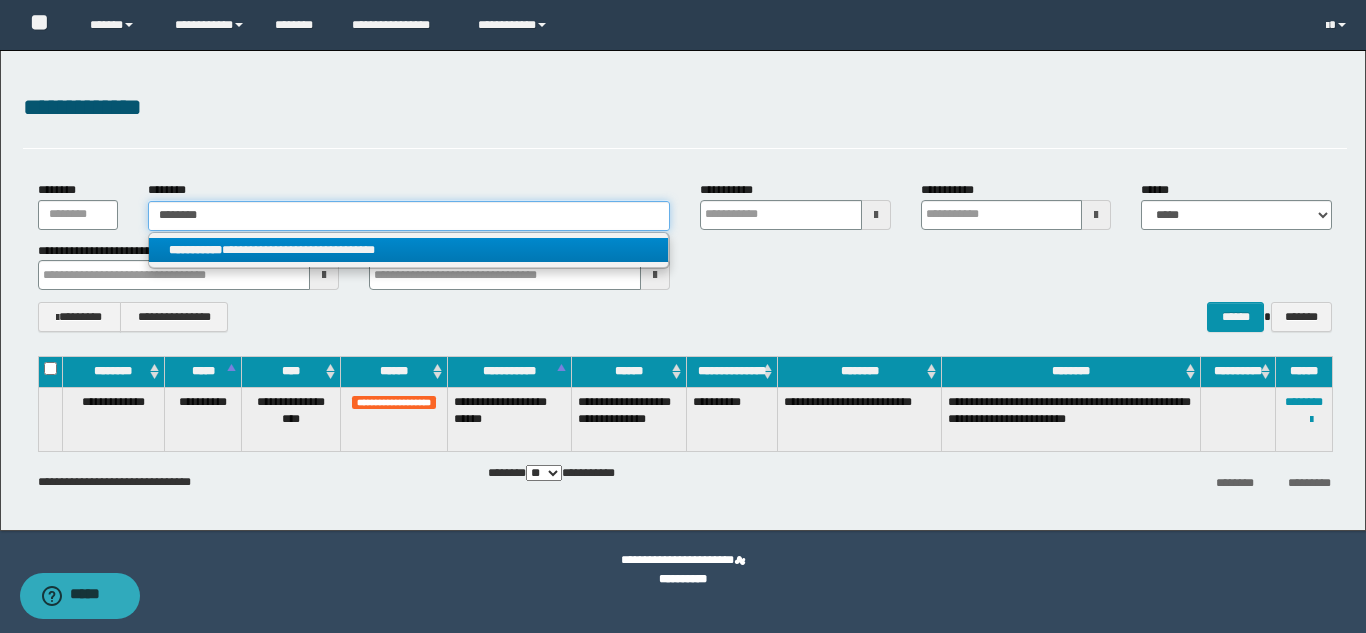 type 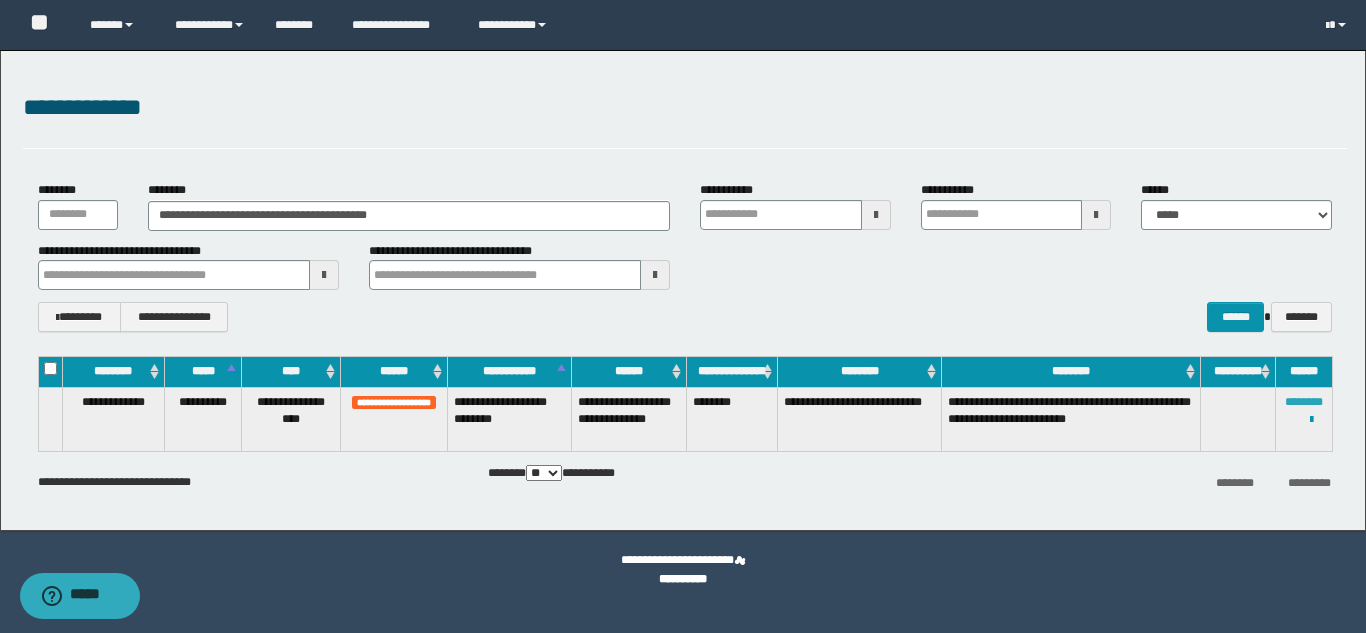 click on "********" at bounding box center [1304, 402] 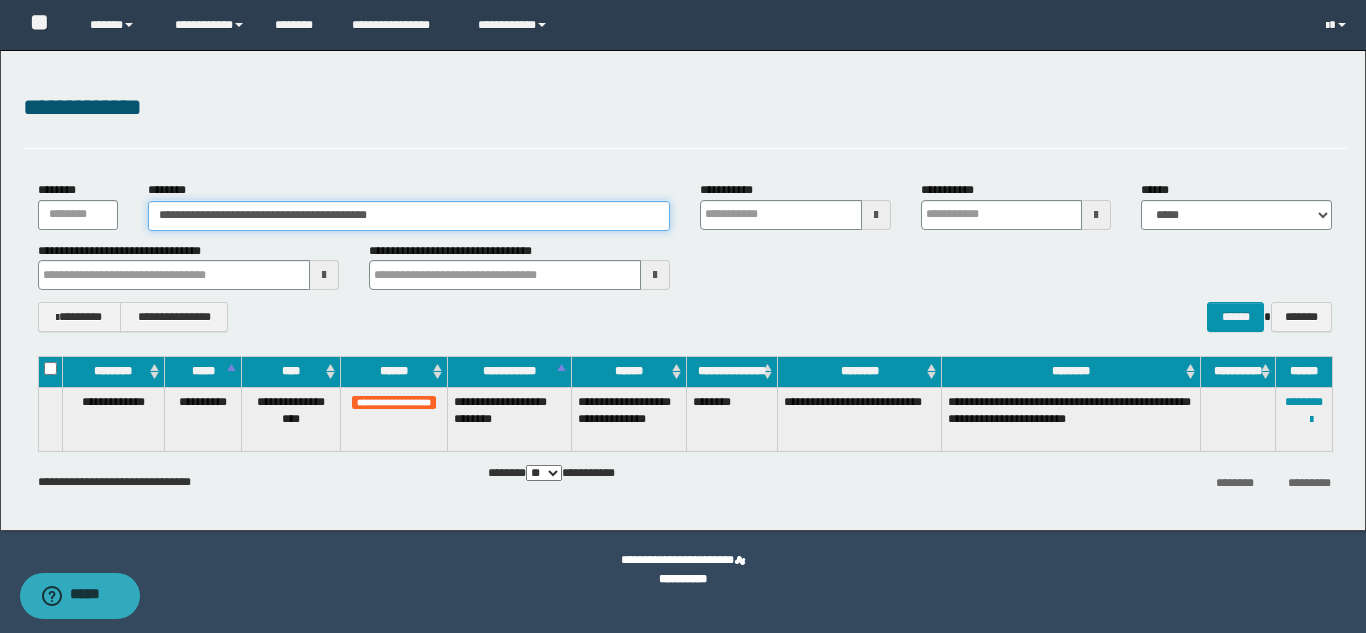 drag, startPoint x: 436, startPoint y: 205, endPoint x: 0, endPoint y: 183, distance: 436.5547 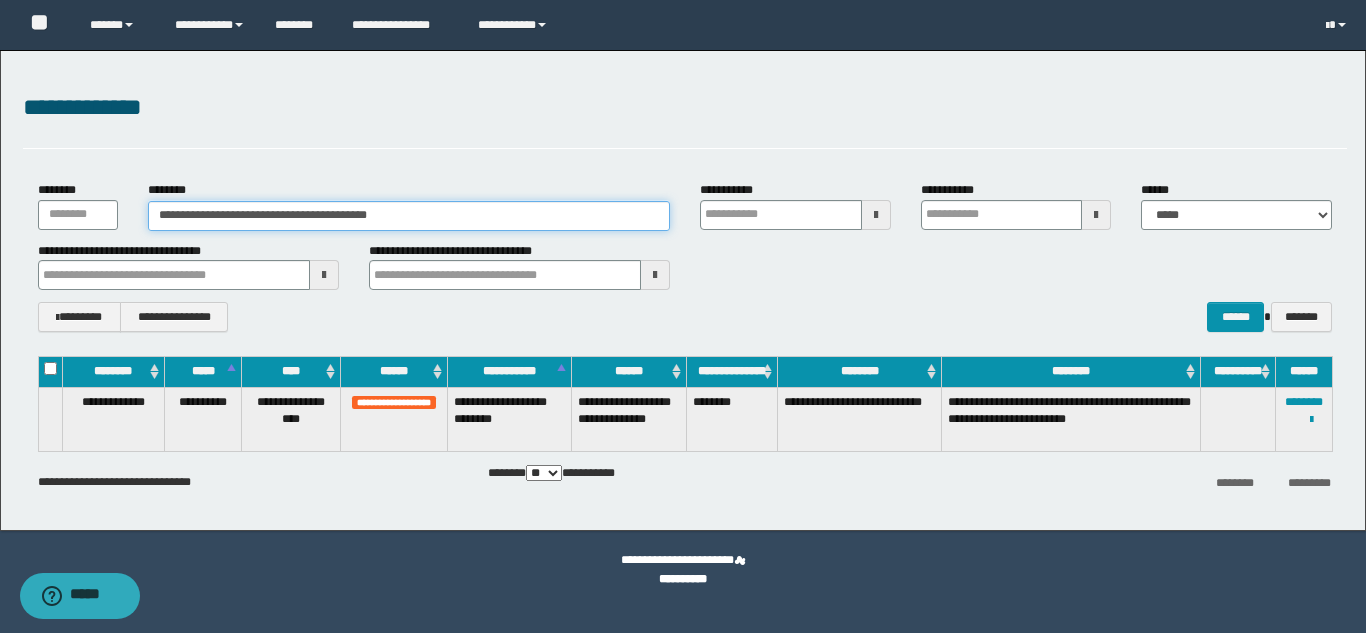 paste 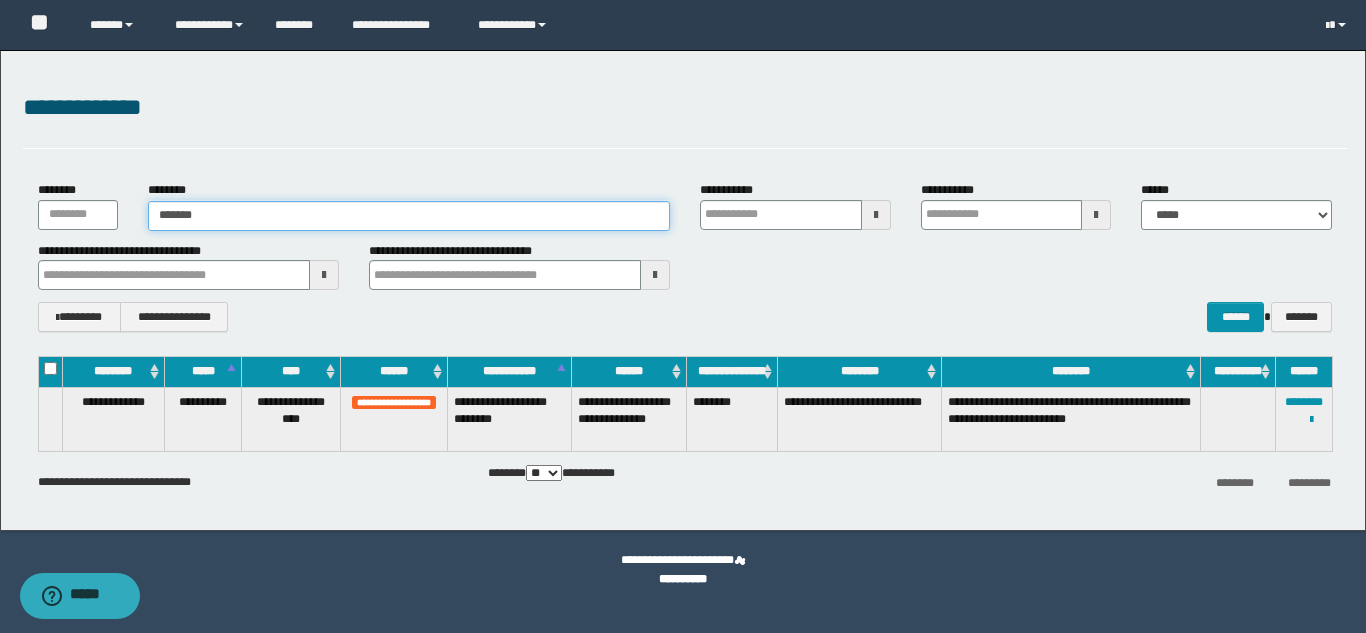 type on "*******" 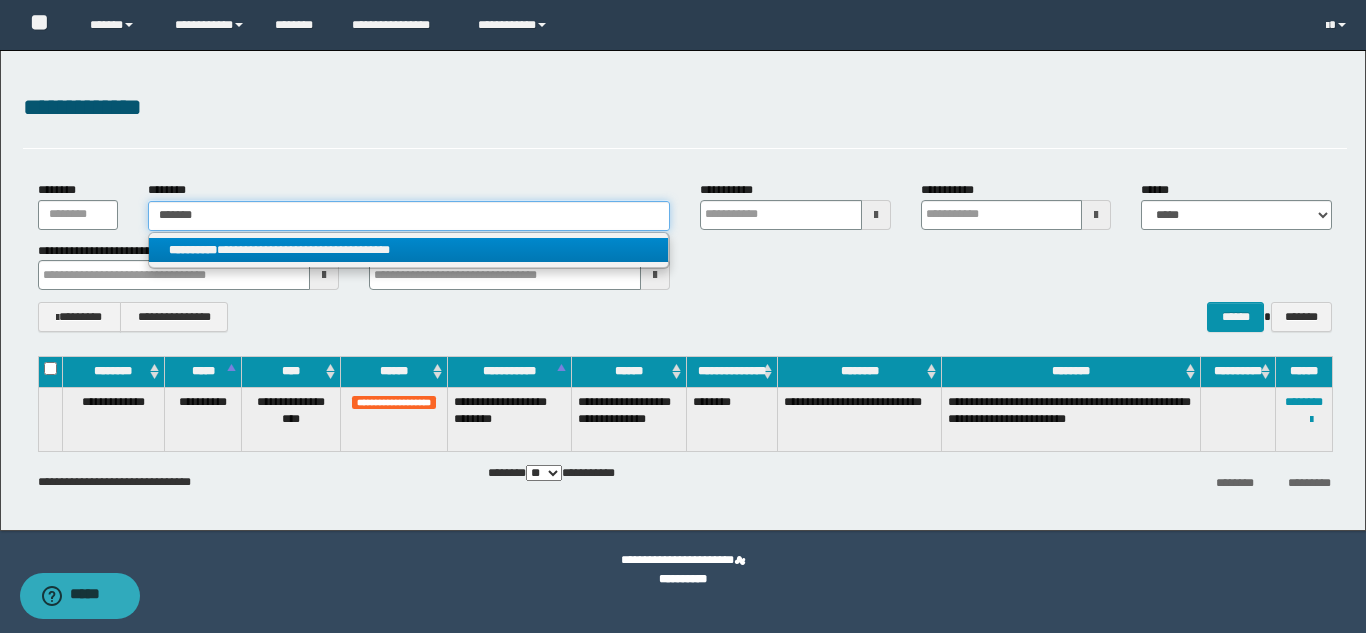 type on "*******" 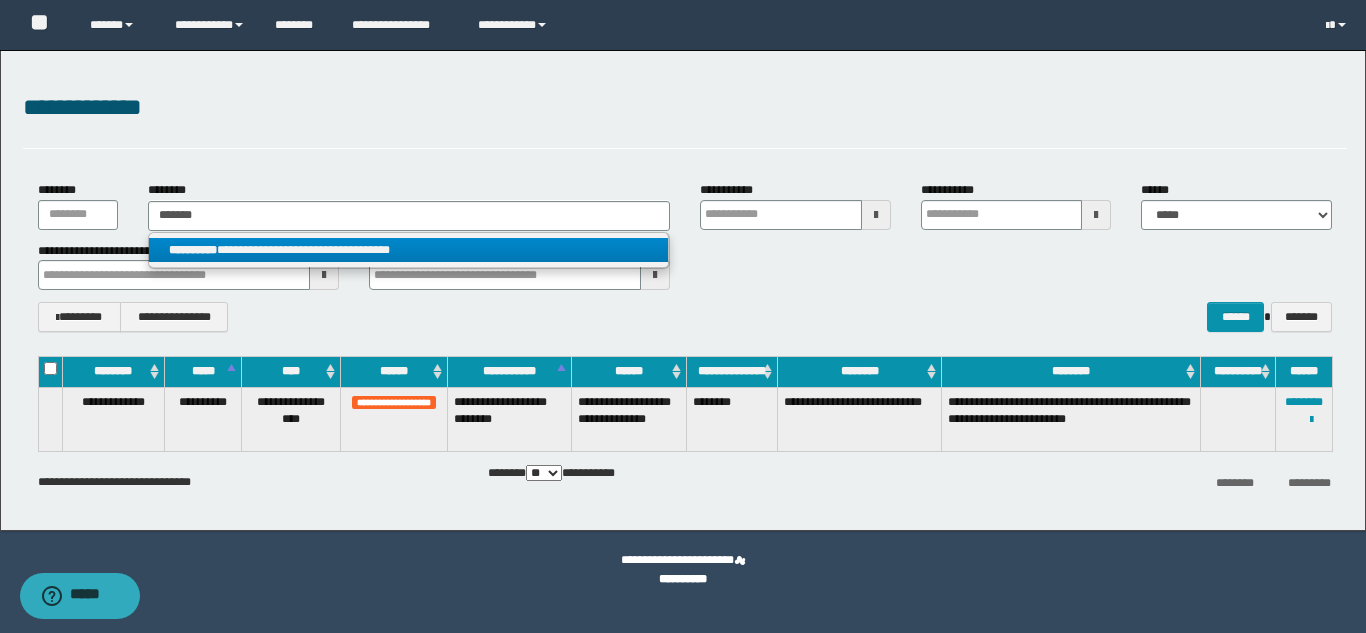 drag, startPoint x: 253, startPoint y: 252, endPoint x: 267, endPoint y: 258, distance: 15.231546 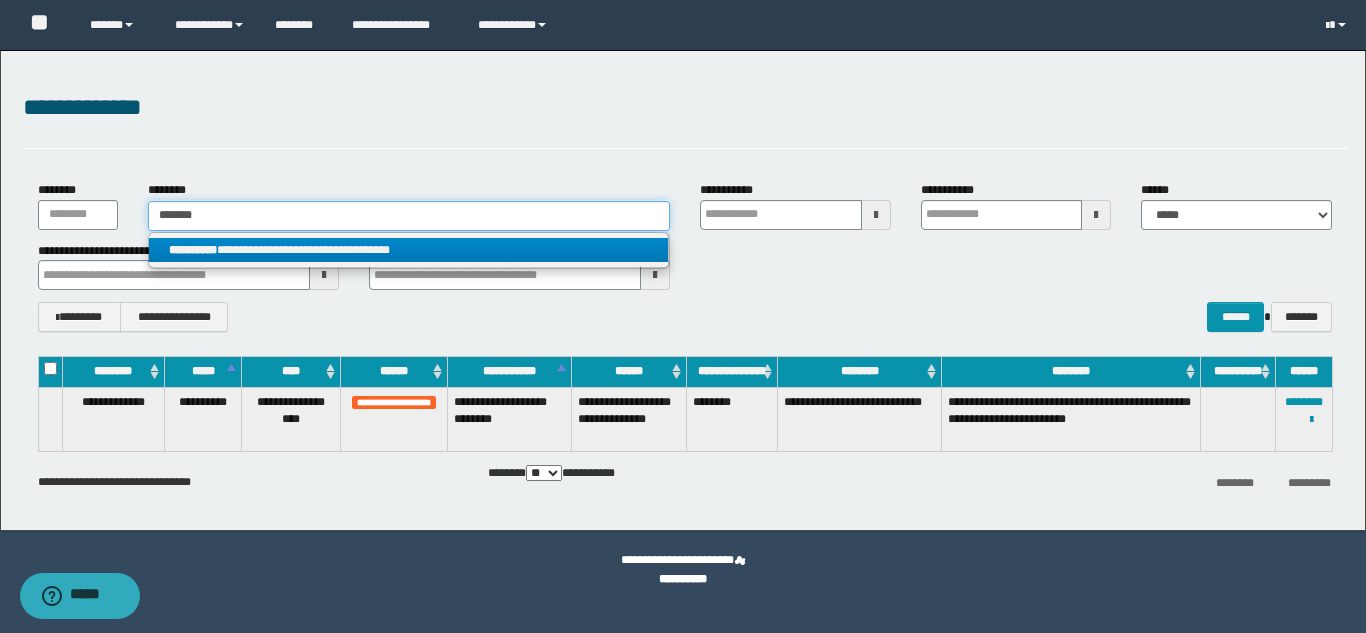type 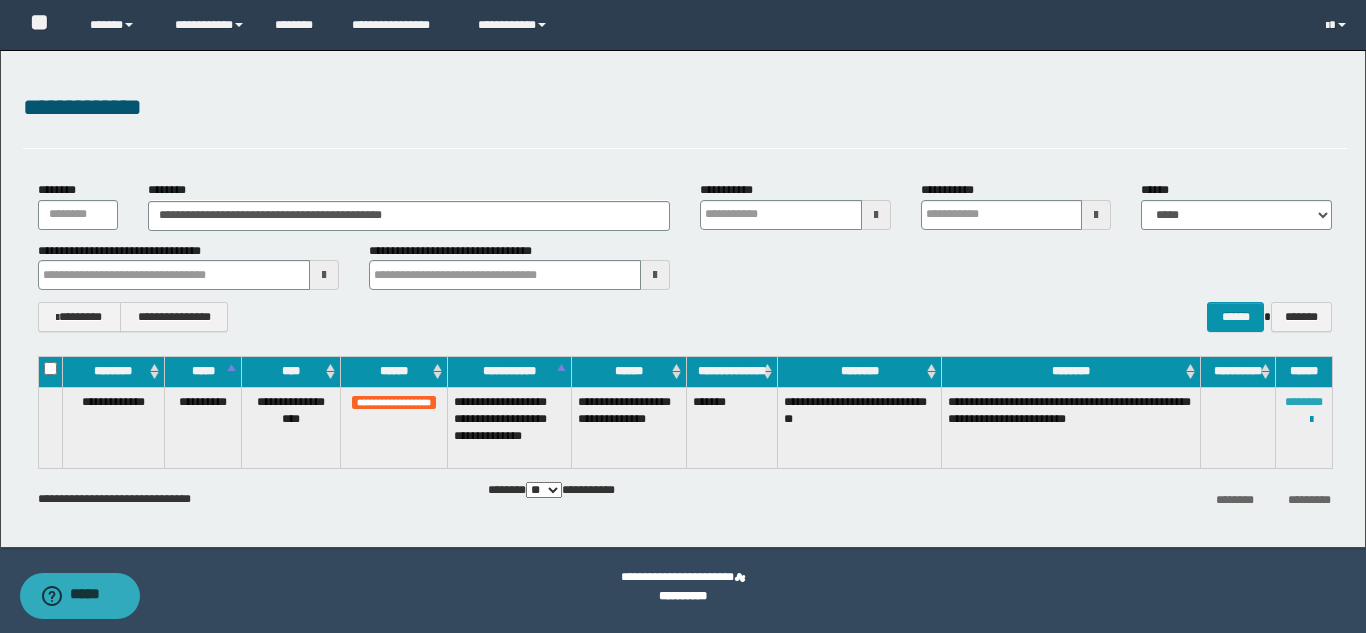 click on "********" at bounding box center [1304, 402] 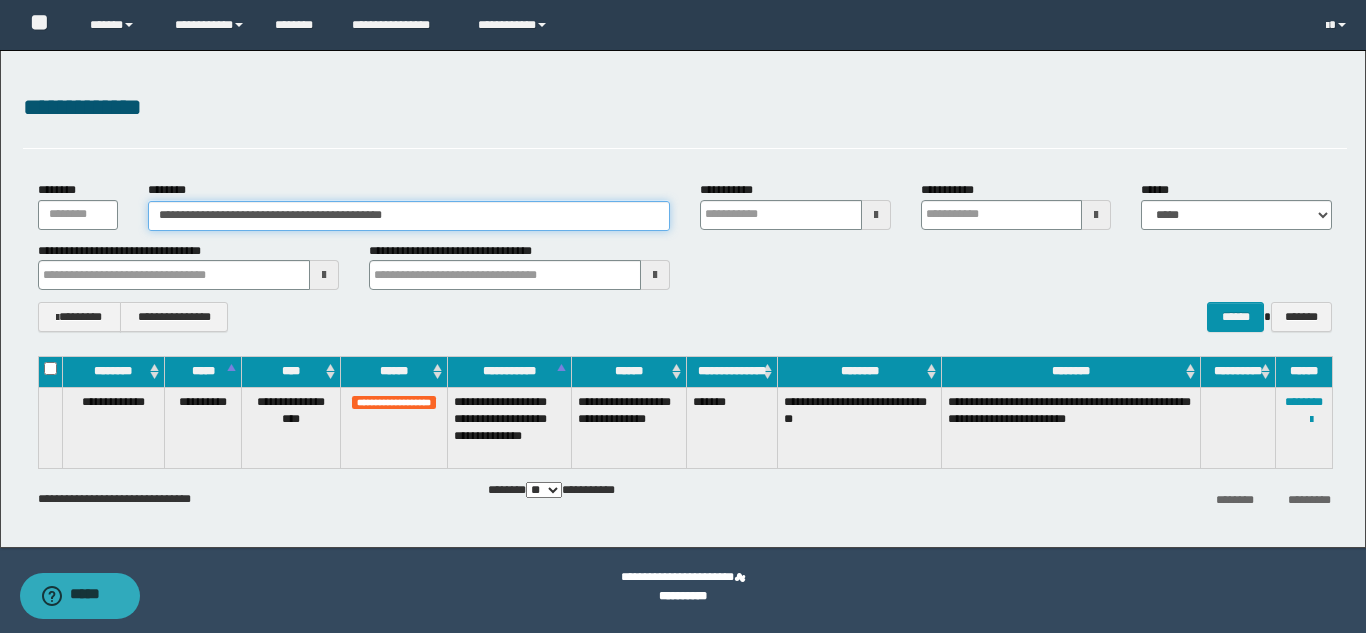 drag, startPoint x: 412, startPoint y: 221, endPoint x: 25, endPoint y: 195, distance: 387.8724 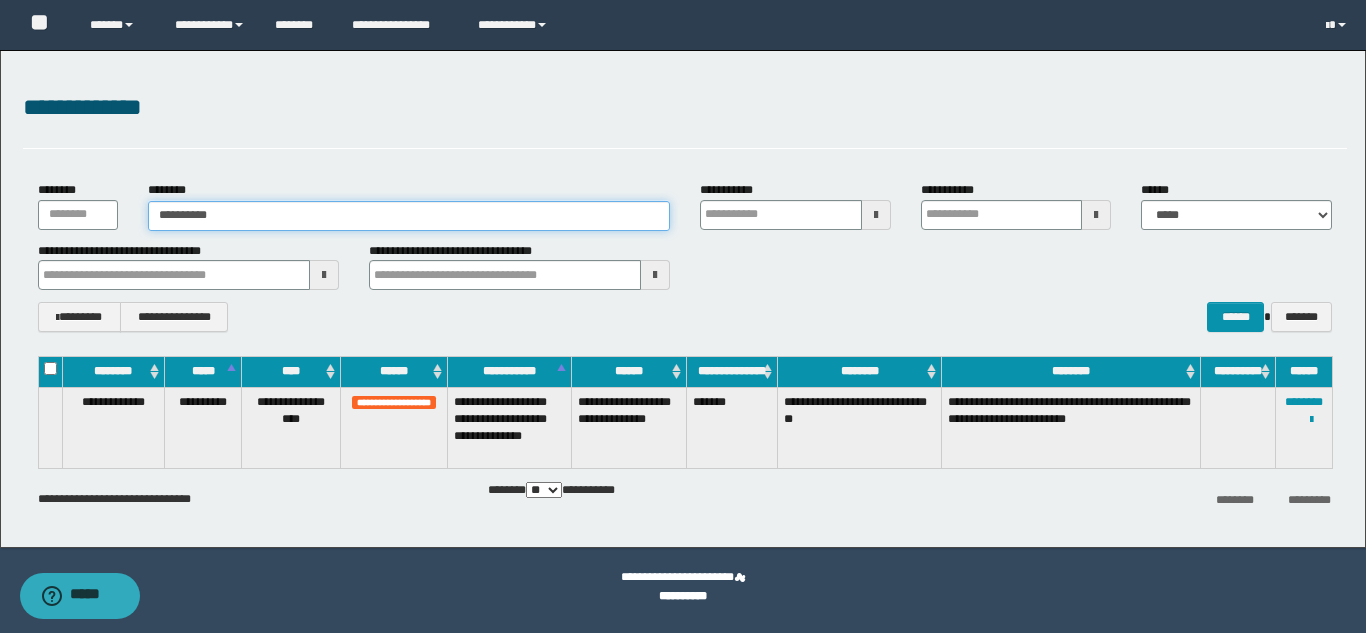 type on "**********" 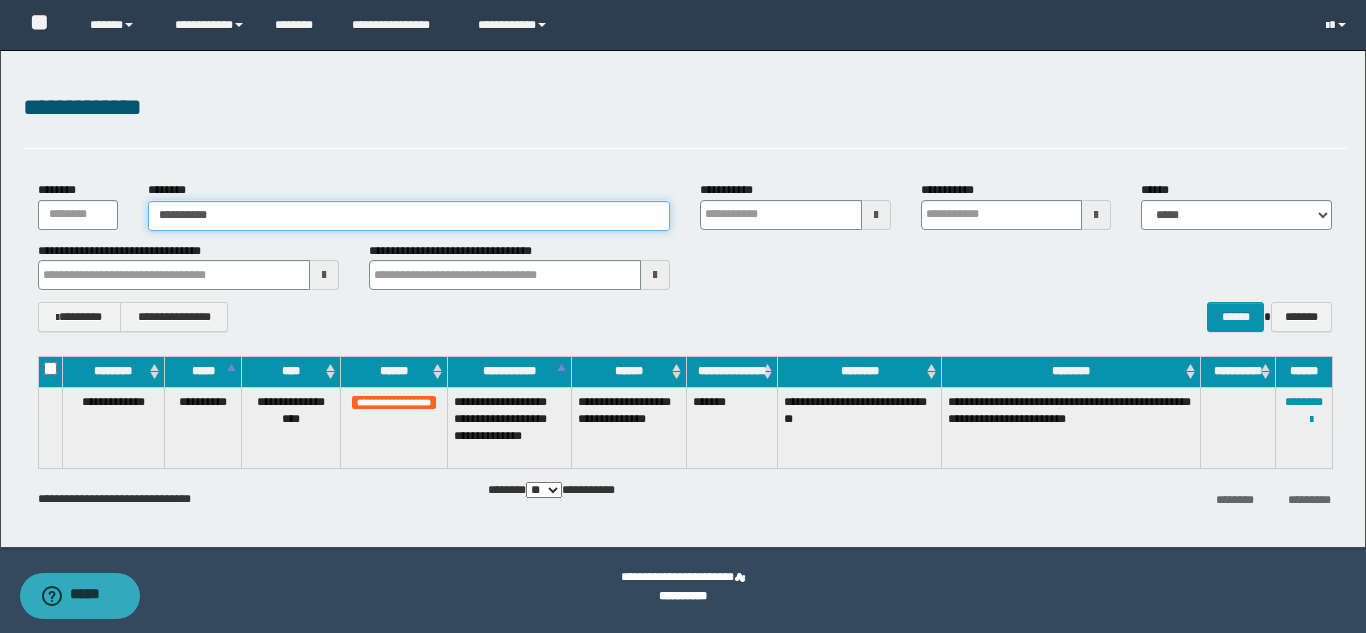 type on "**********" 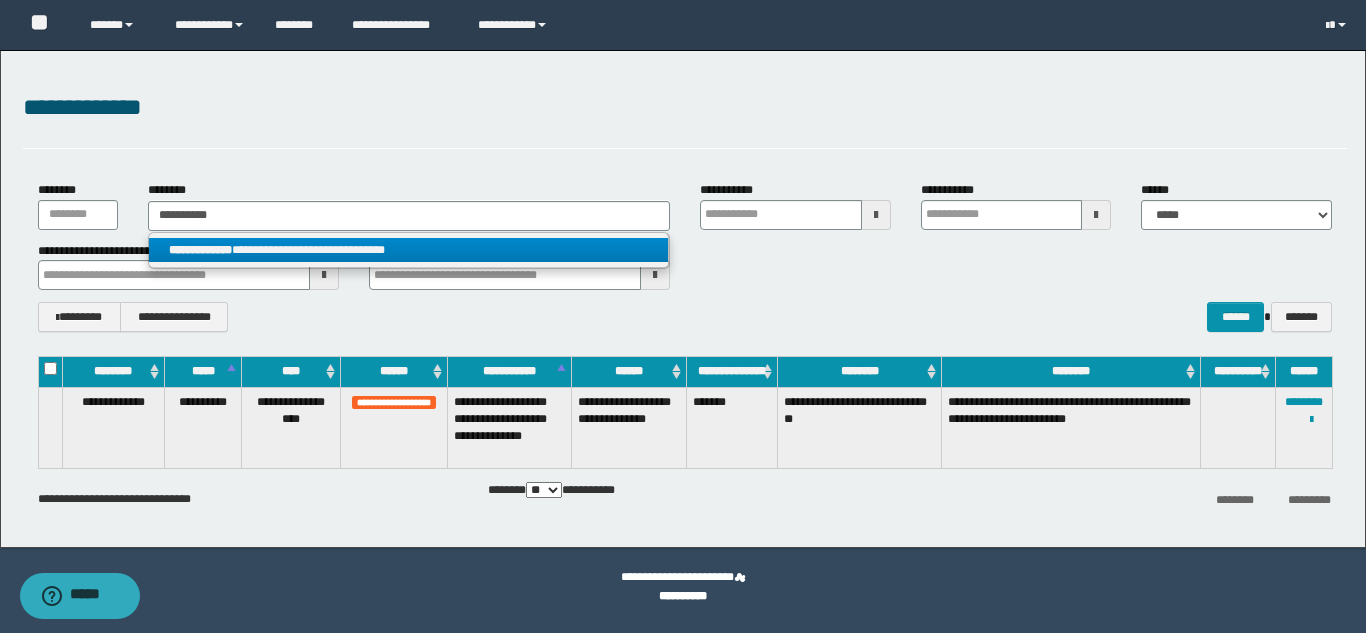 click on "**********" at bounding box center [408, 250] 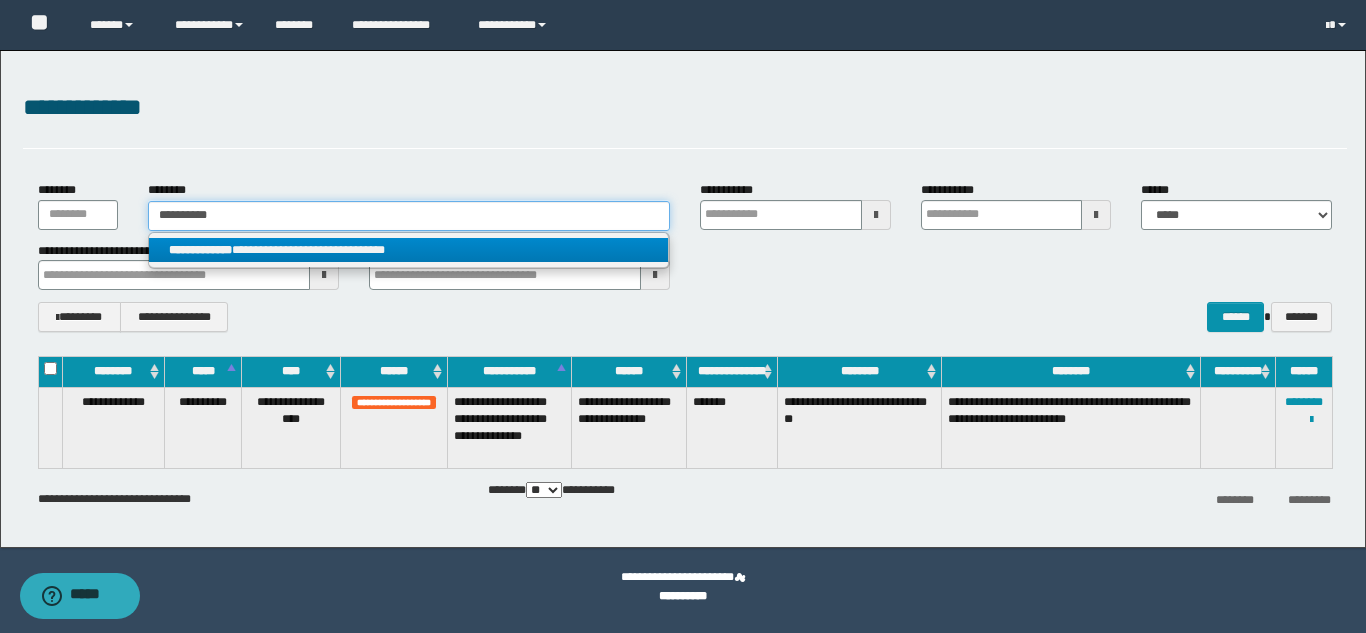 type 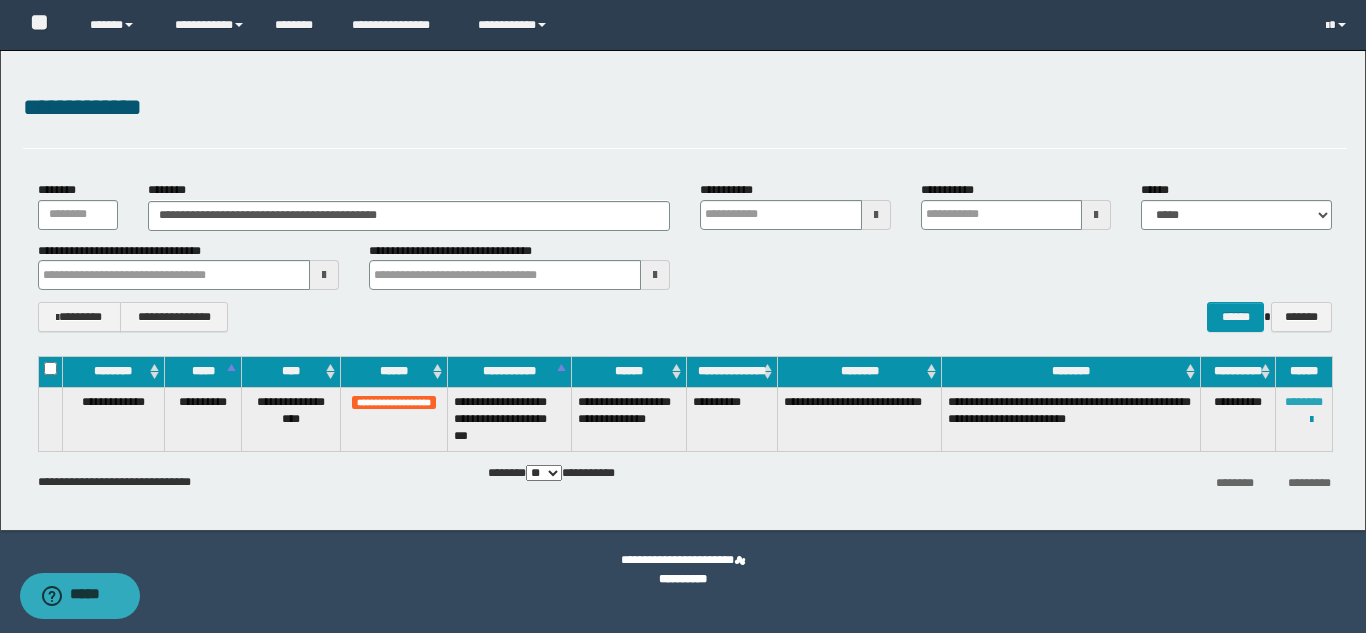 click on "********" at bounding box center (1304, 402) 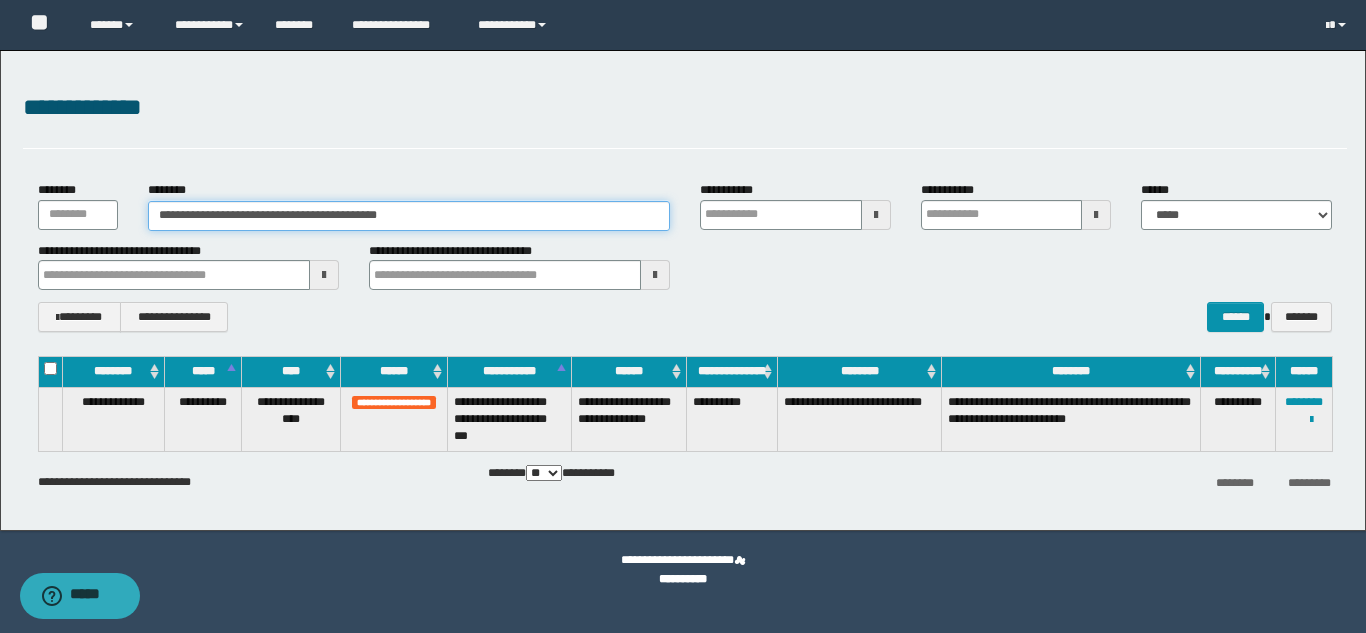 drag, startPoint x: 450, startPoint y: 213, endPoint x: 0, endPoint y: 221, distance: 450.0711 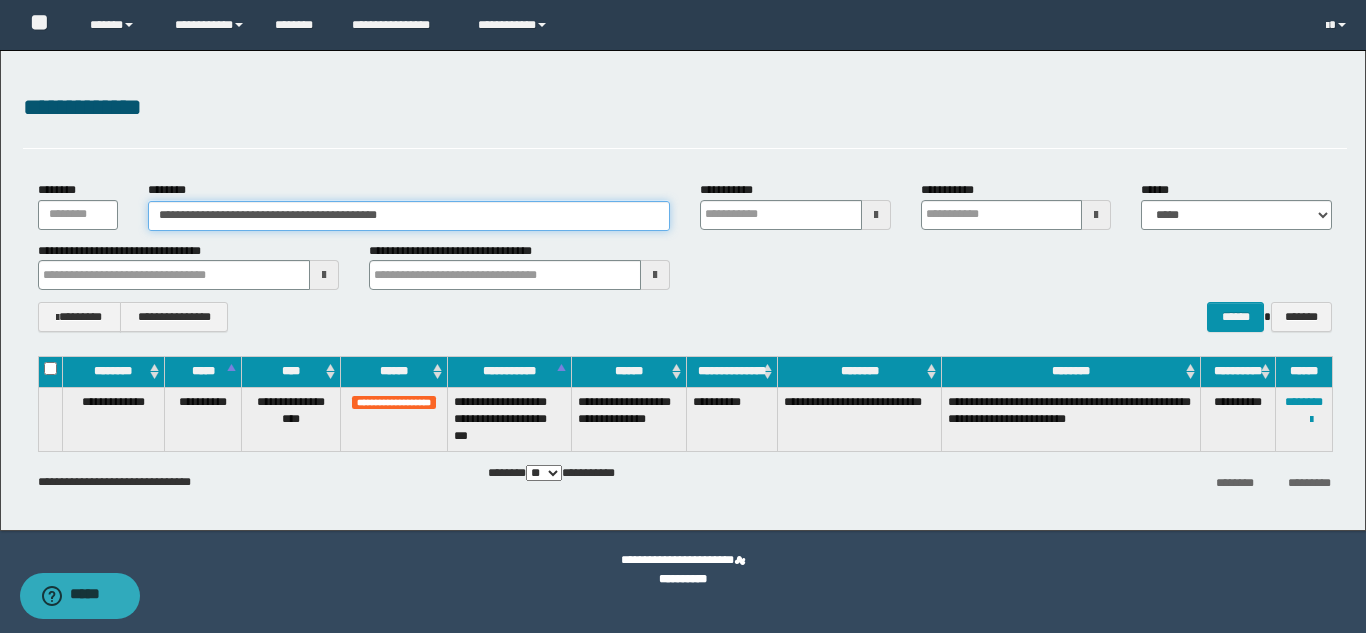 paste 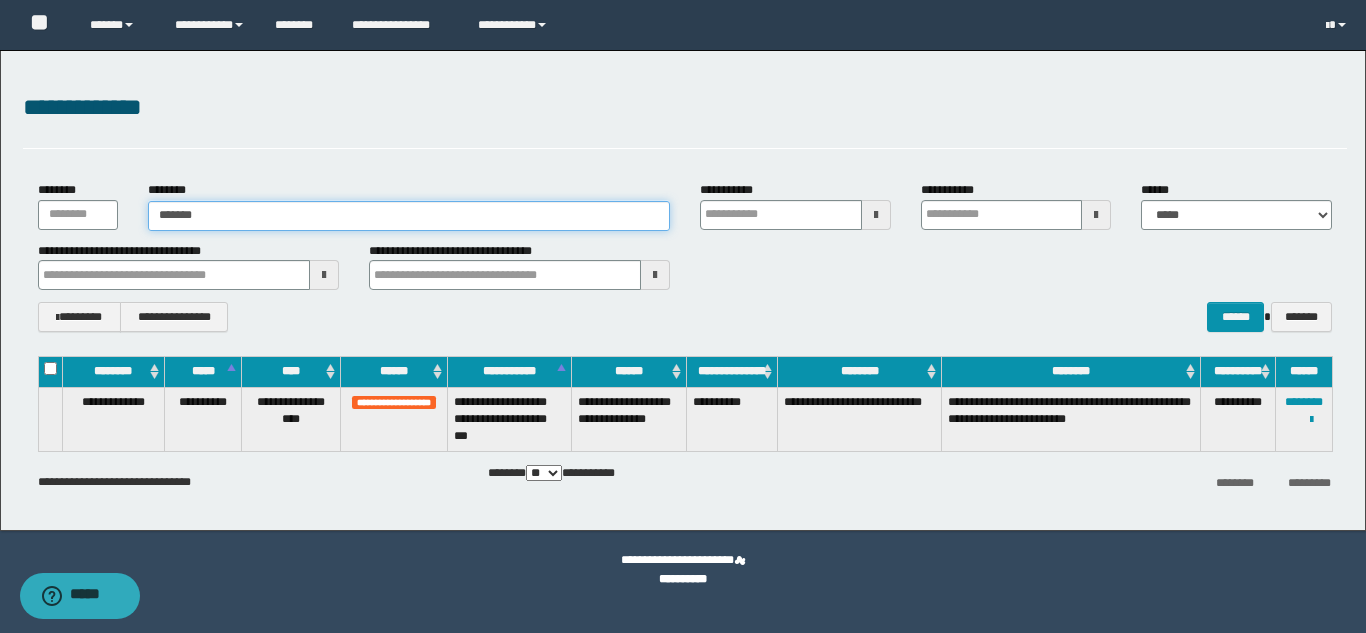 type on "*******" 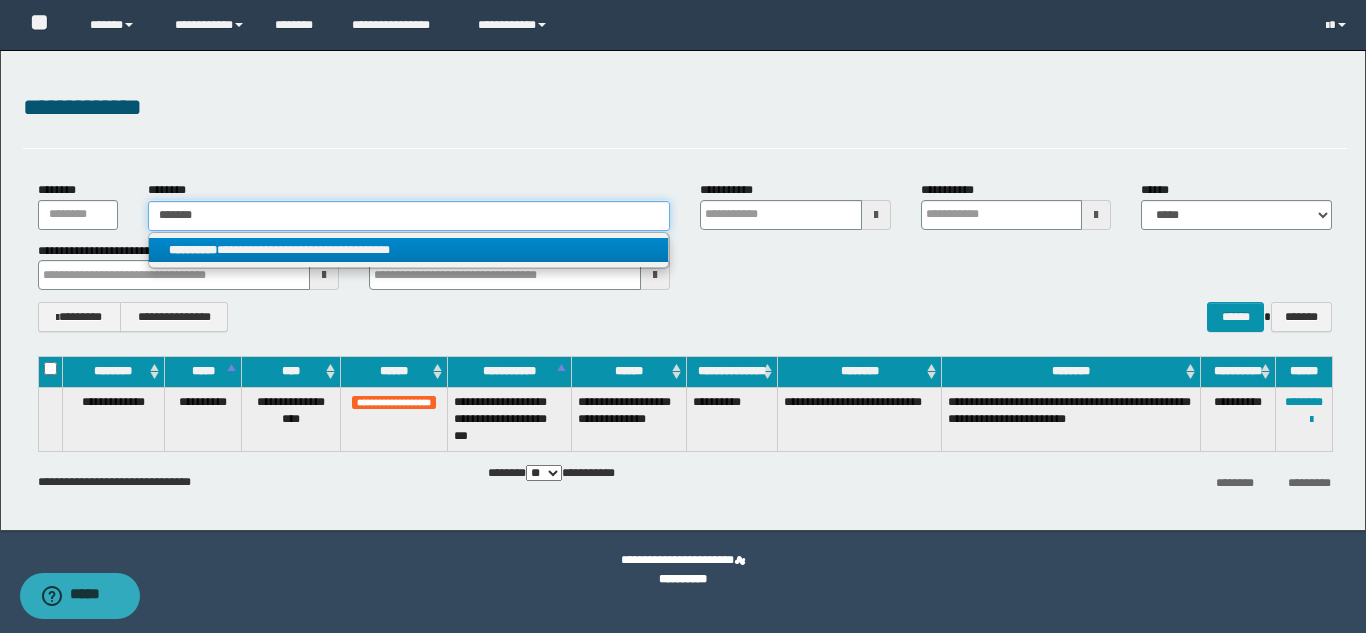 type on "*******" 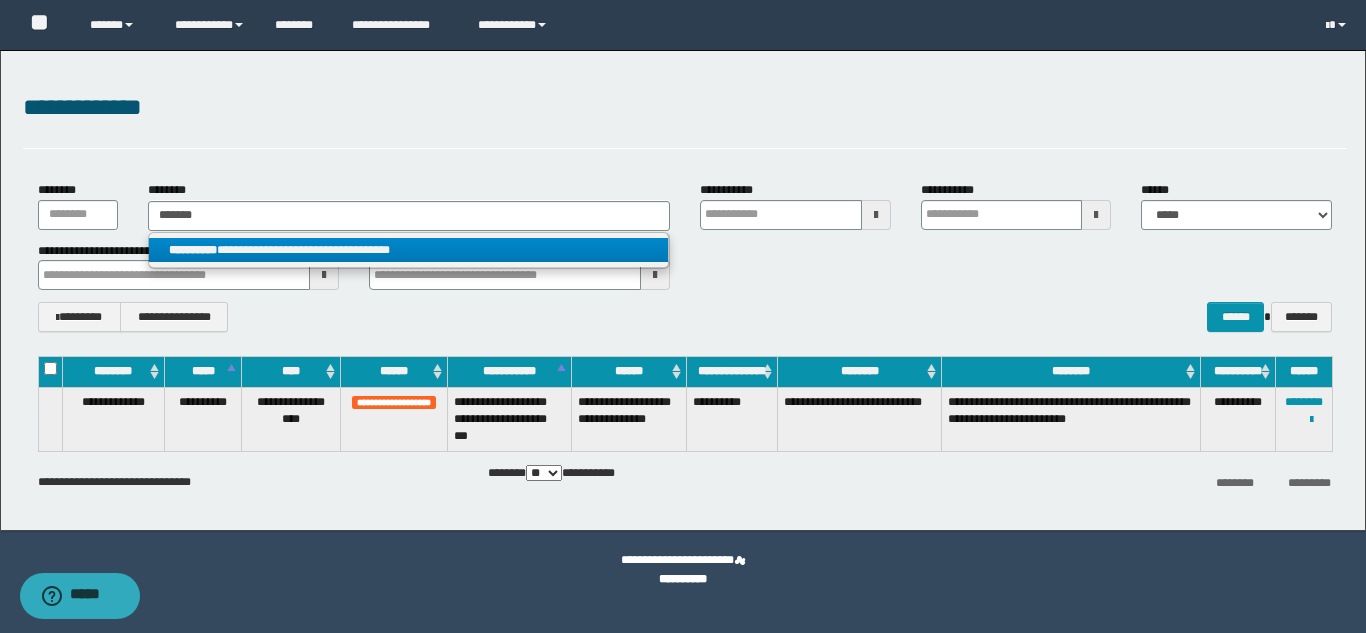 drag, startPoint x: 250, startPoint y: 254, endPoint x: 404, endPoint y: 289, distance: 157.9272 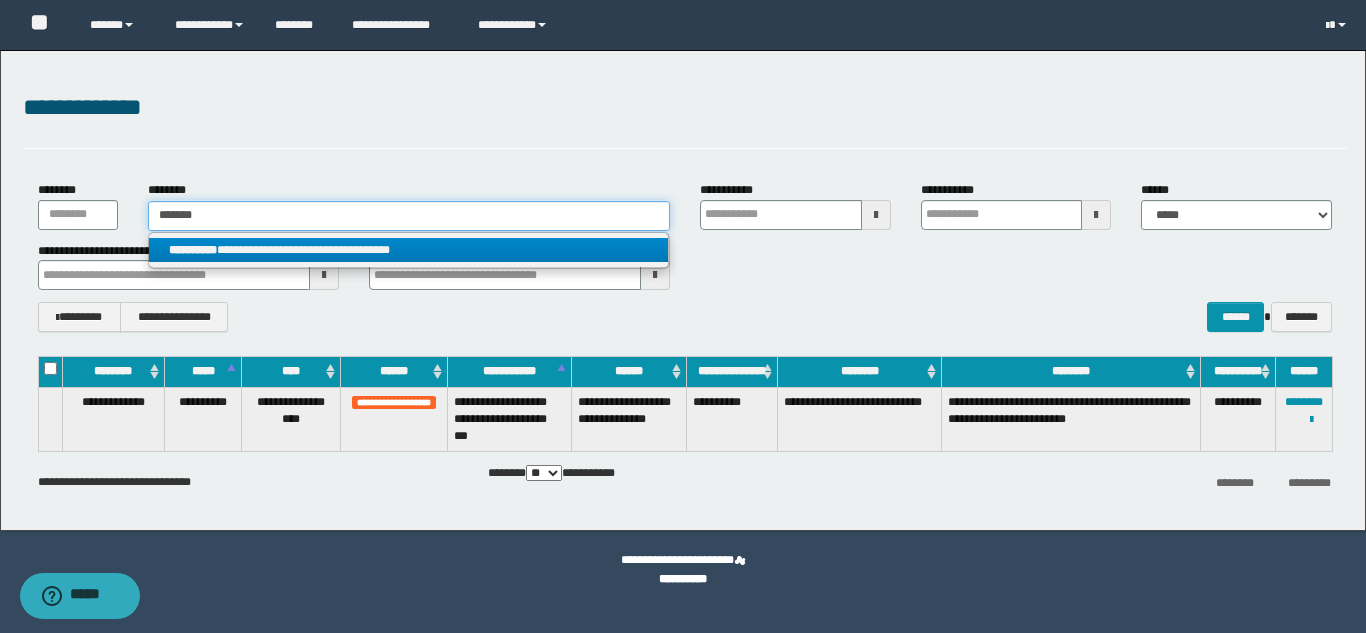 type 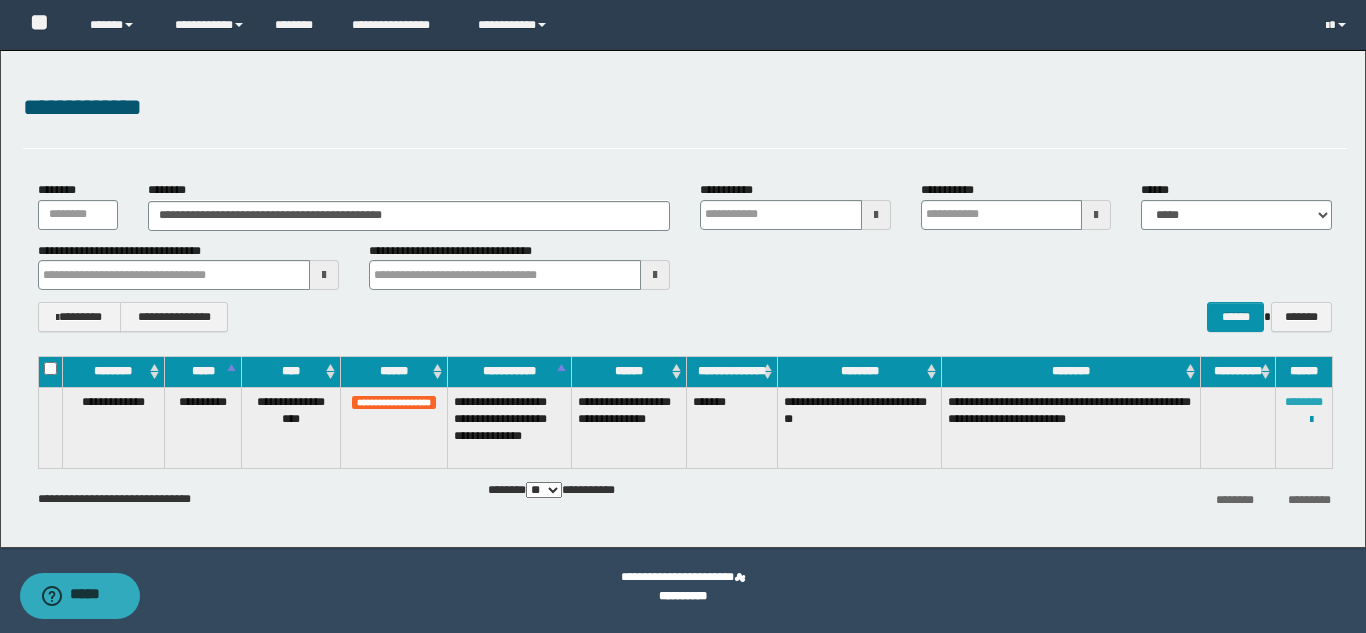 click on "********" at bounding box center [1304, 402] 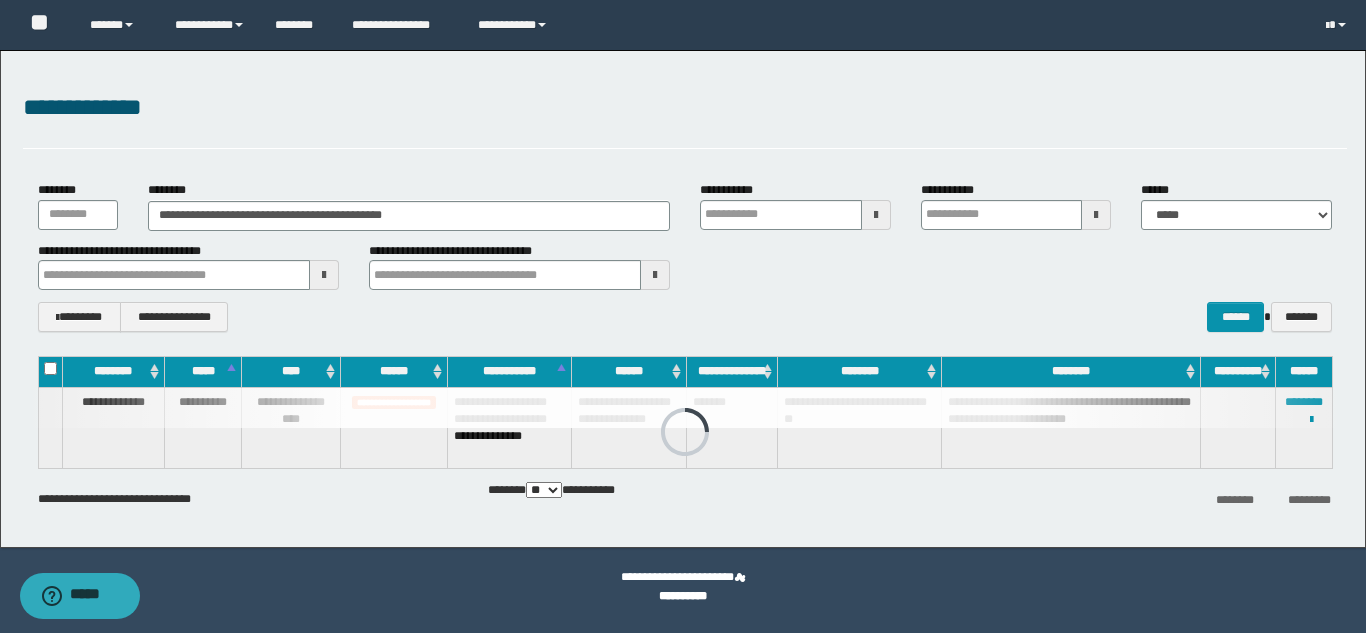 drag, startPoint x: 950, startPoint y: 486, endPoint x: 949, endPoint y: 518, distance: 32.01562 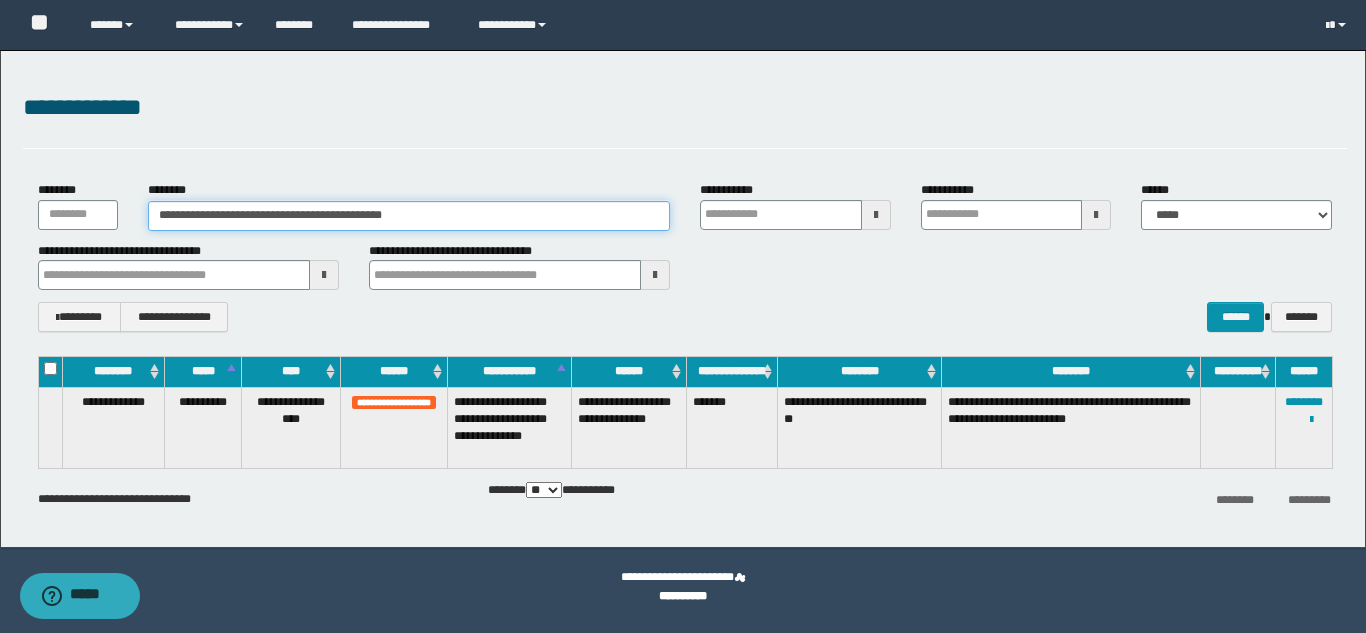 drag, startPoint x: 430, startPoint y: 210, endPoint x: 0, endPoint y: 163, distance: 432.56097 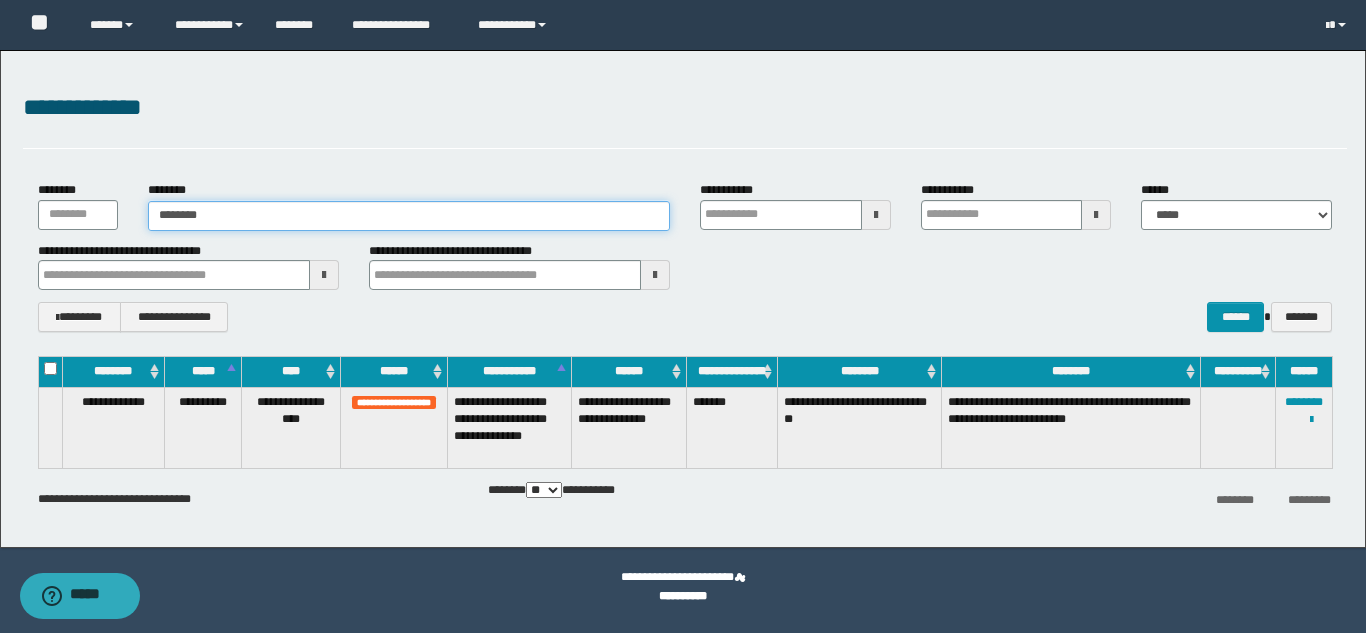 type on "********" 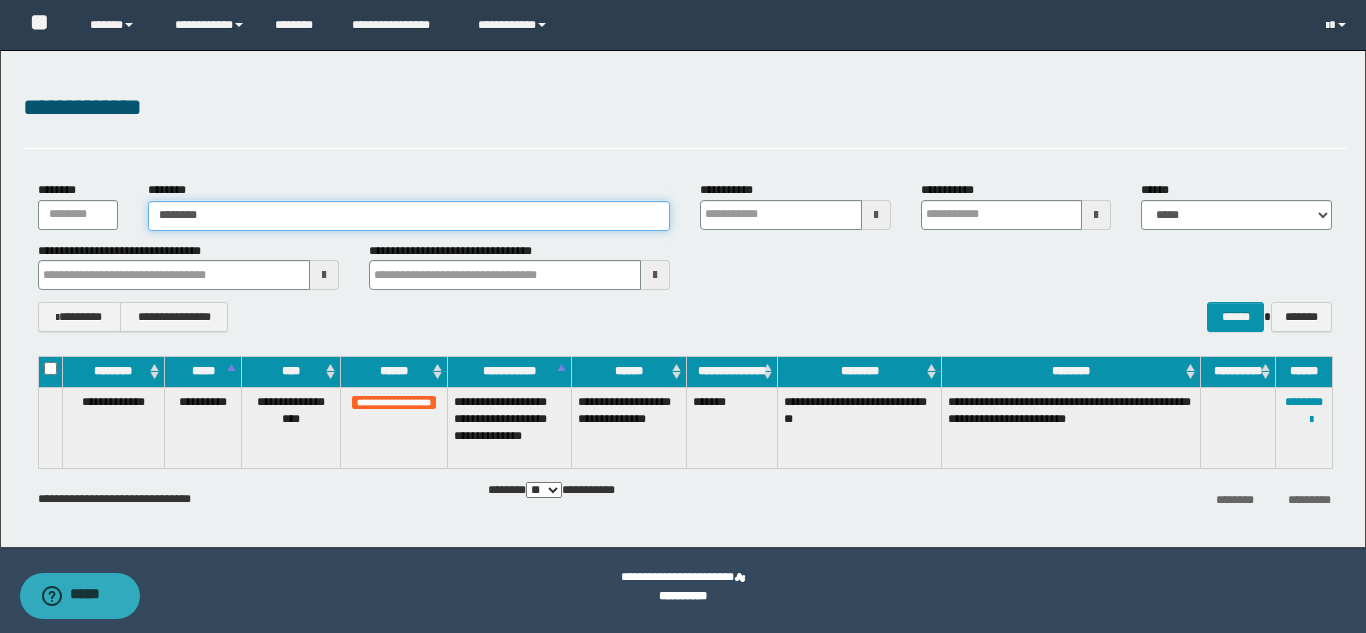 type on "********" 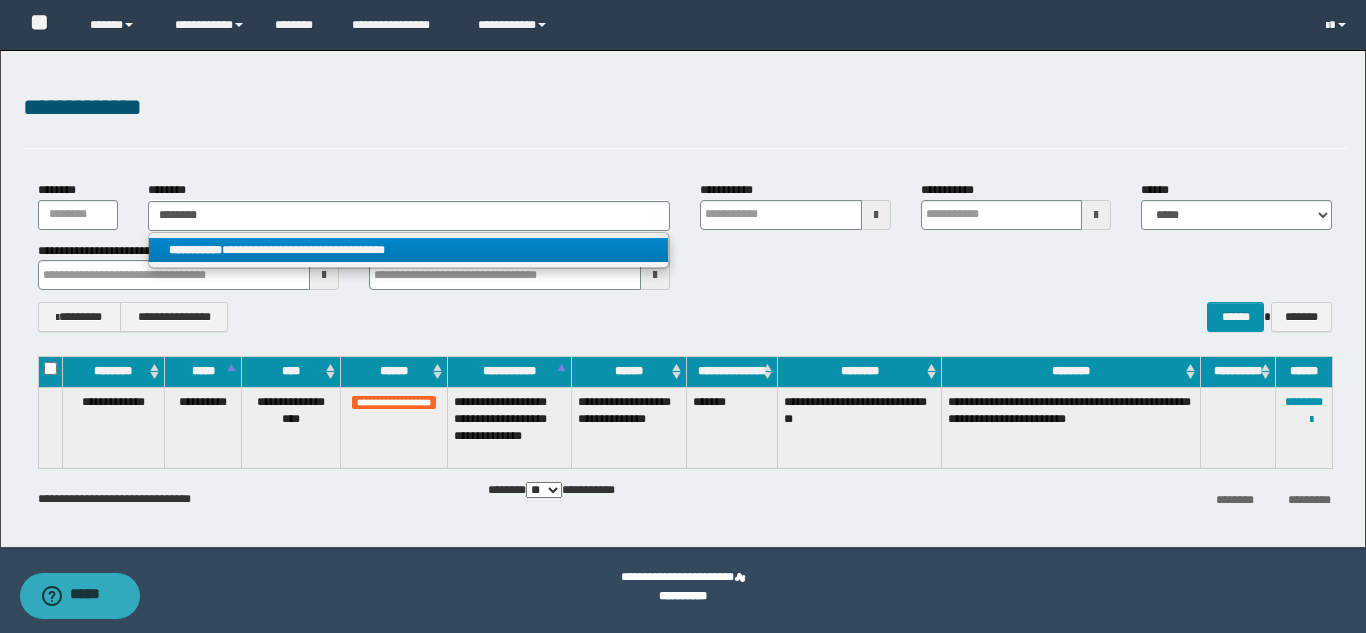 click on "**********" at bounding box center [408, 250] 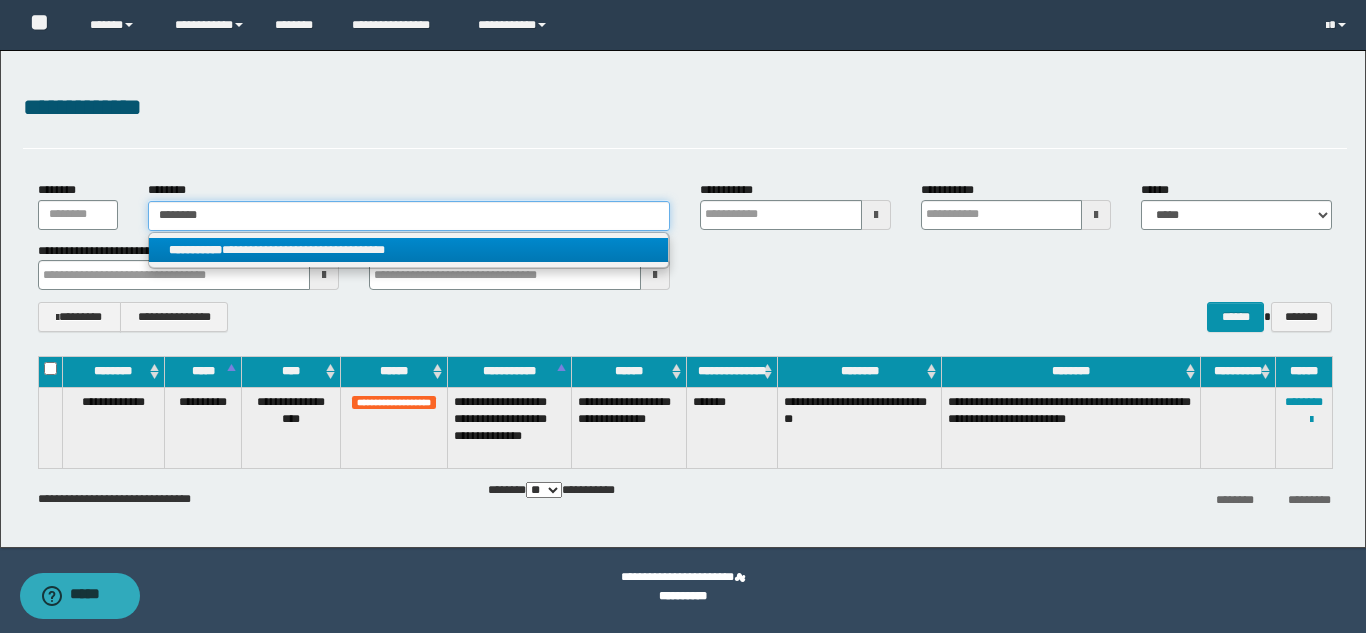 type 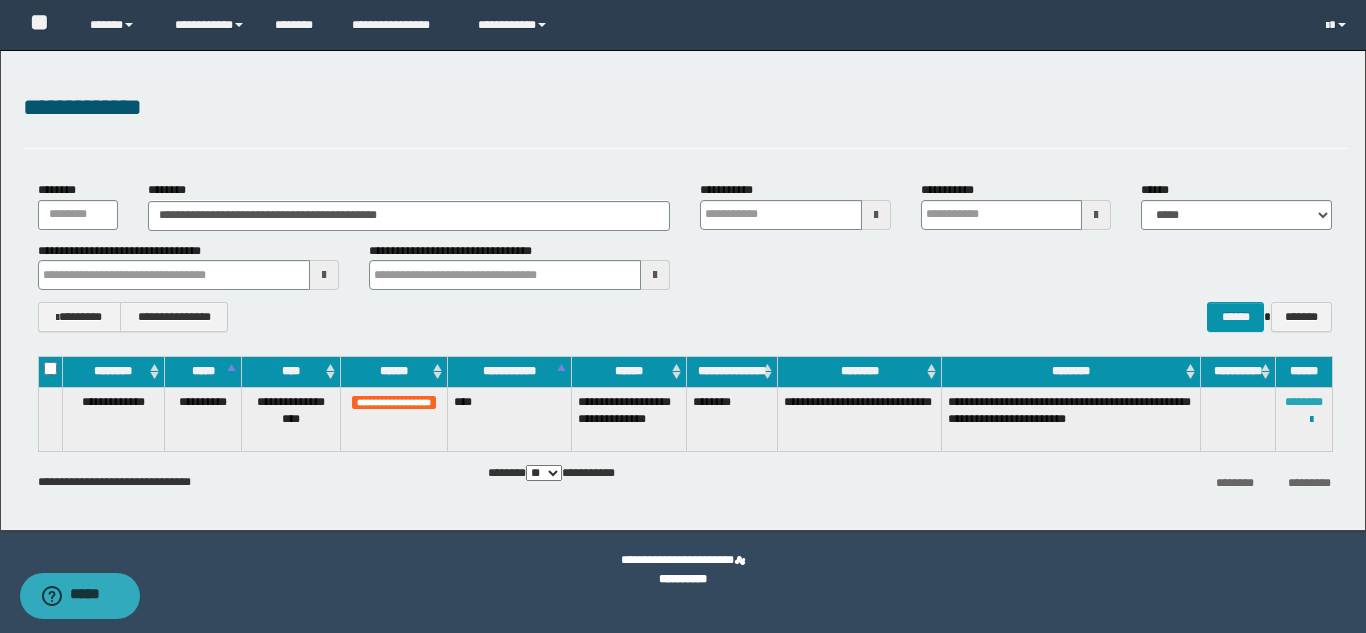 click on "********" at bounding box center [1304, 402] 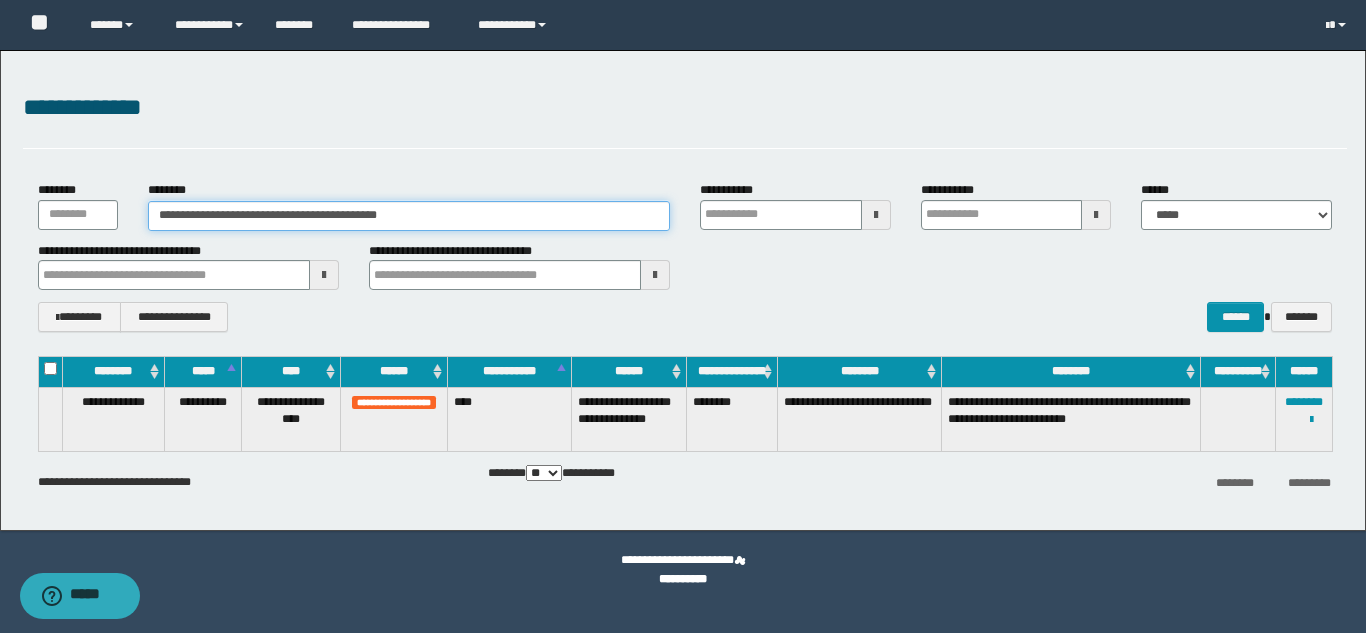 drag, startPoint x: 419, startPoint y: 216, endPoint x: 38, endPoint y: 128, distance: 391.0307 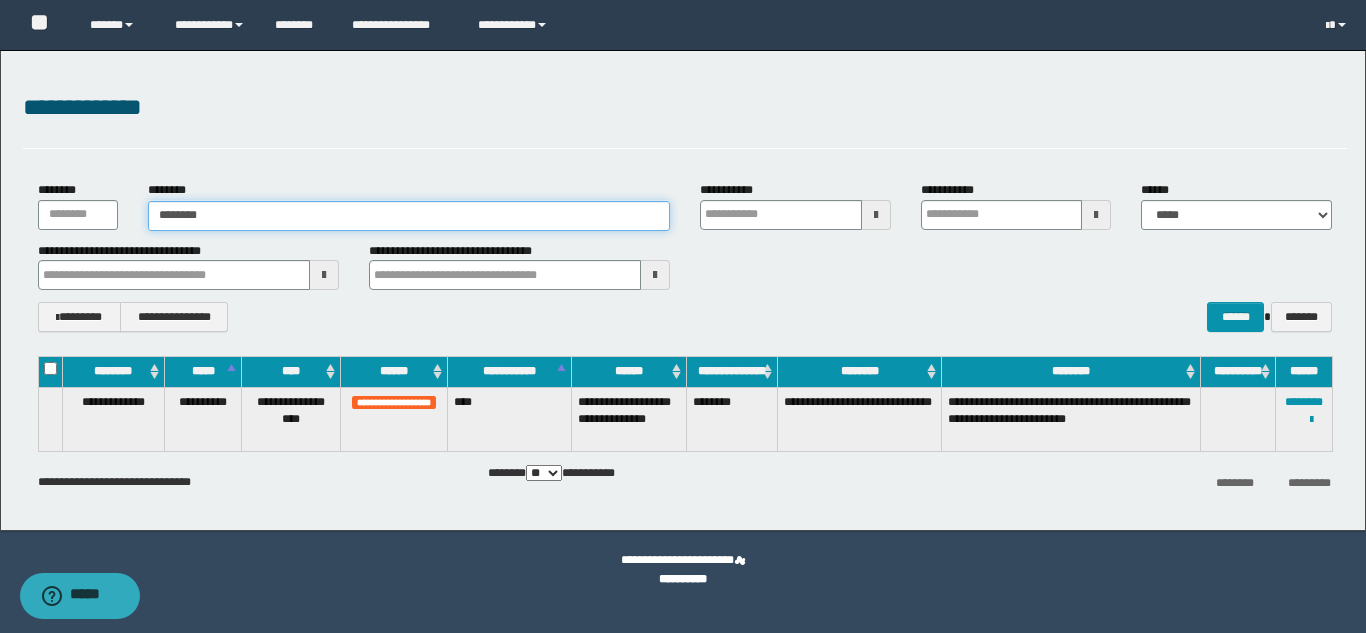 type on "********" 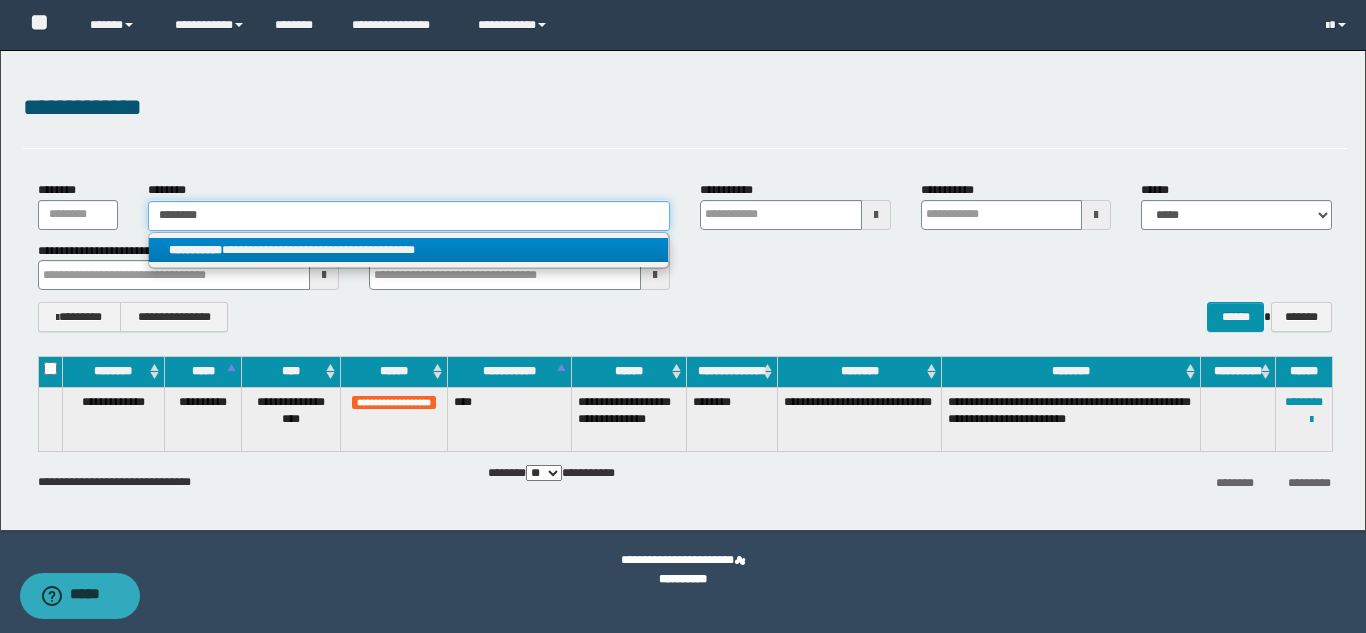 type on "********" 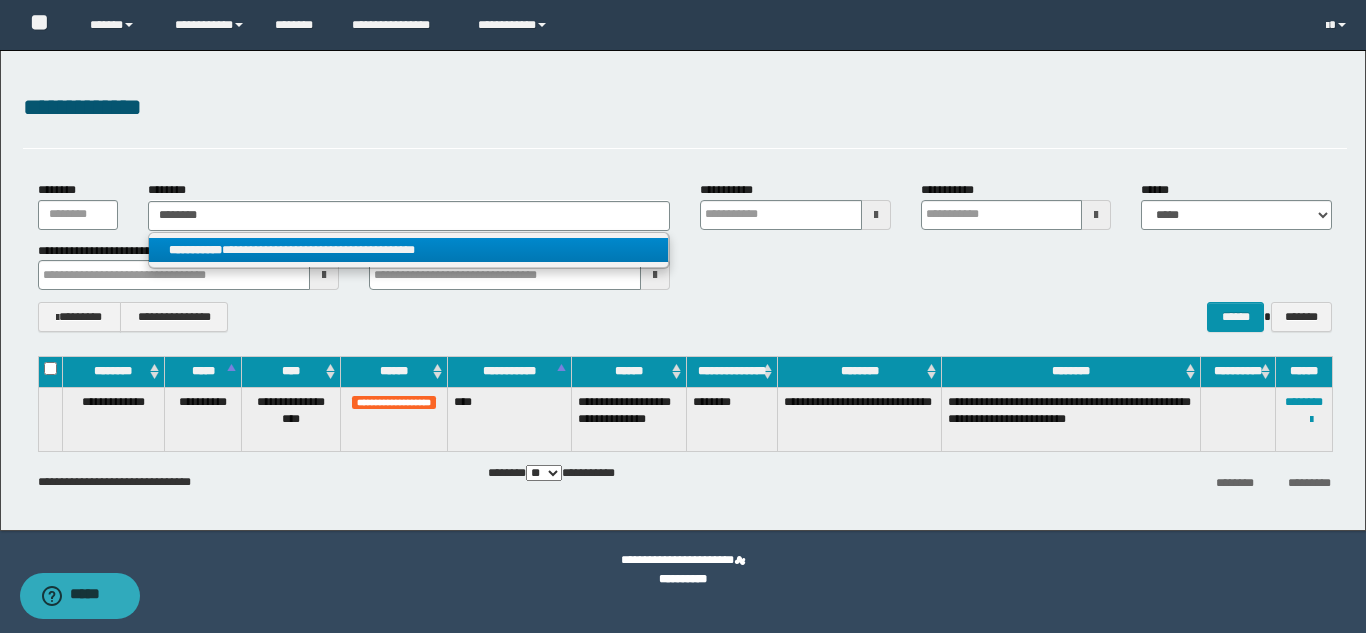 click on "**********" at bounding box center [408, 250] 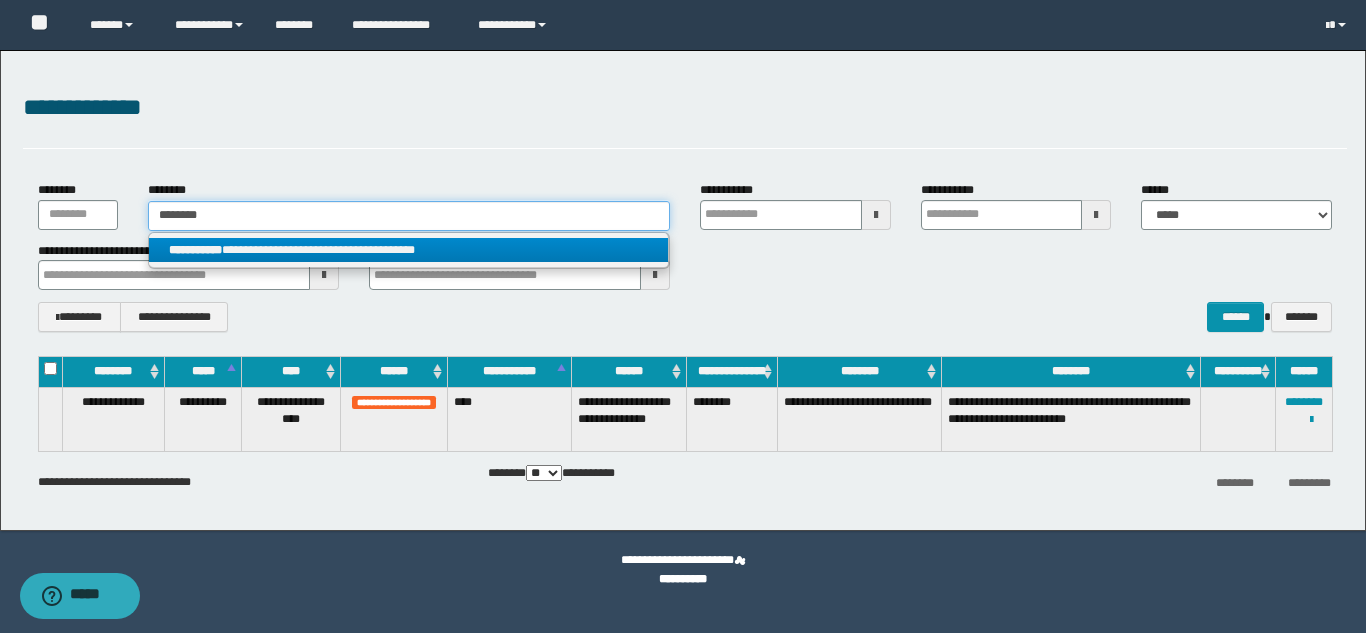 type 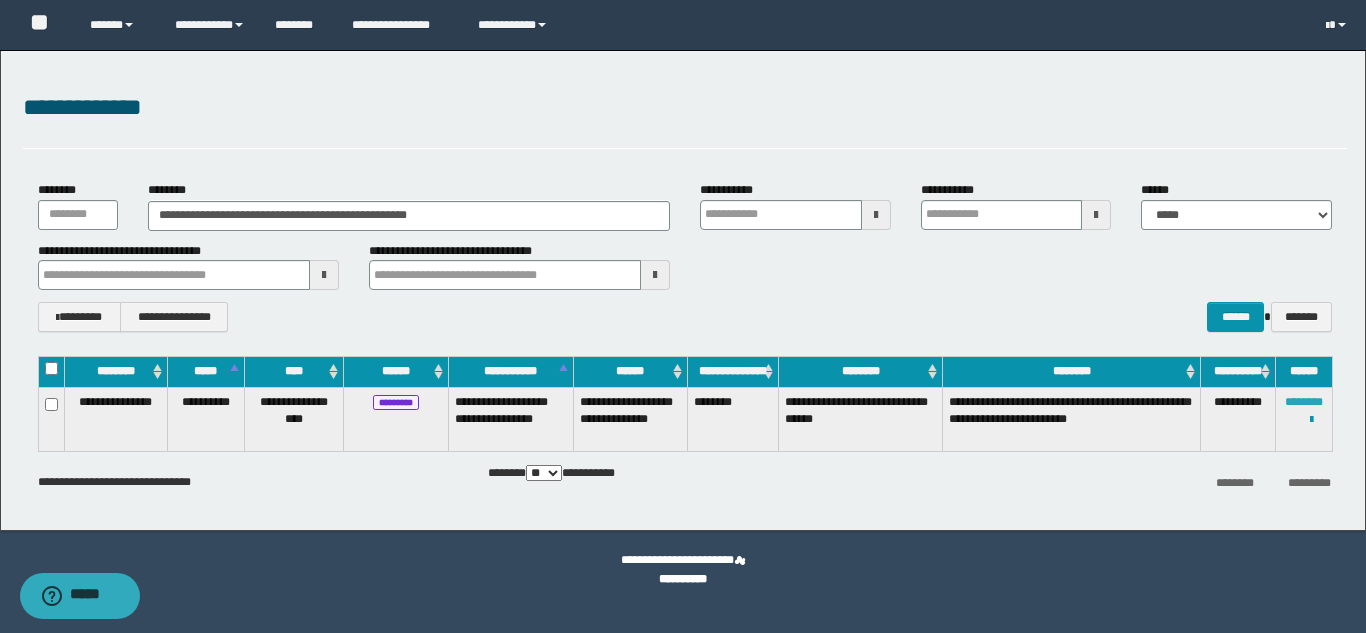 click on "********" at bounding box center [1304, 402] 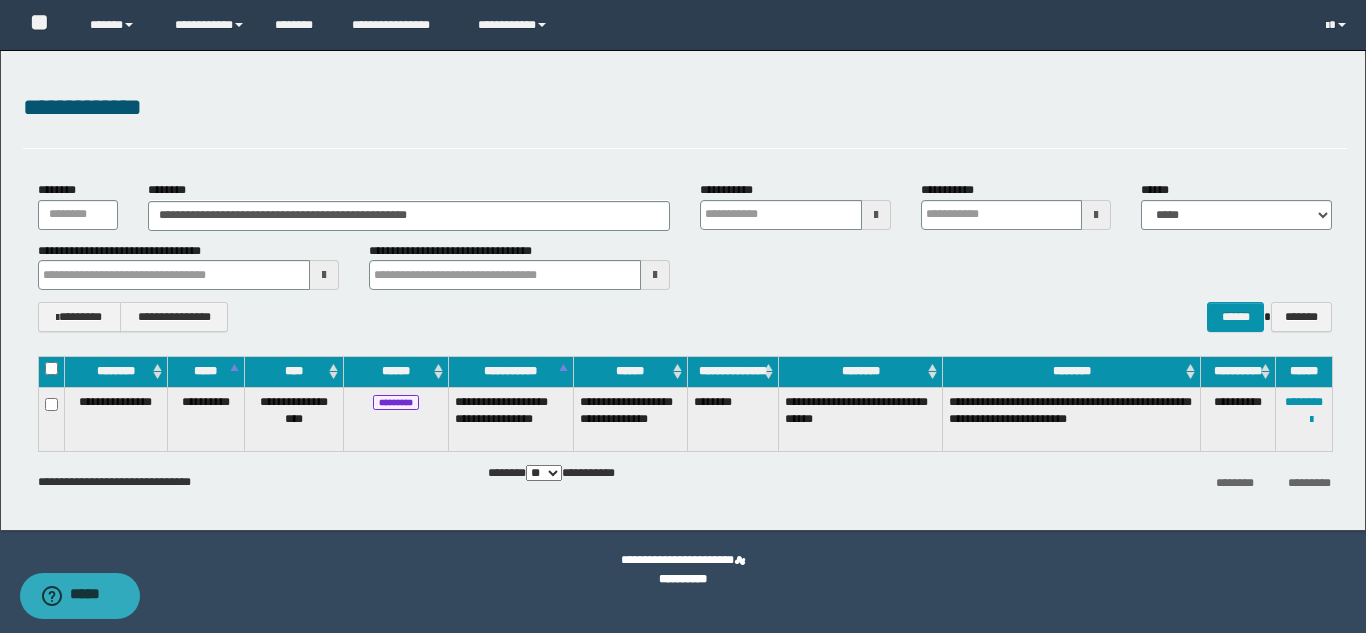 click on "**********" at bounding box center [685, 119] 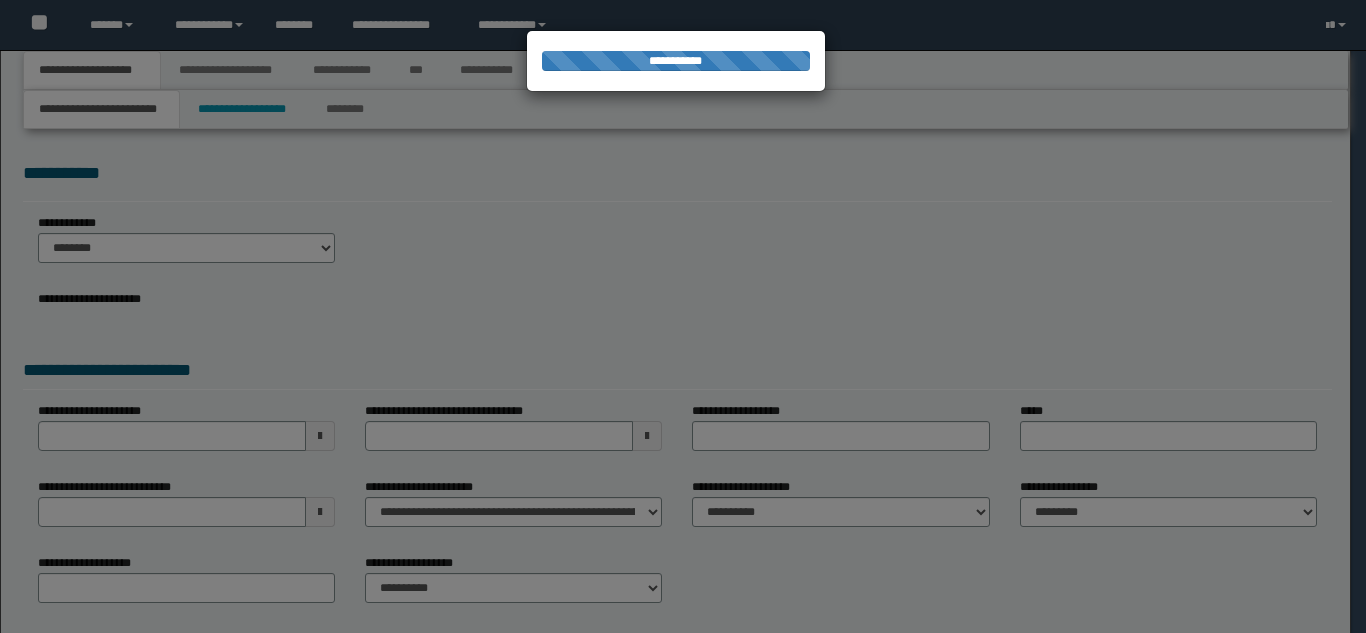 scroll, scrollTop: 0, scrollLeft: 0, axis: both 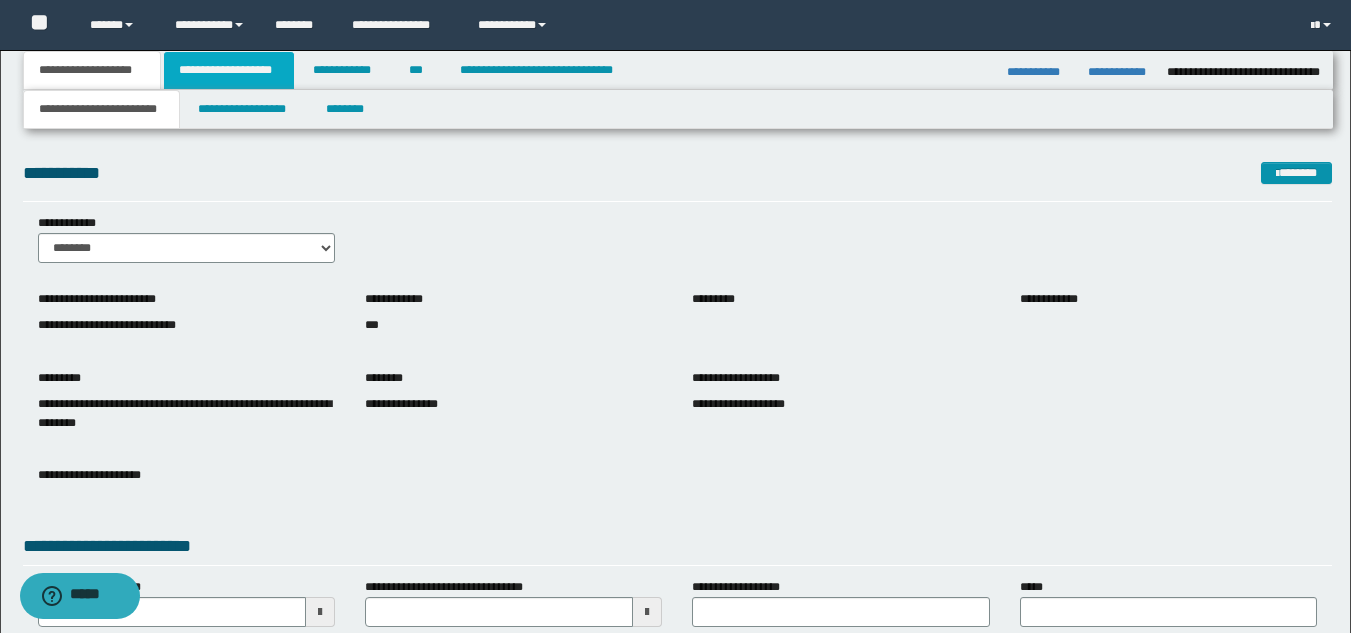 click on "**********" at bounding box center (229, 70) 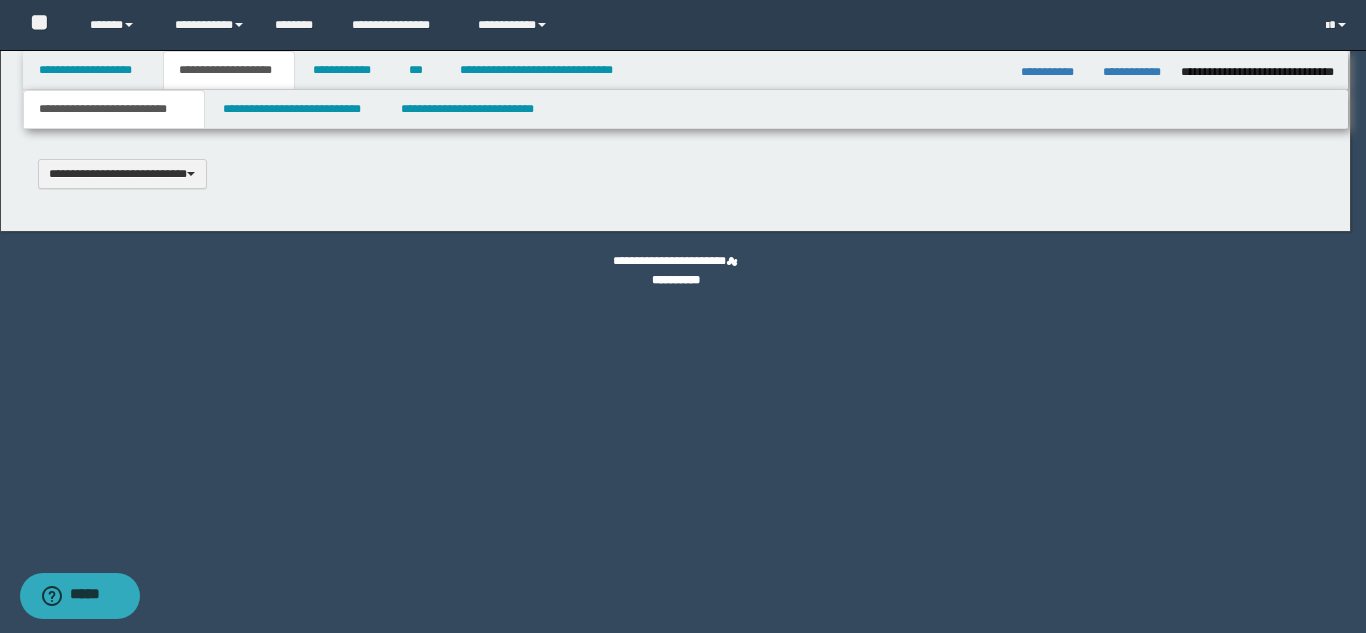 type 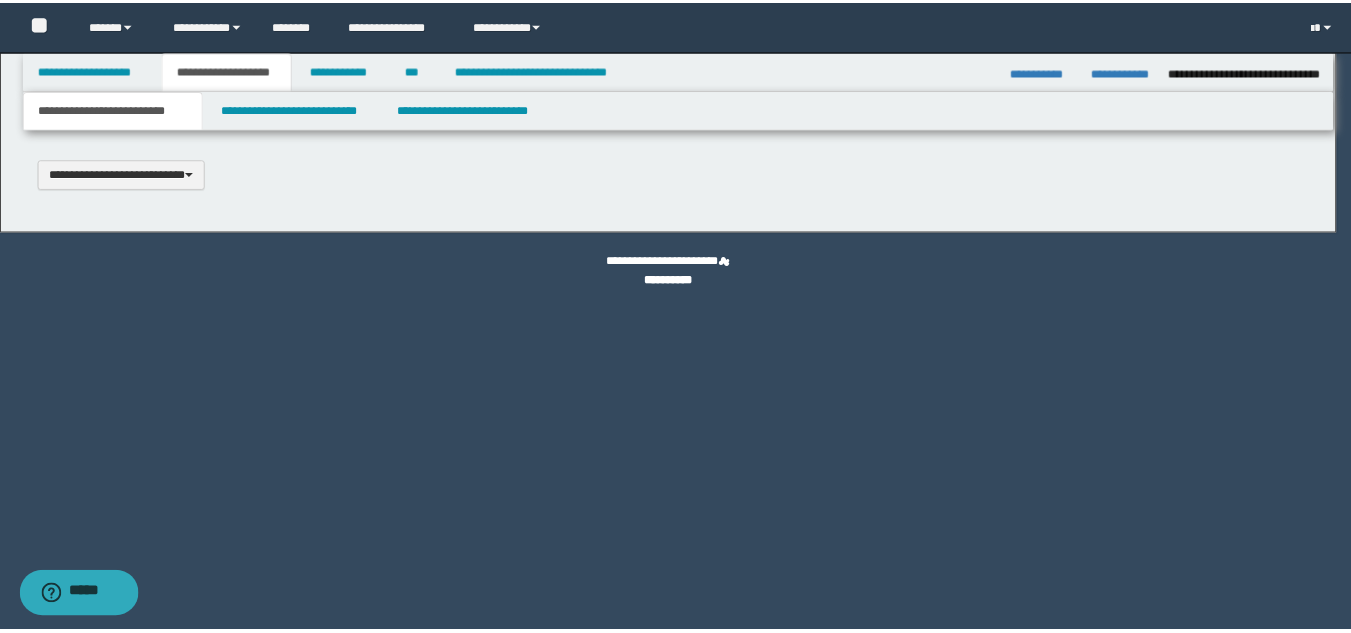 scroll, scrollTop: 0, scrollLeft: 0, axis: both 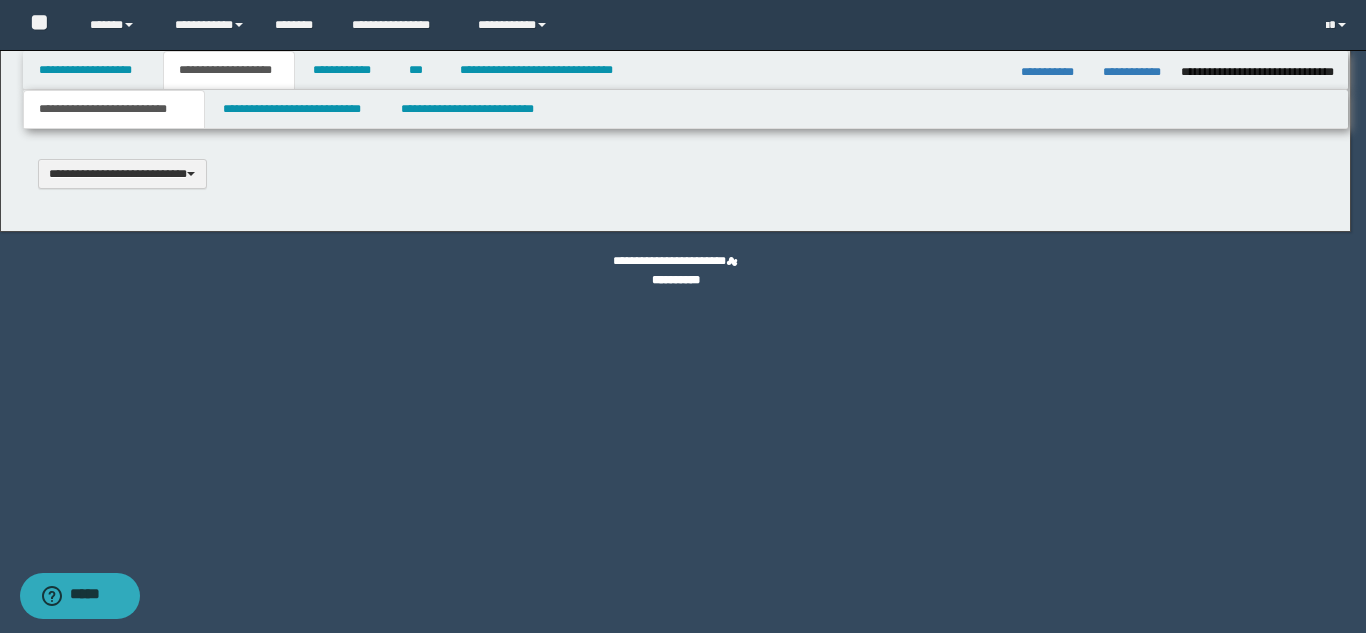select on "*" 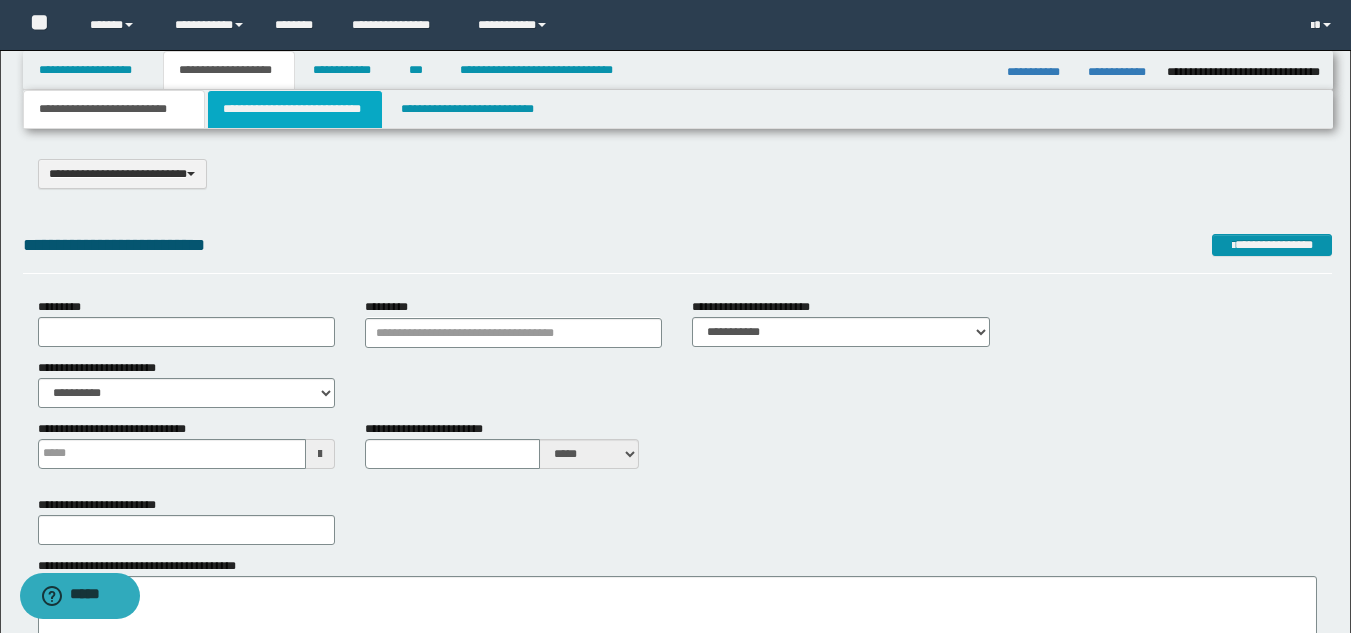 click on "**********" at bounding box center (295, 109) 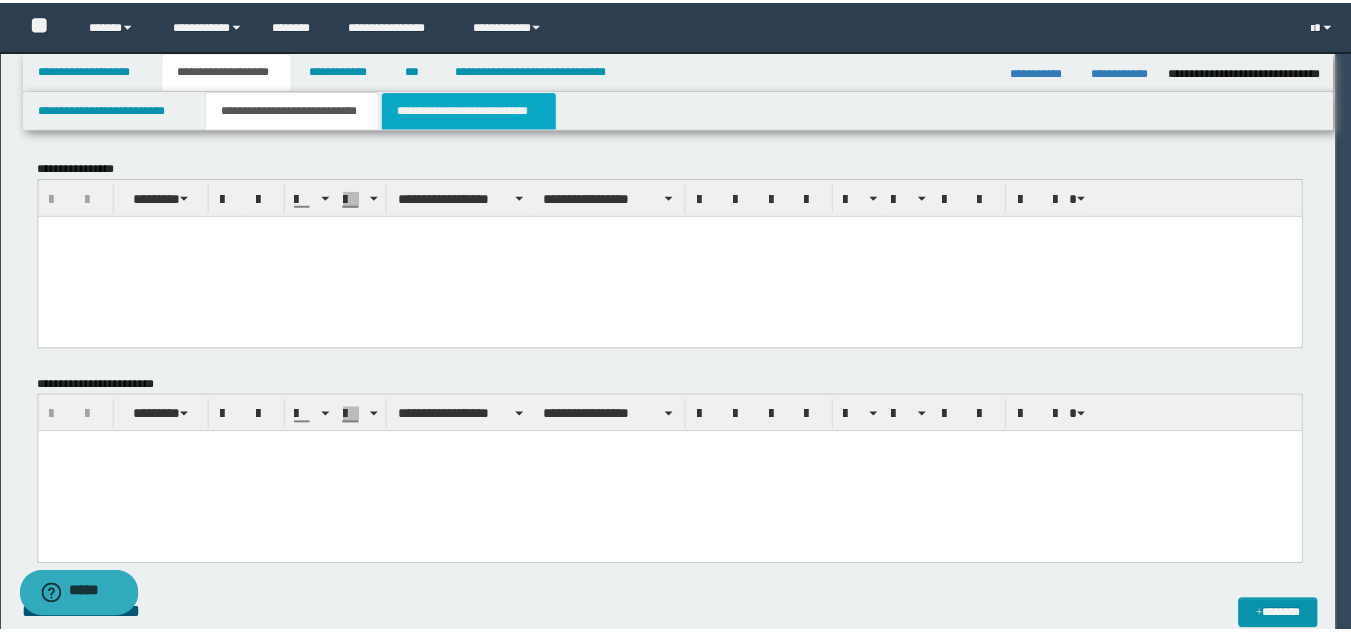 scroll, scrollTop: 0, scrollLeft: 0, axis: both 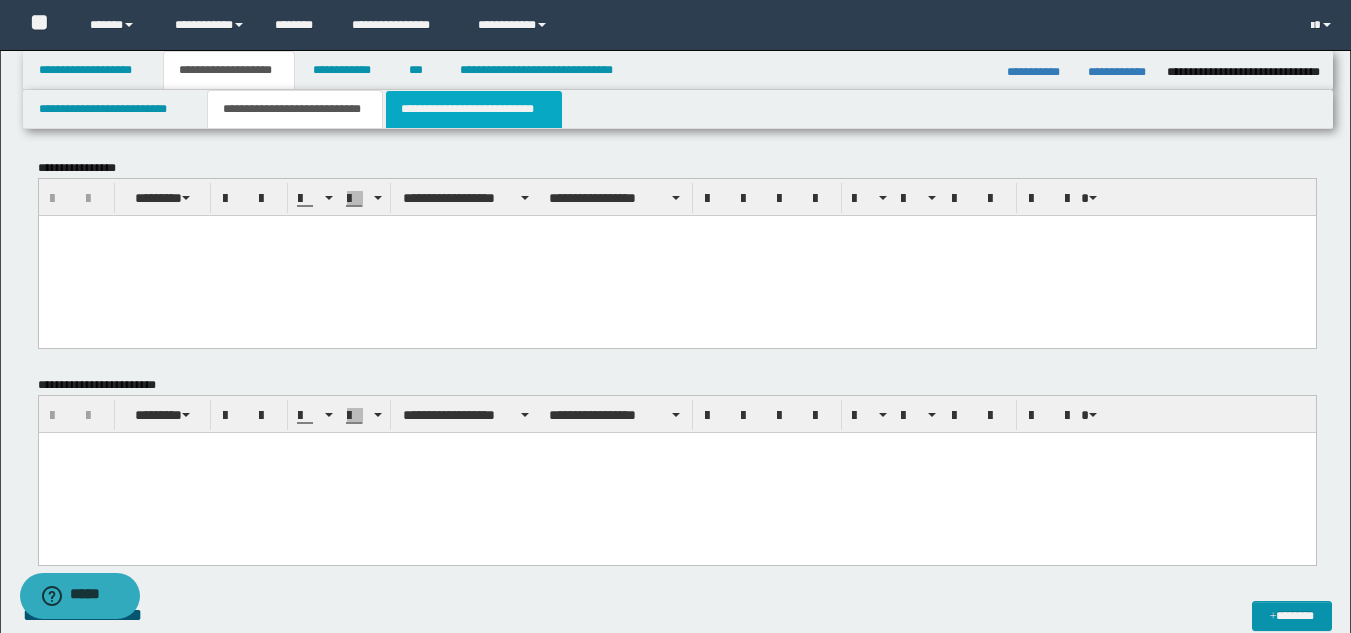 click on "**********" at bounding box center (474, 109) 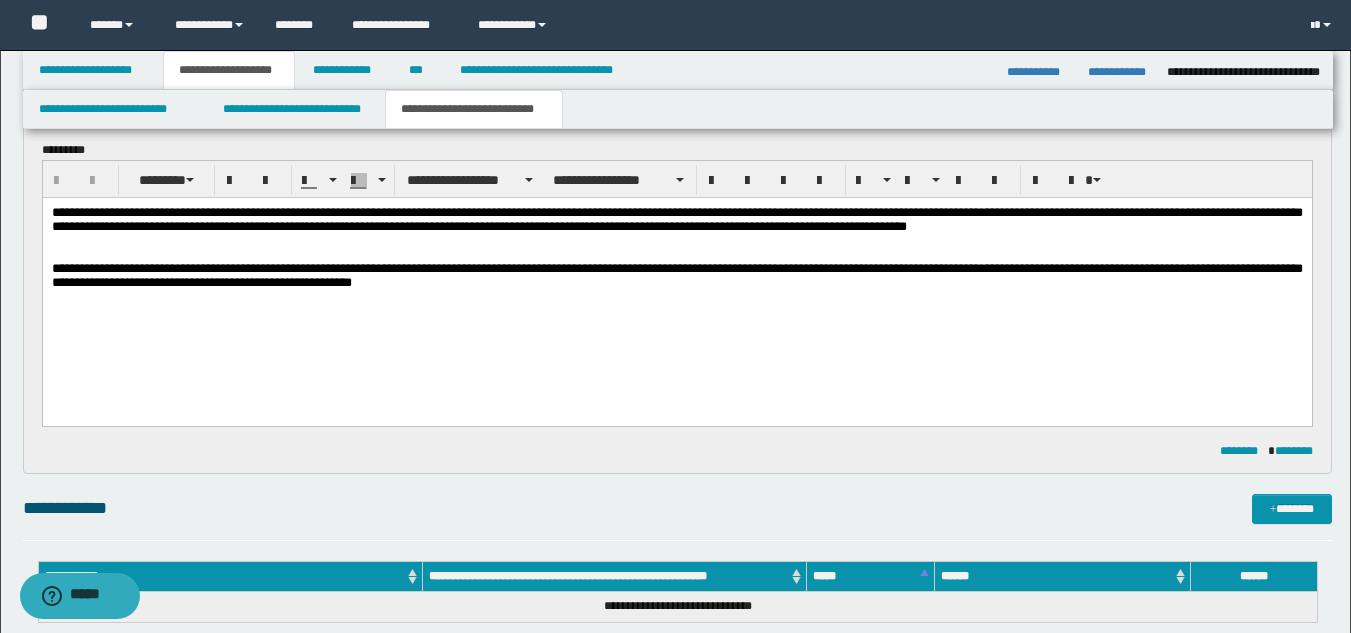 scroll, scrollTop: 0, scrollLeft: 0, axis: both 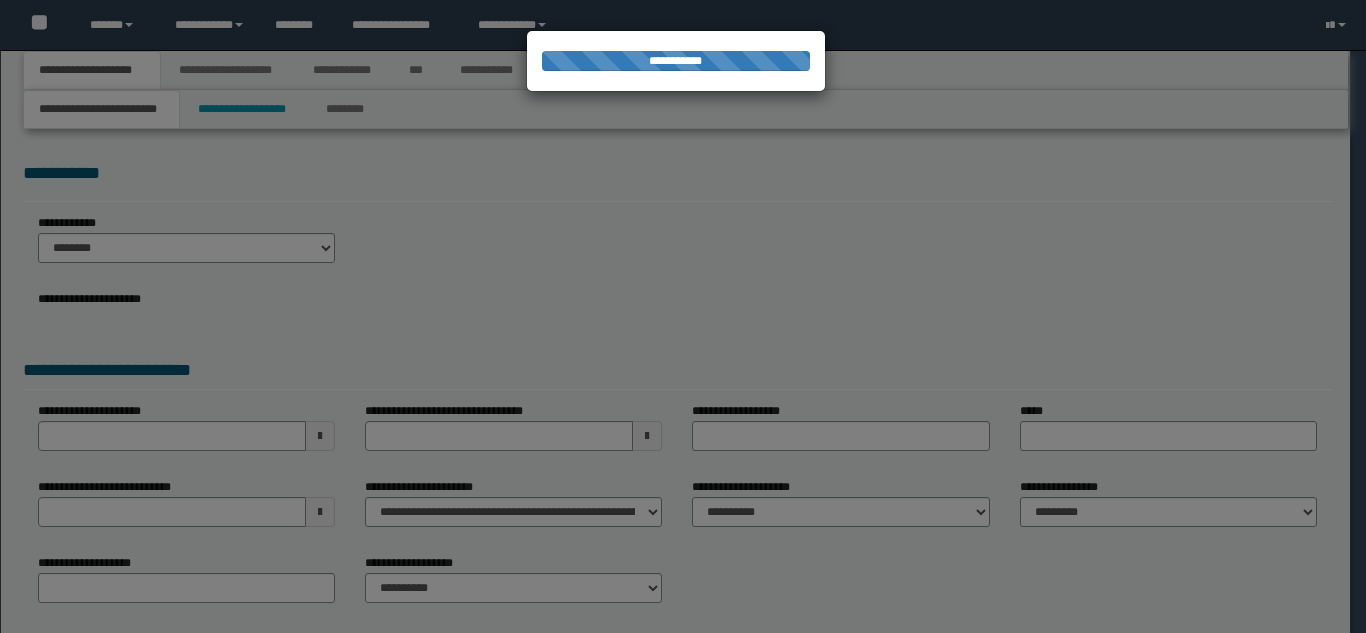 select on "*" 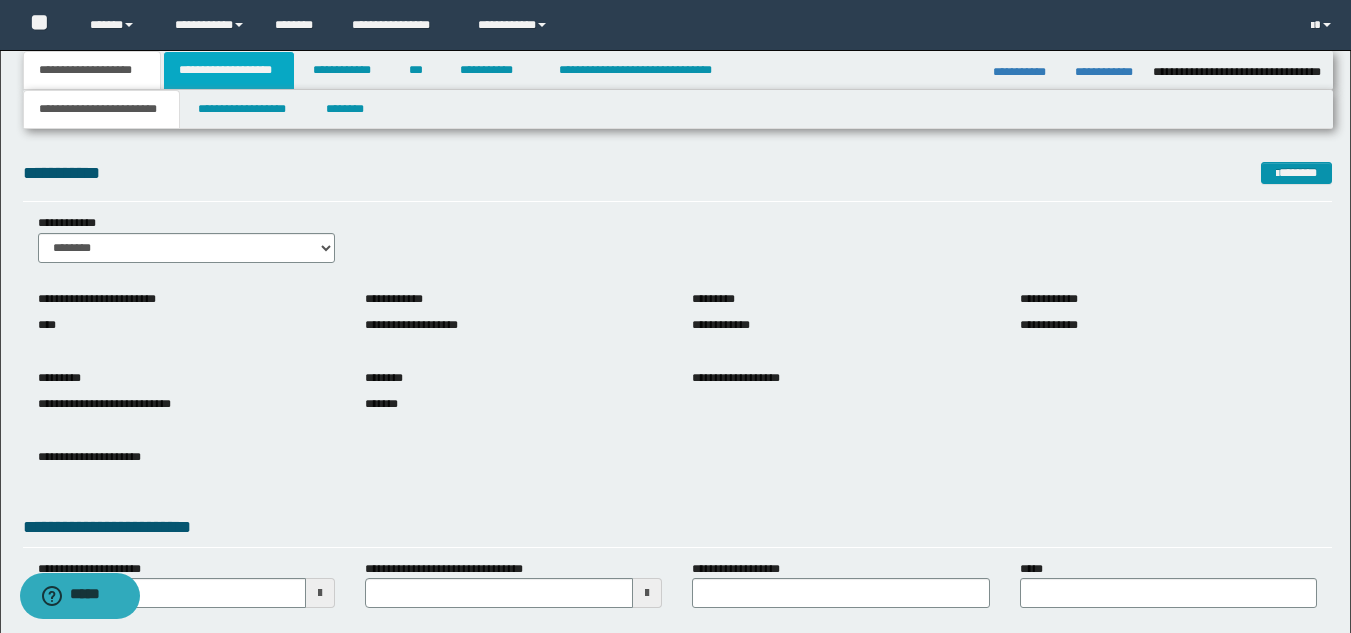 click on "**********" at bounding box center [229, 70] 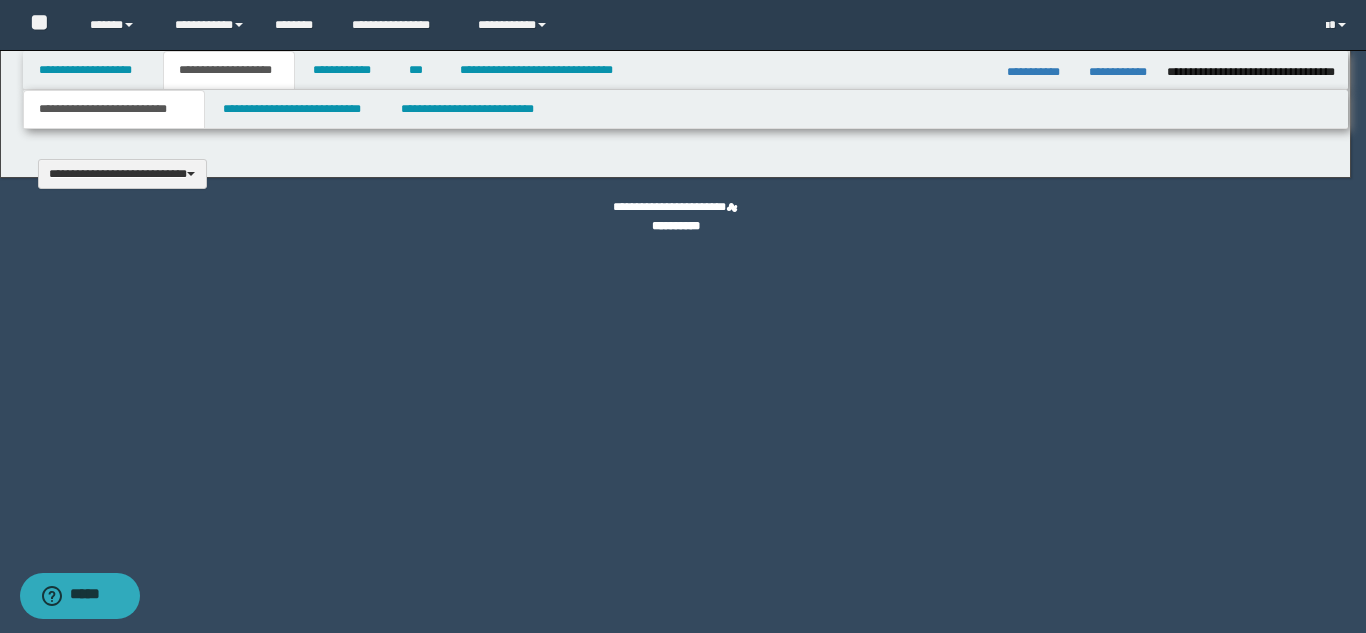 type 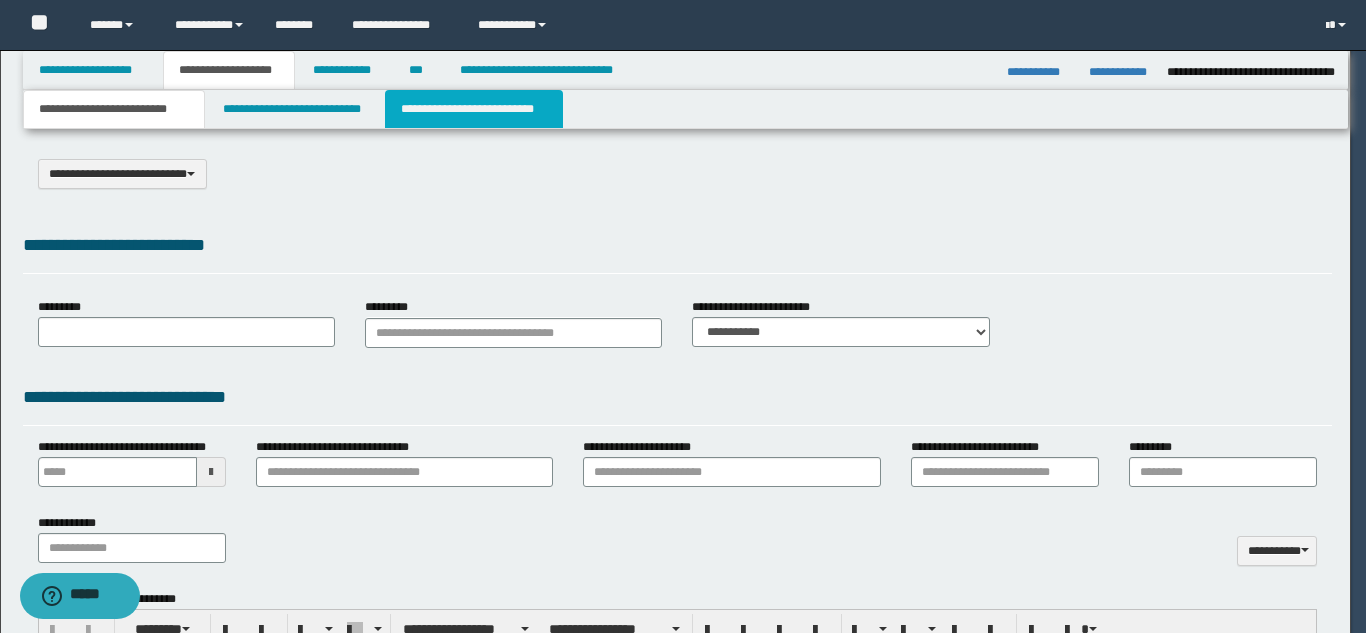 select on "*" 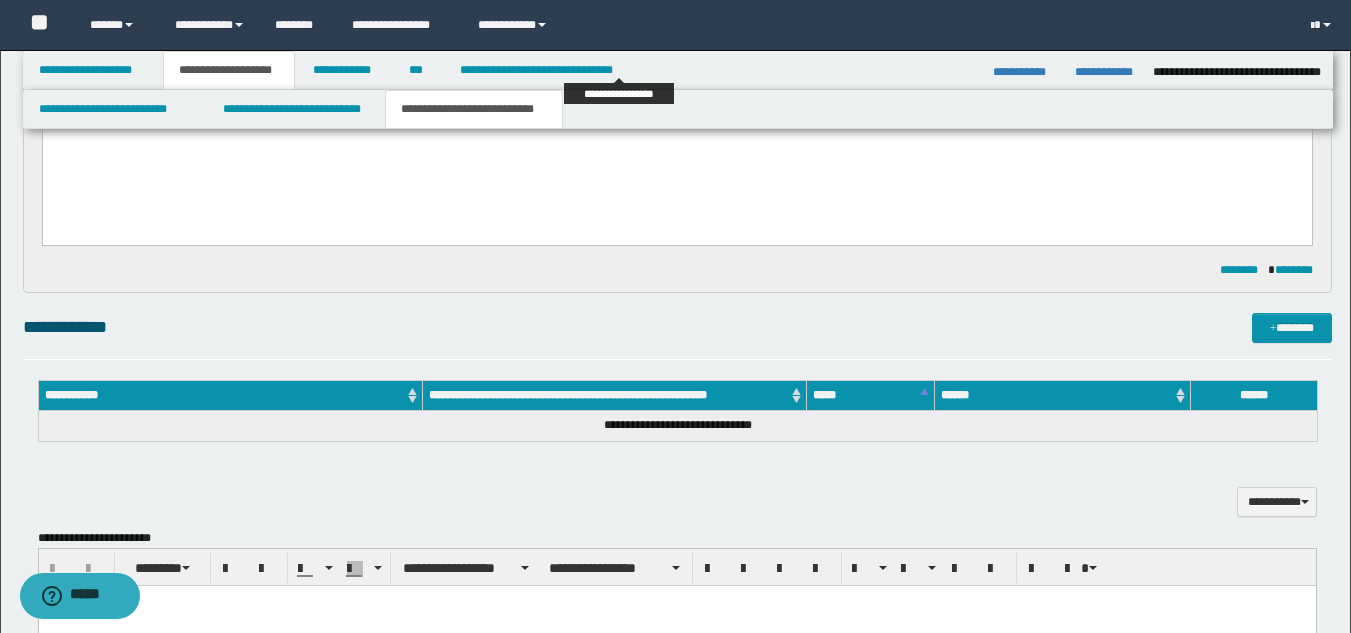 scroll, scrollTop: 100, scrollLeft: 0, axis: vertical 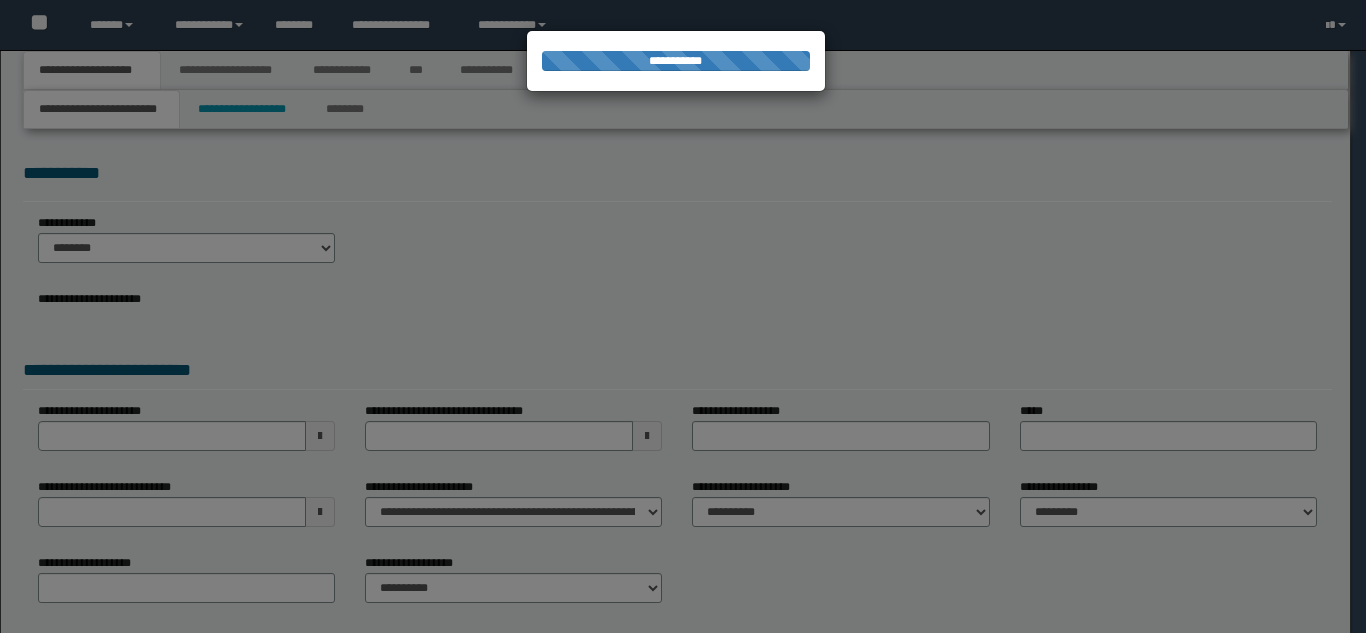 select on "**" 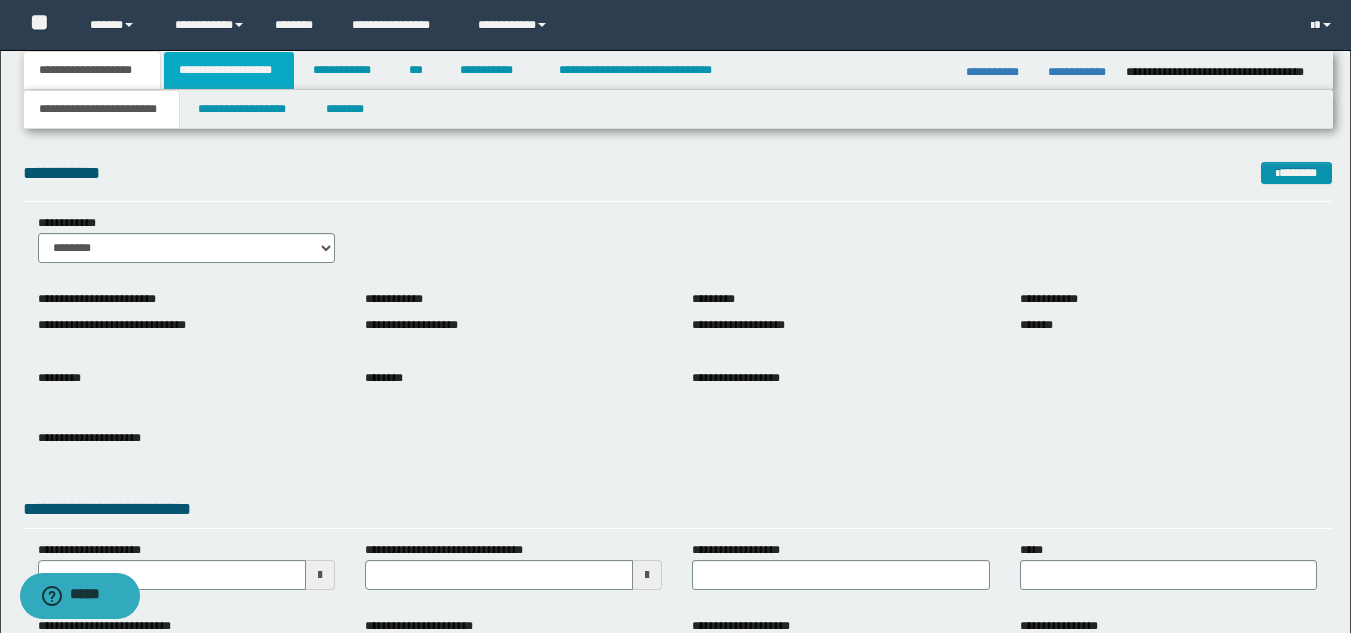 click on "**********" at bounding box center [229, 70] 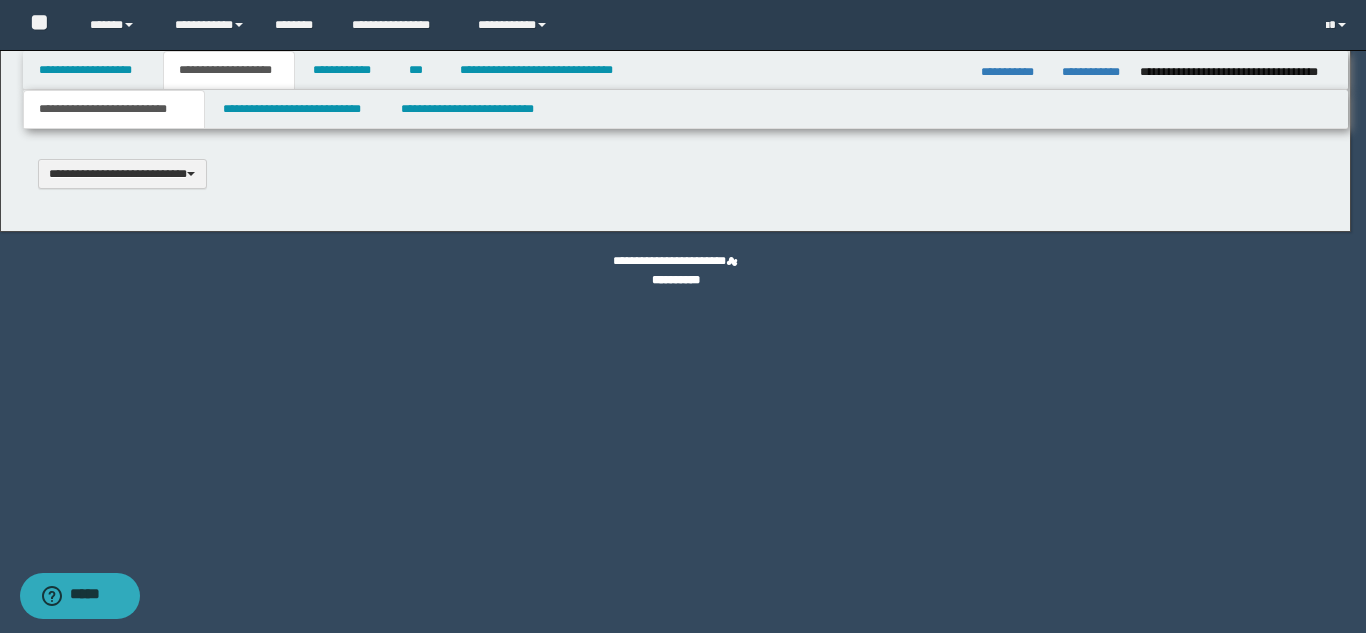 type 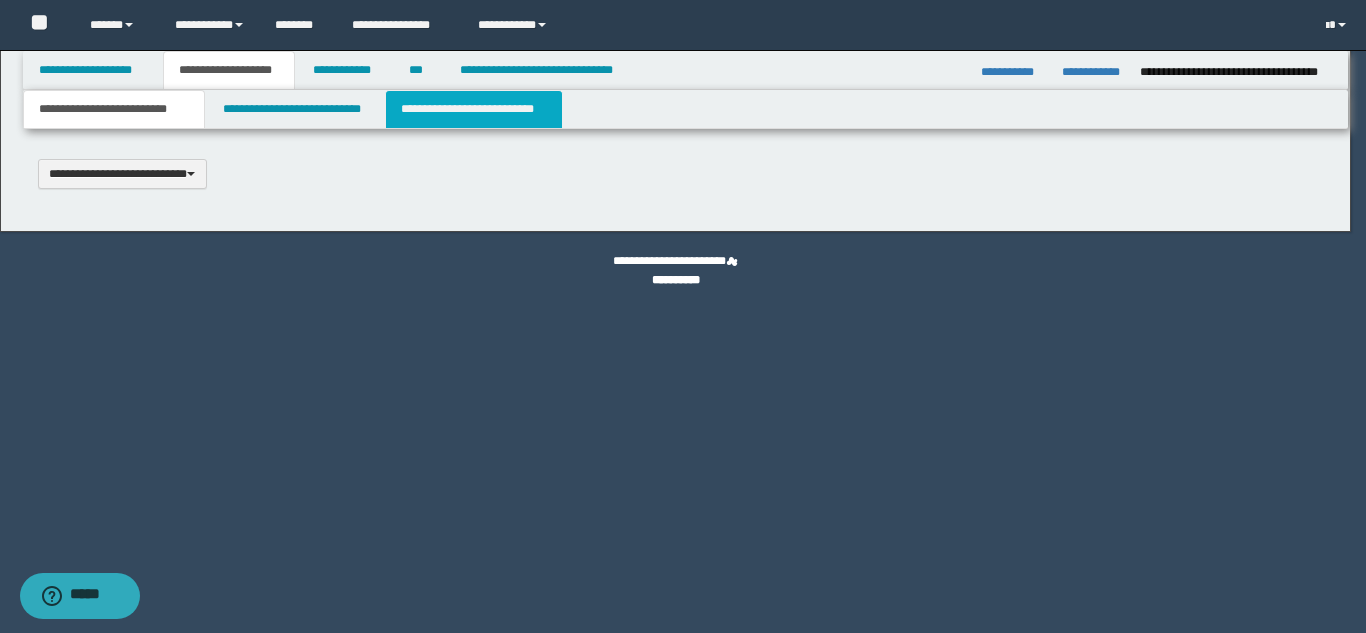 scroll, scrollTop: 0, scrollLeft: 0, axis: both 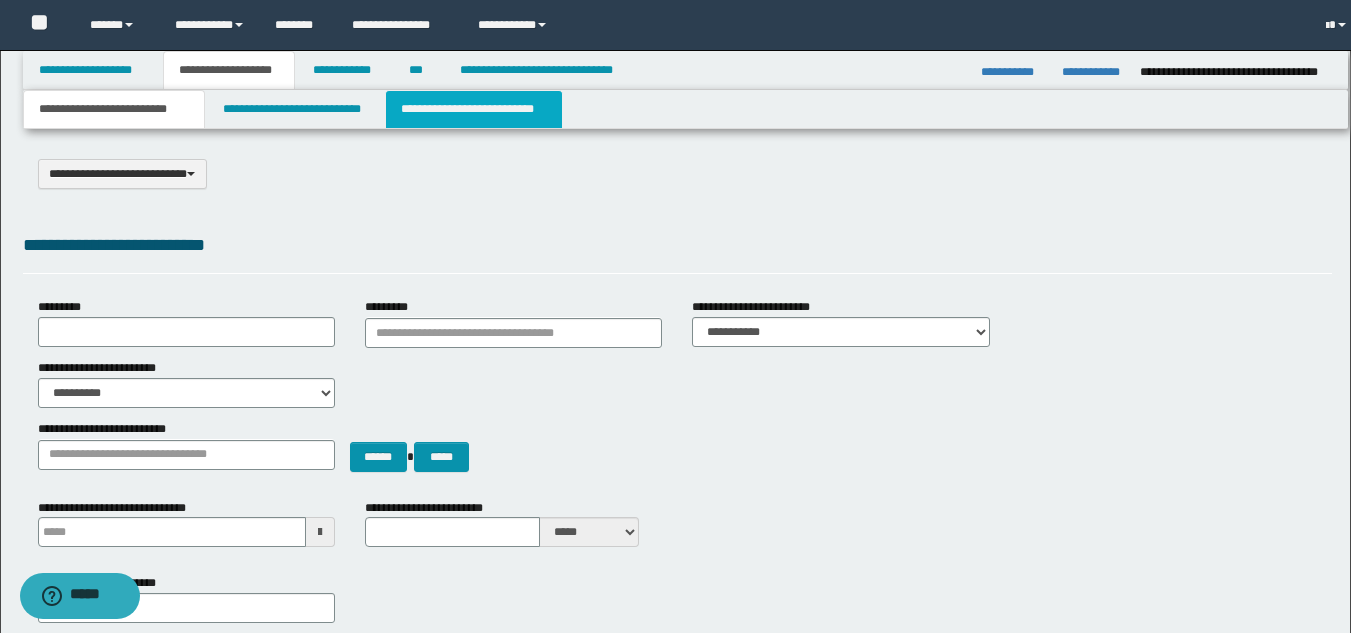 drag, startPoint x: 471, startPoint y: 112, endPoint x: 502, endPoint y: 151, distance: 49.819675 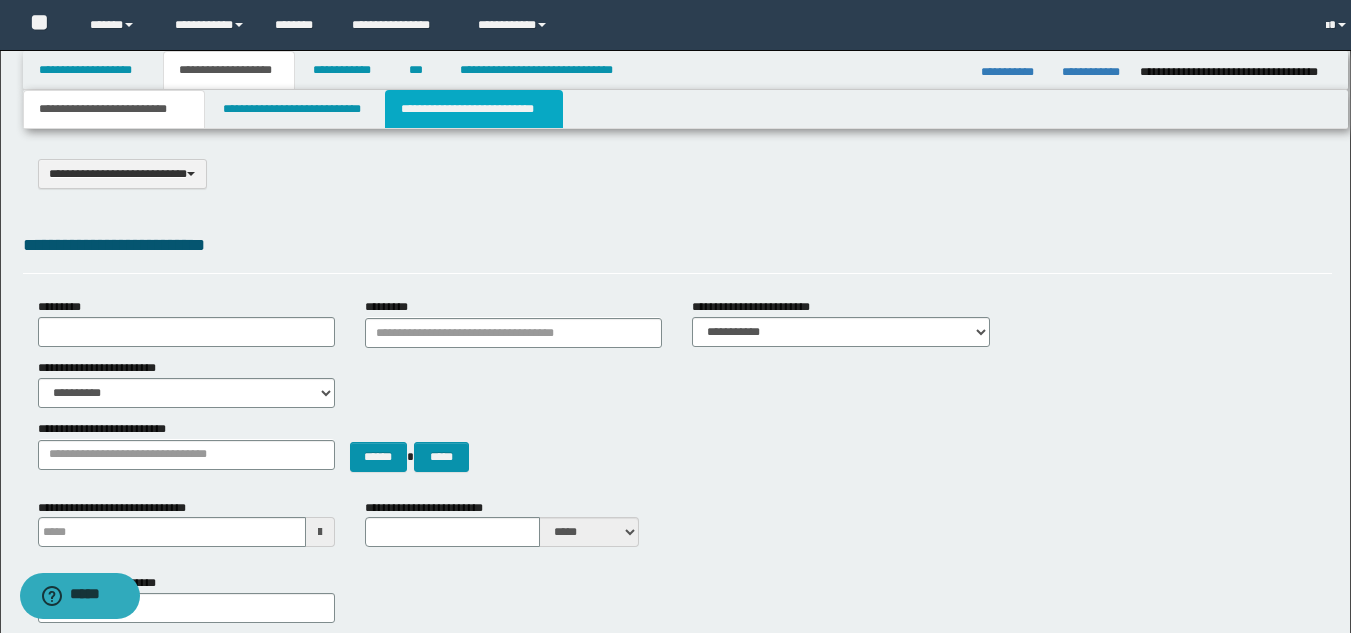 click on "**********" at bounding box center [474, 109] 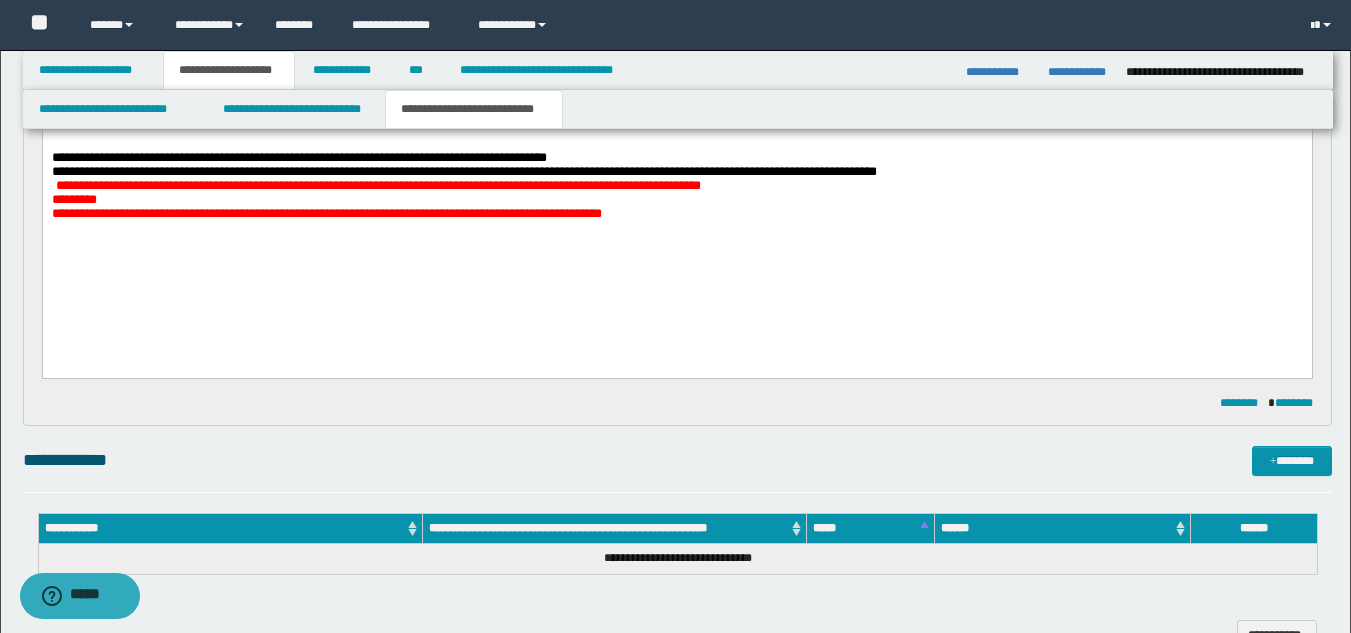 scroll, scrollTop: 79, scrollLeft: 0, axis: vertical 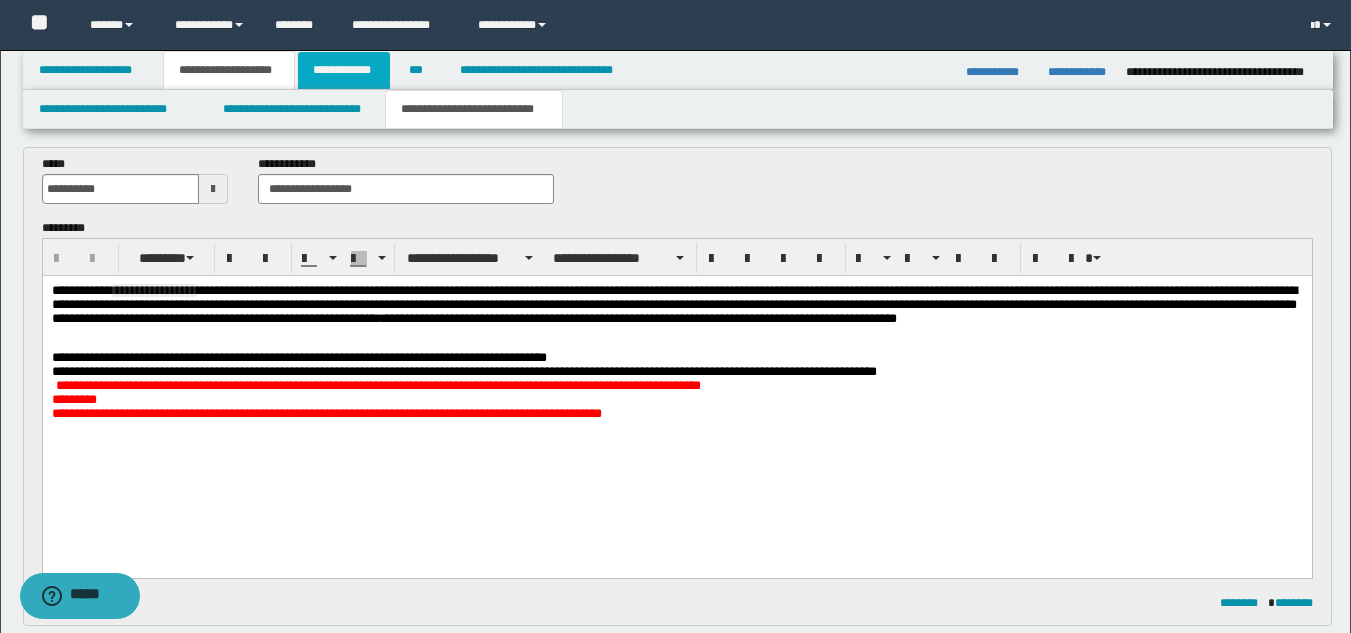 click on "**********" at bounding box center (344, 70) 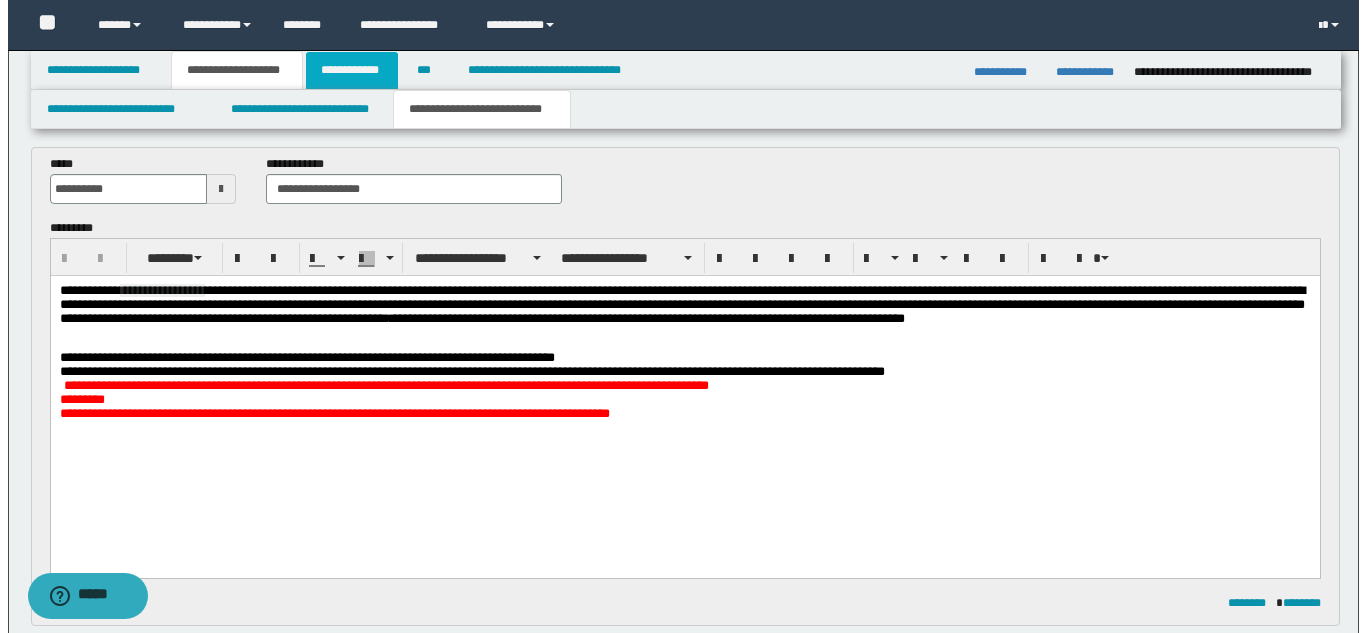 scroll, scrollTop: 48, scrollLeft: 0, axis: vertical 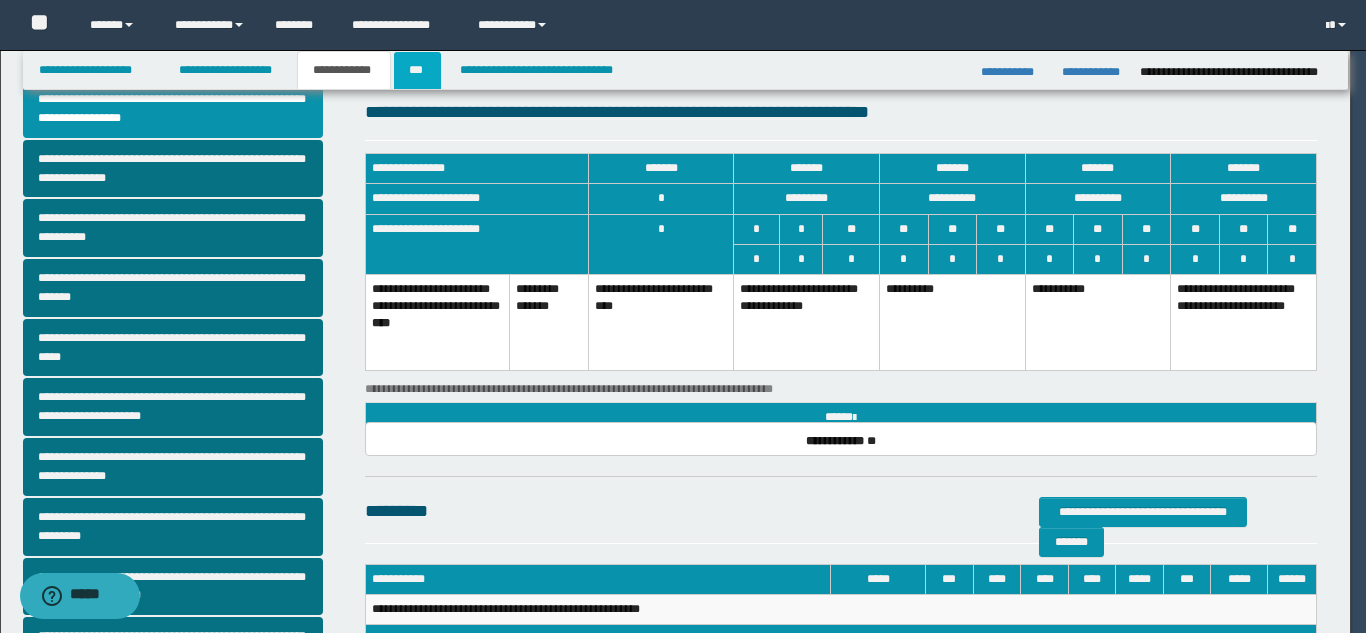 click on "***" at bounding box center (417, 70) 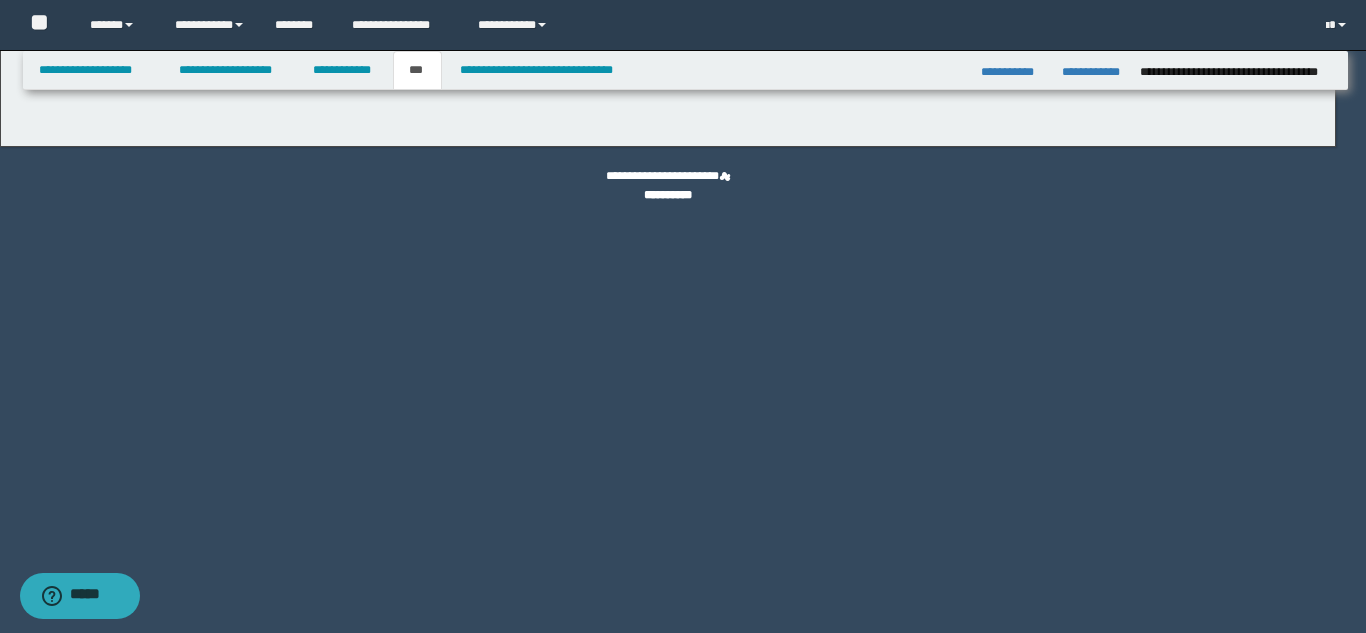 scroll, scrollTop: 0, scrollLeft: 0, axis: both 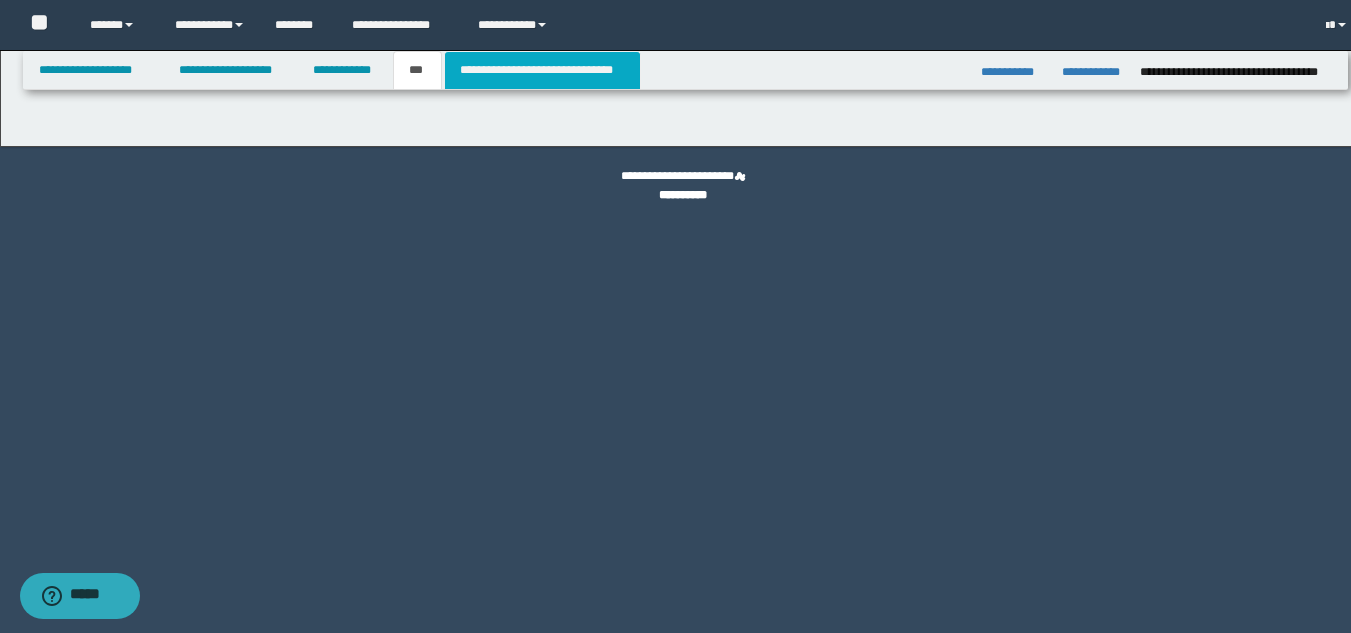 select on "**" 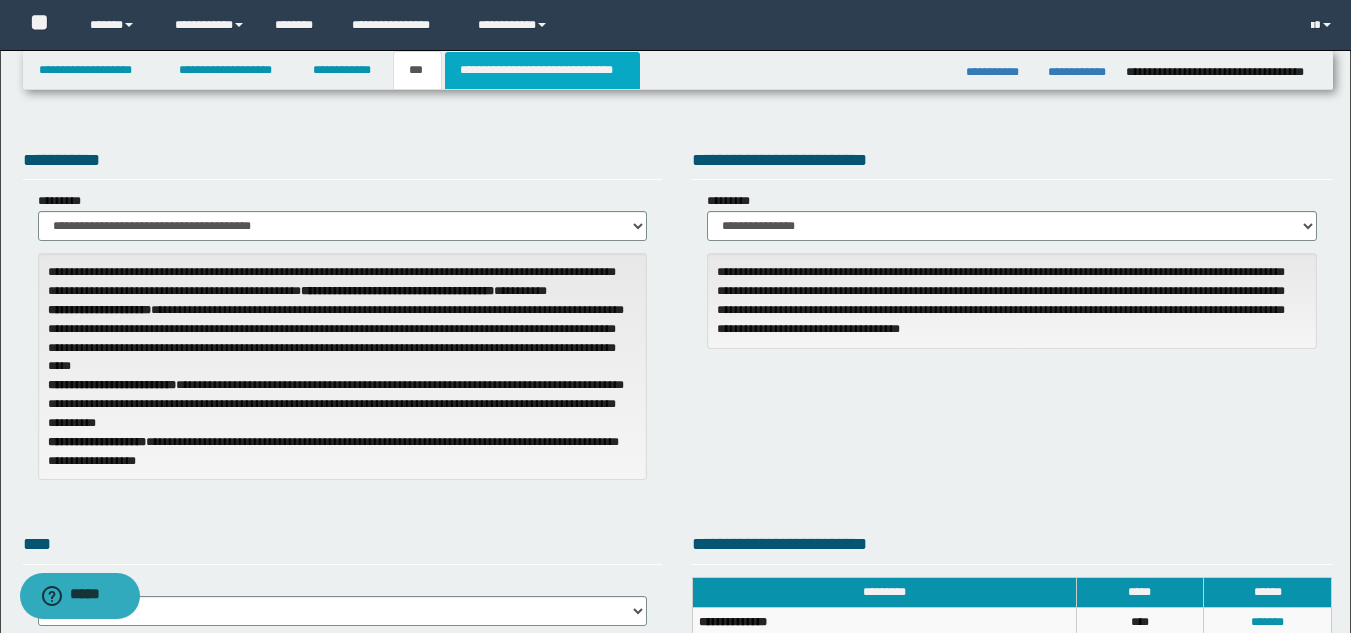 click on "**********" at bounding box center [542, 70] 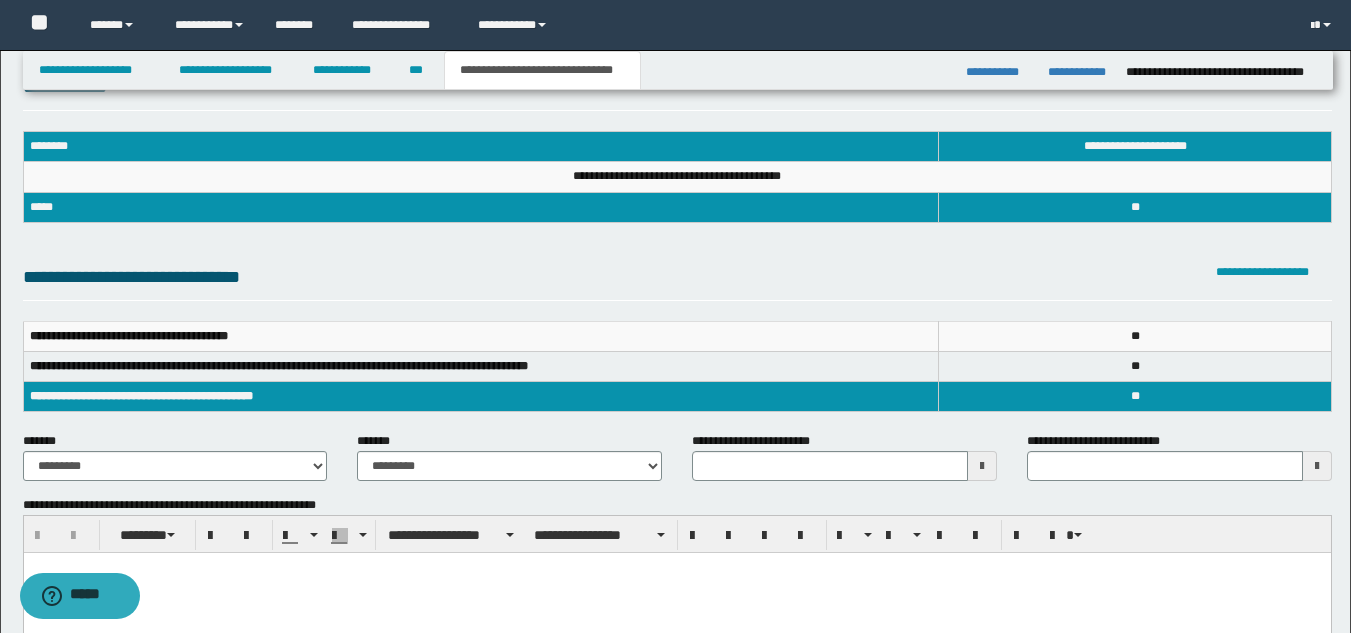 scroll, scrollTop: 100, scrollLeft: 0, axis: vertical 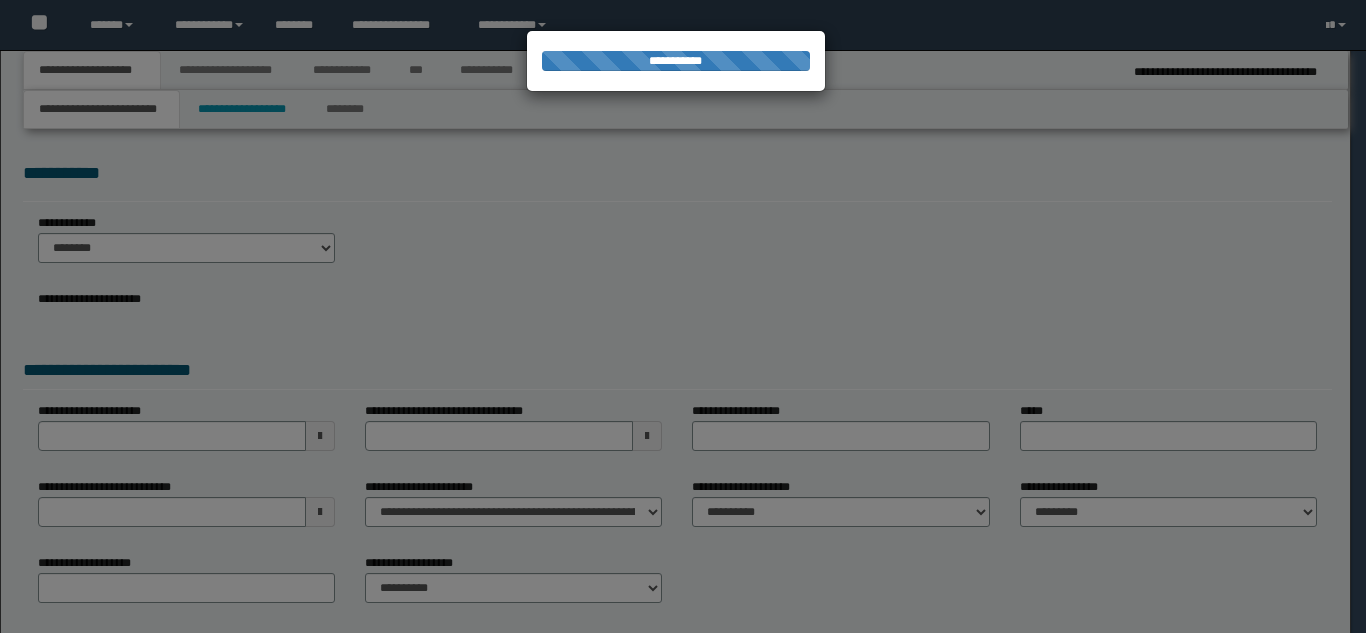 select on "*" 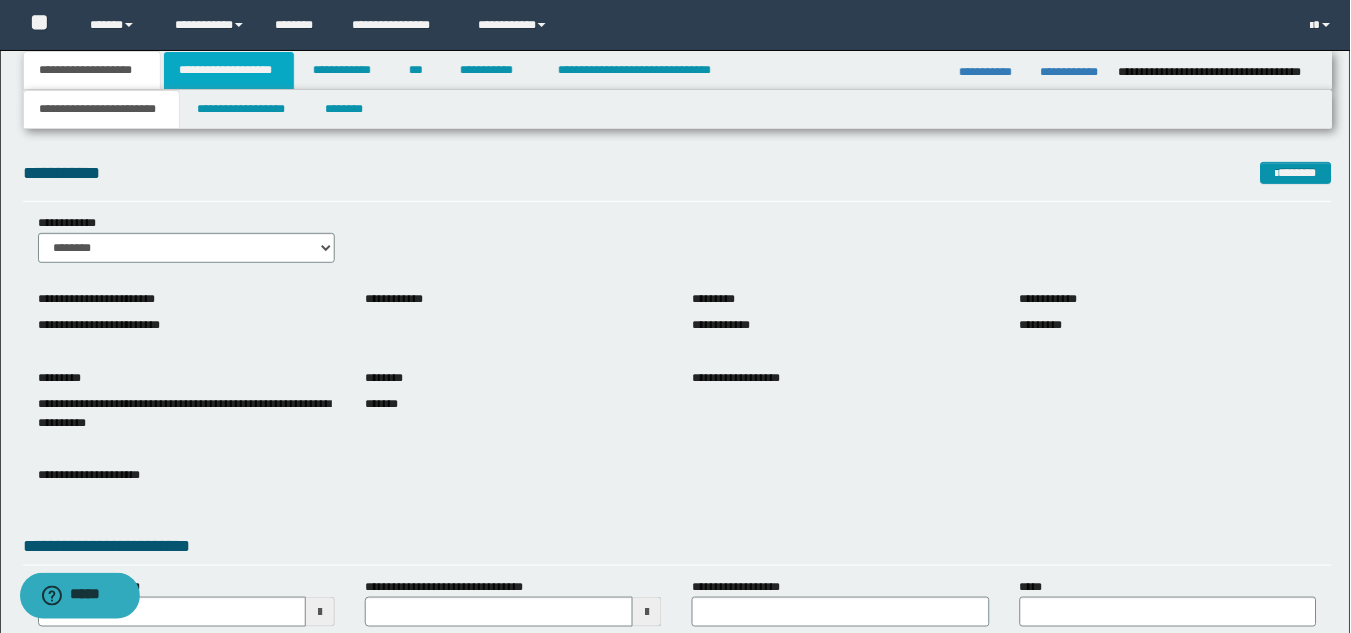 click on "**********" at bounding box center [229, 70] 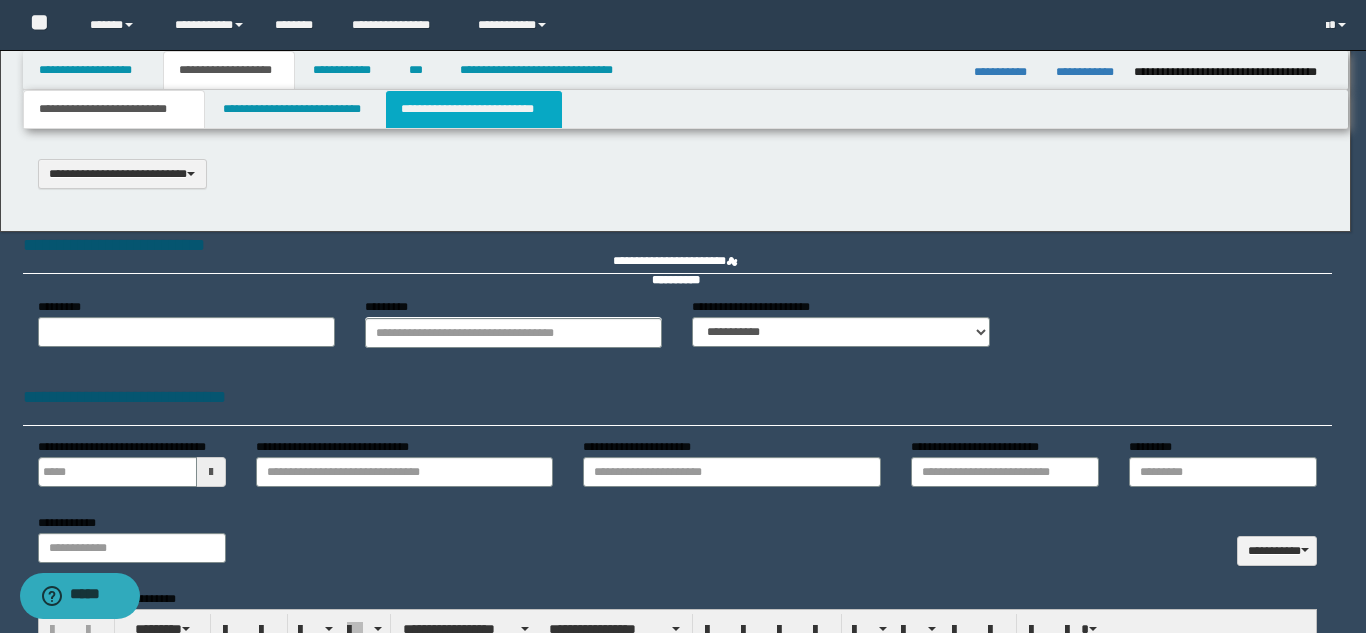 scroll, scrollTop: 0, scrollLeft: 0, axis: both 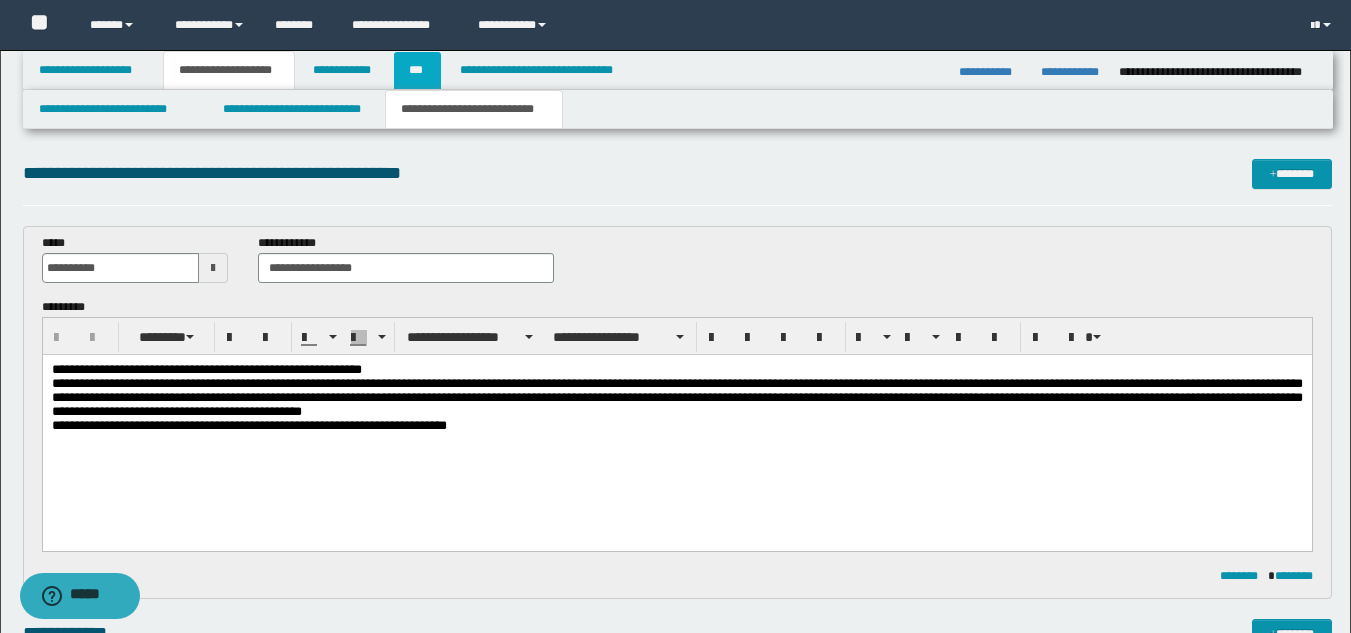 click on "***" at bounding box center [417, 70] 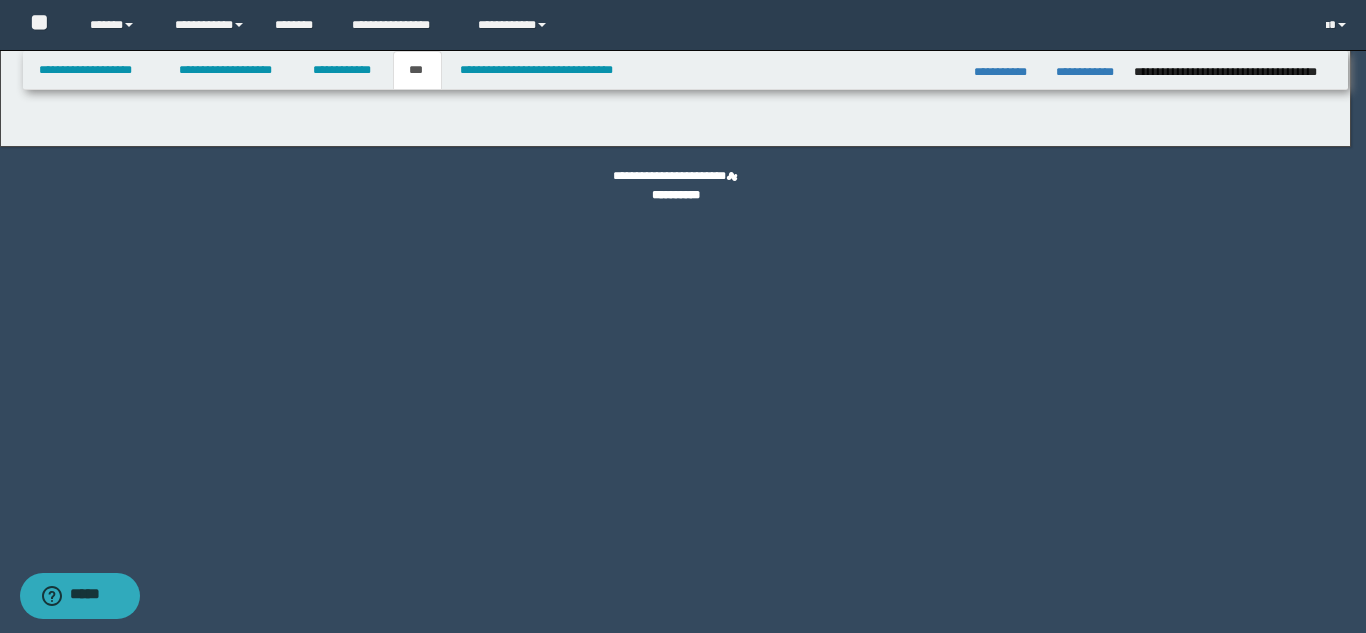 select on "*" 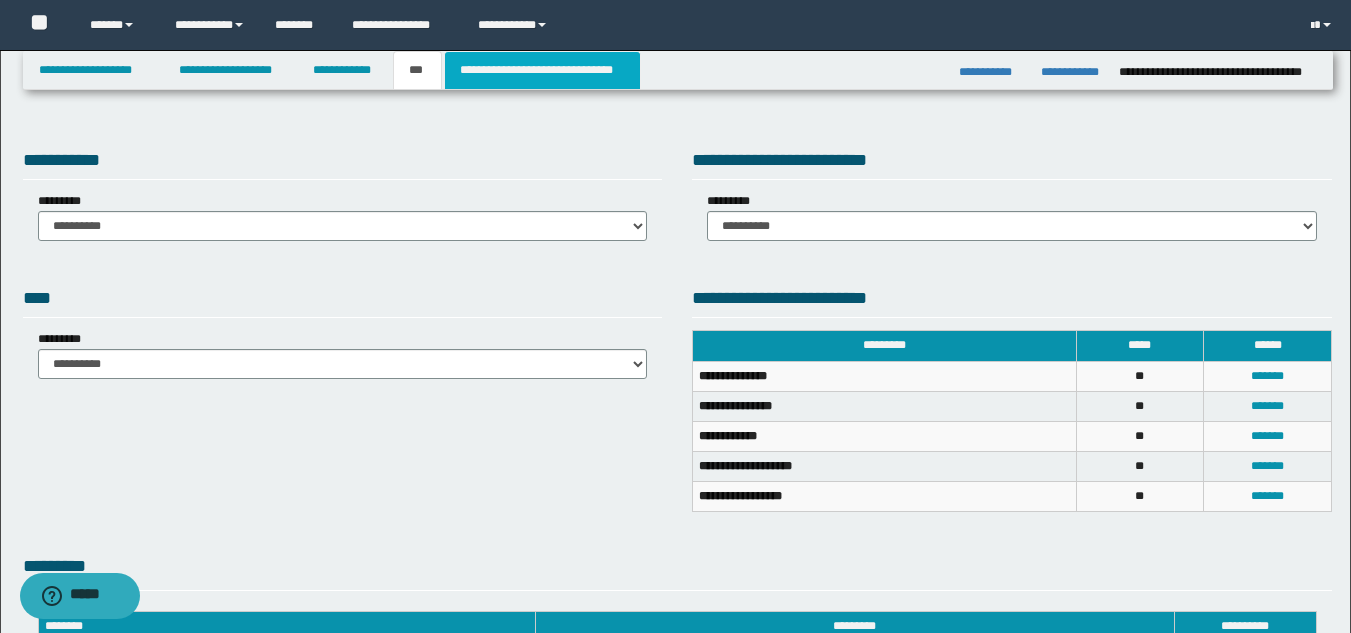 click on "**********" at bounding box center [542, 70] 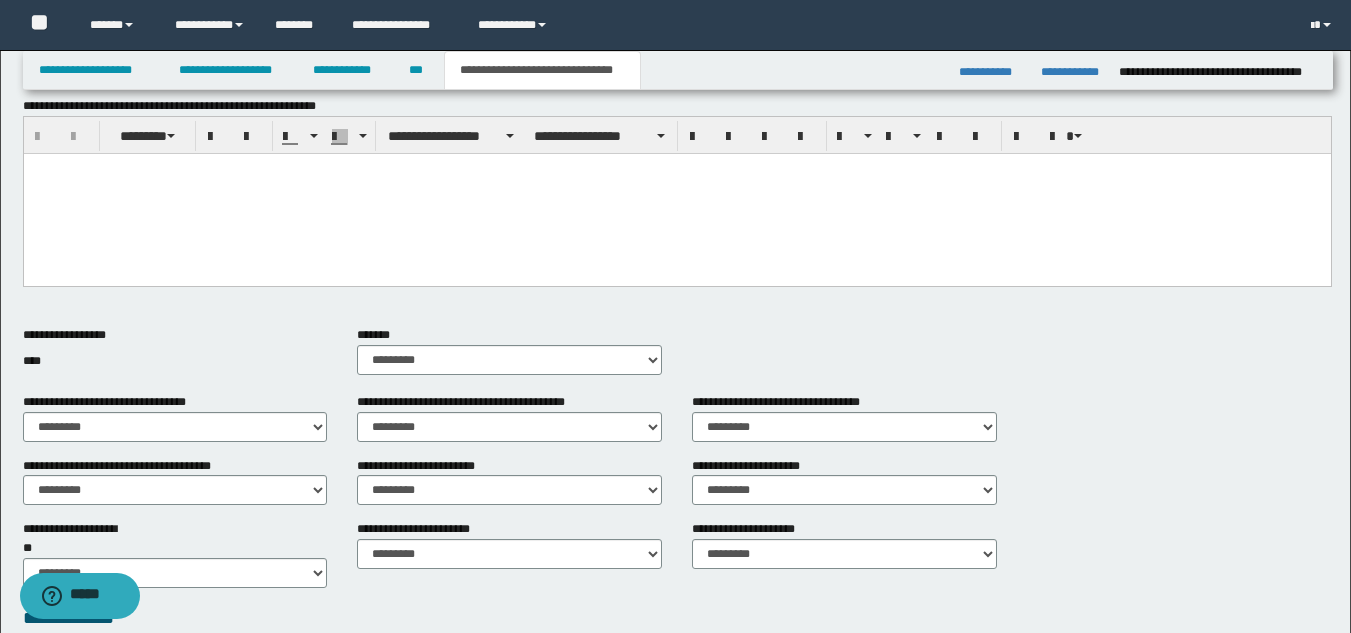 scroll, scrollTop: 500, scrollLeft: 0, axis: vertical 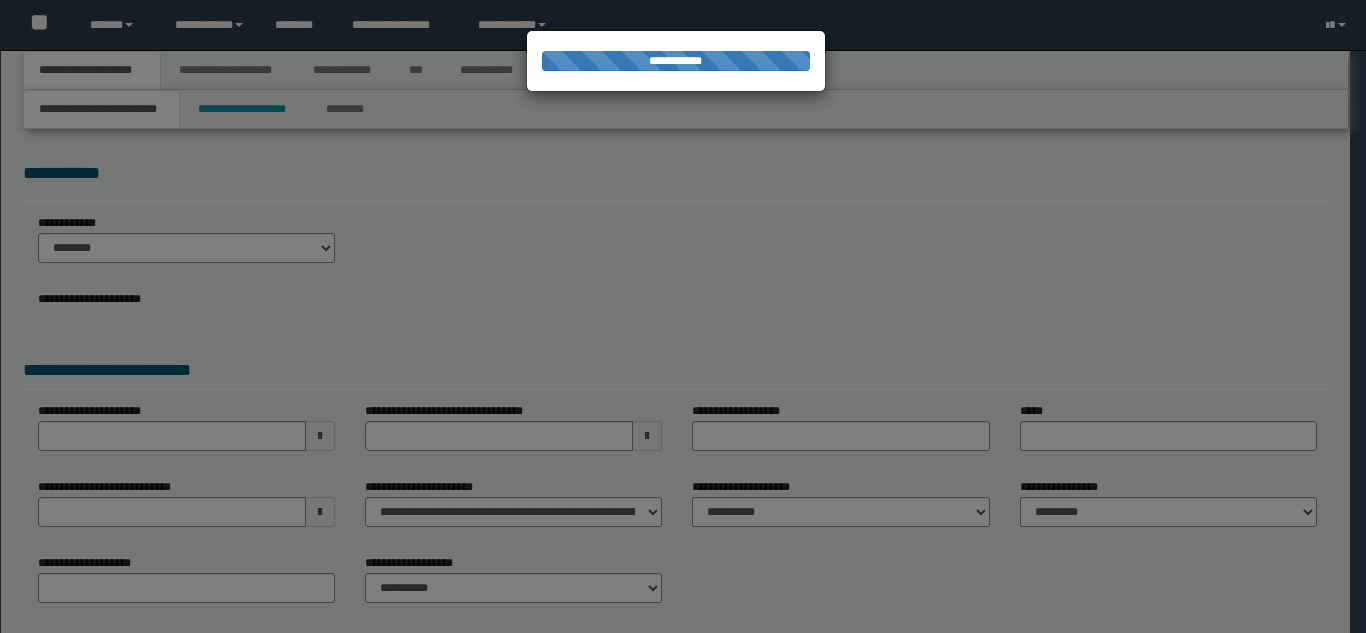 select on "*" 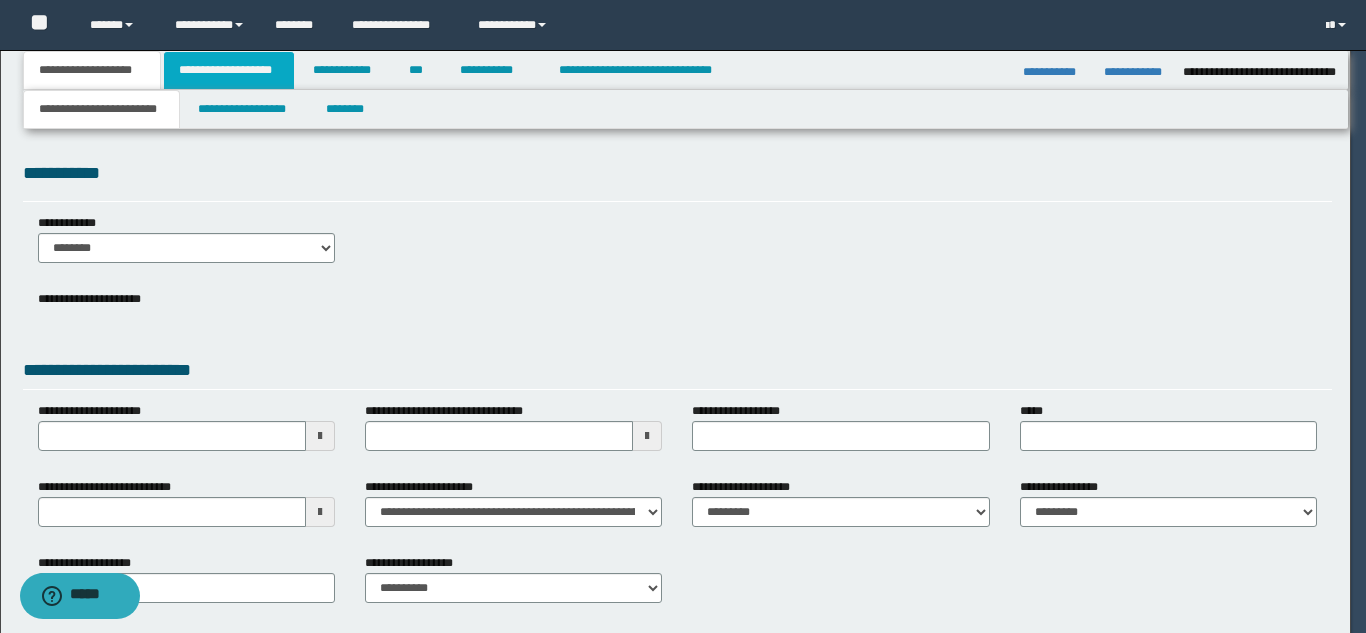 click on "**********" at bounding box center (229, 70) 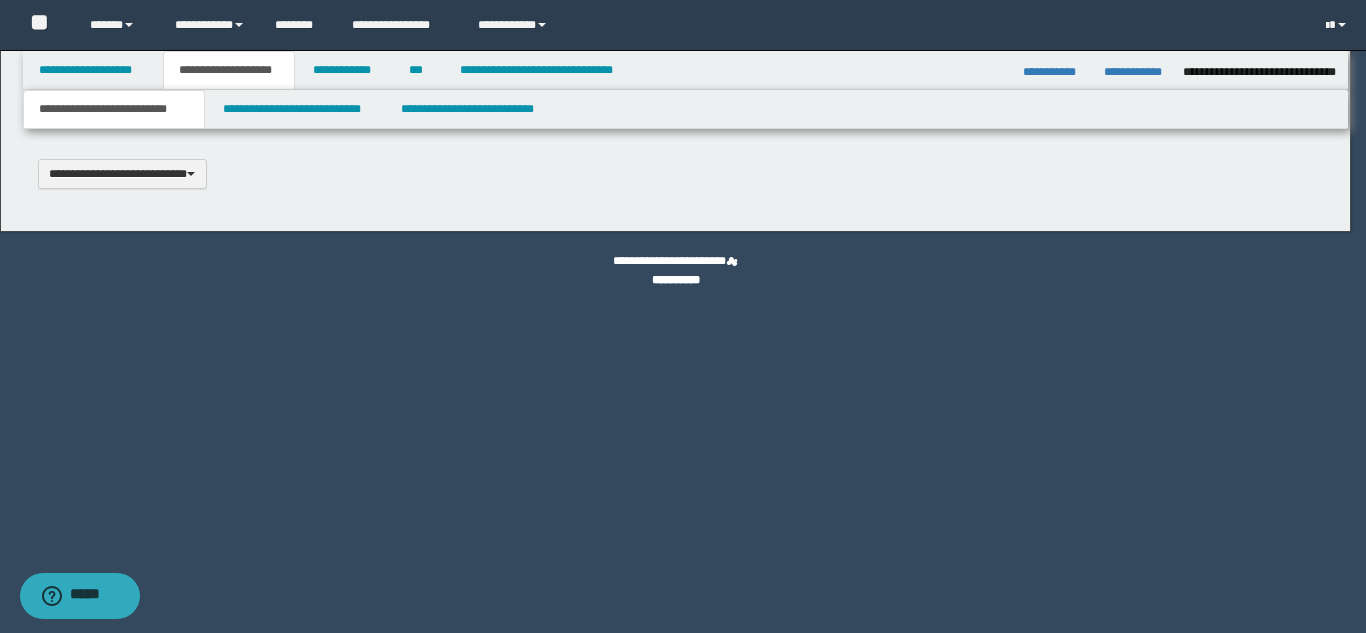 scroll, scrollTop: 0, scrollLeft: 0, axis: both 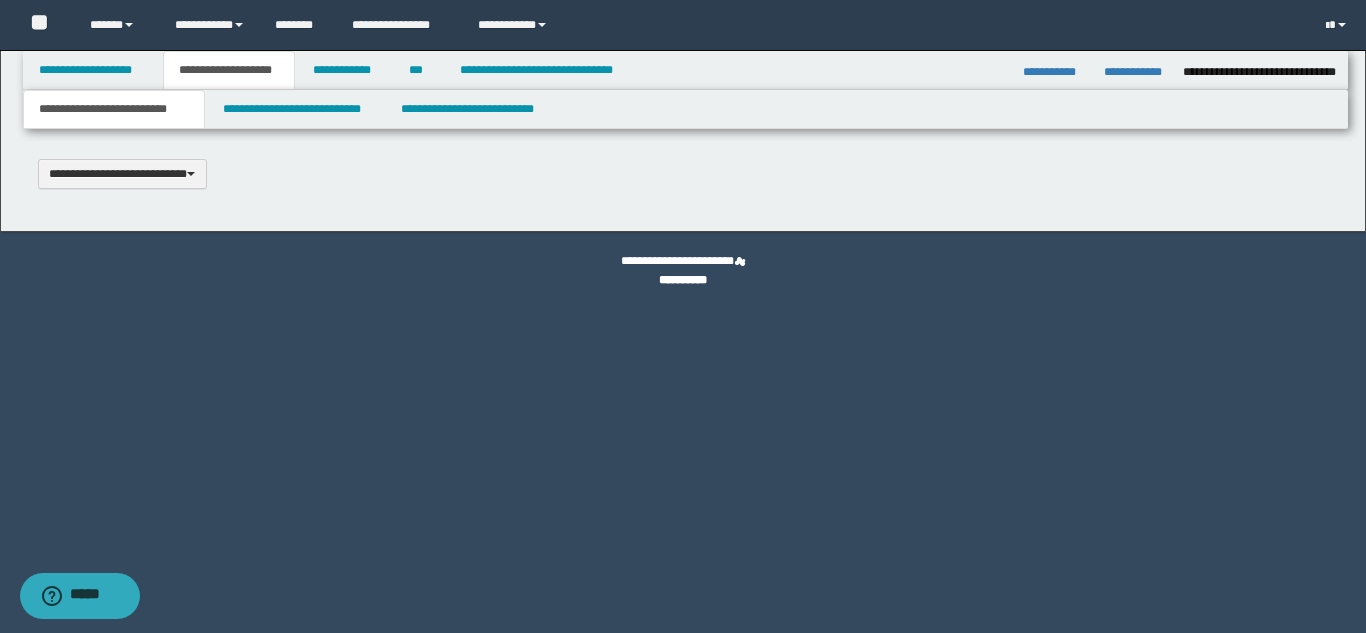 type 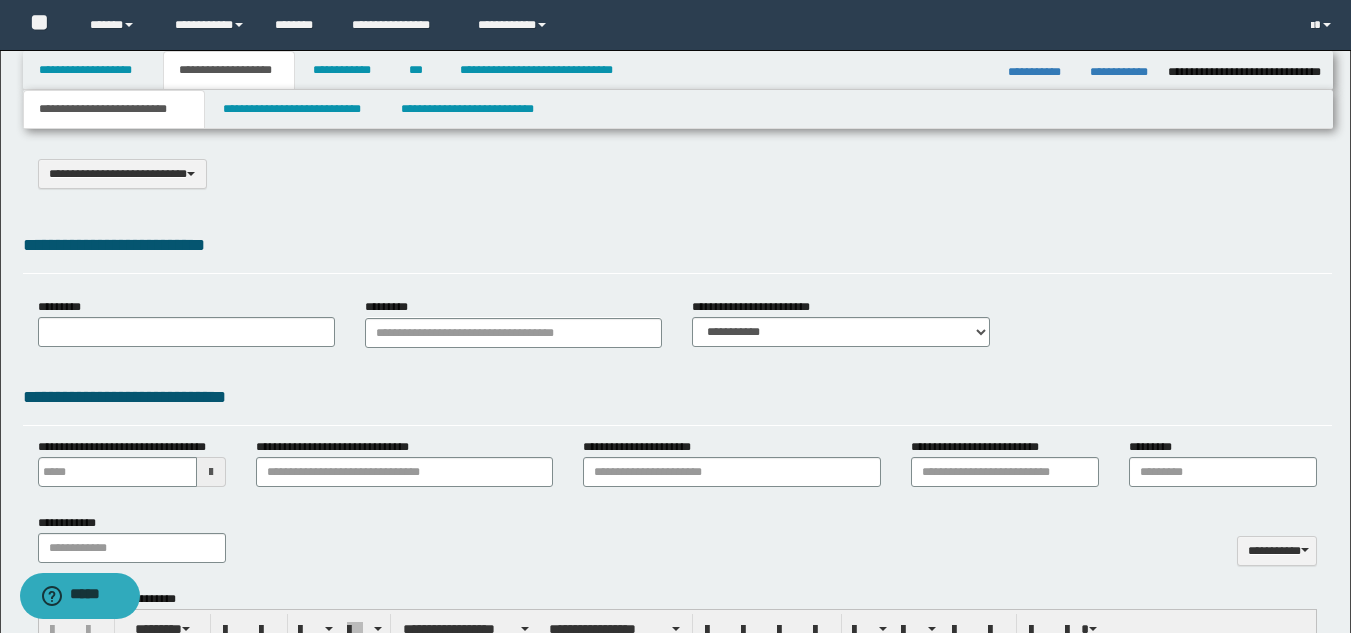 select on "*" 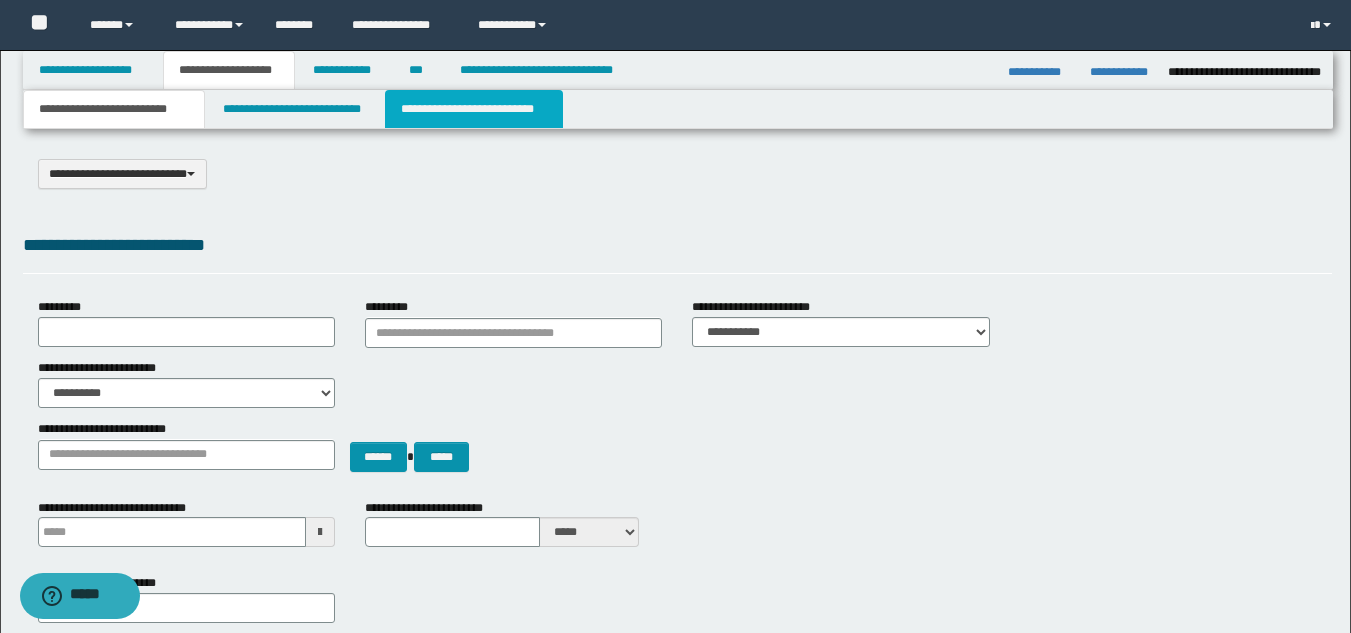 click on "**********" at bounding box center (474, 109) 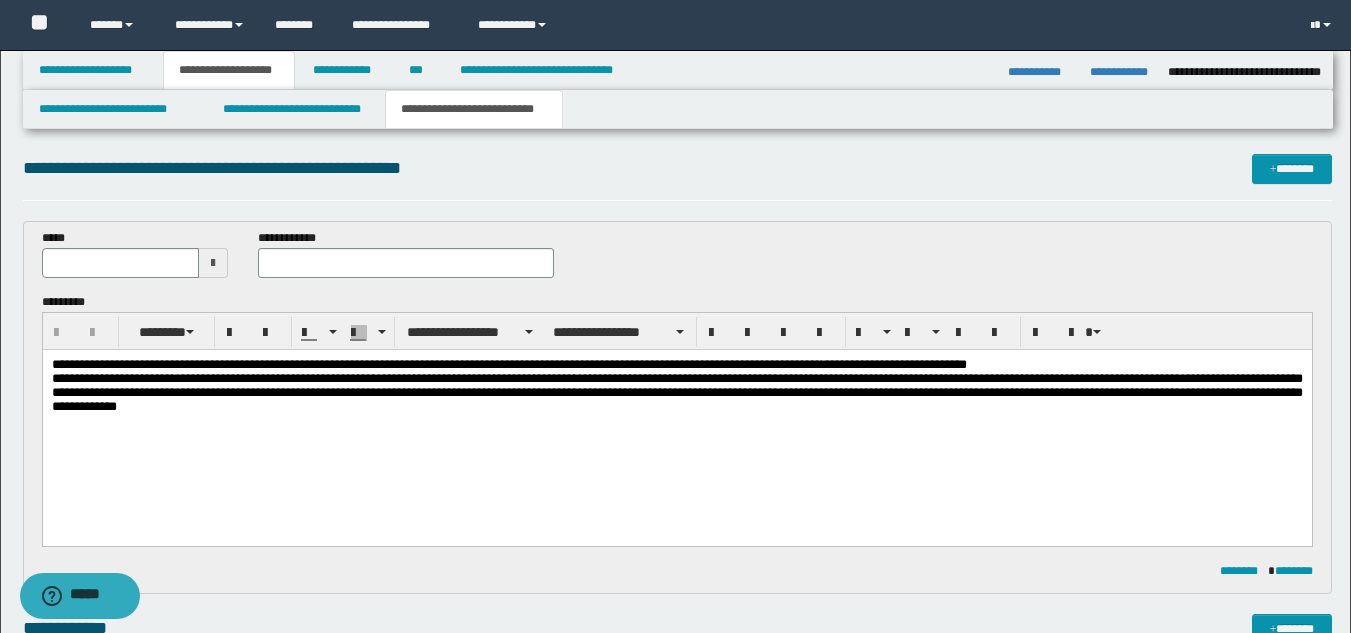 scroll, scrollTop: 0, scrollLeft: 0, axis: both 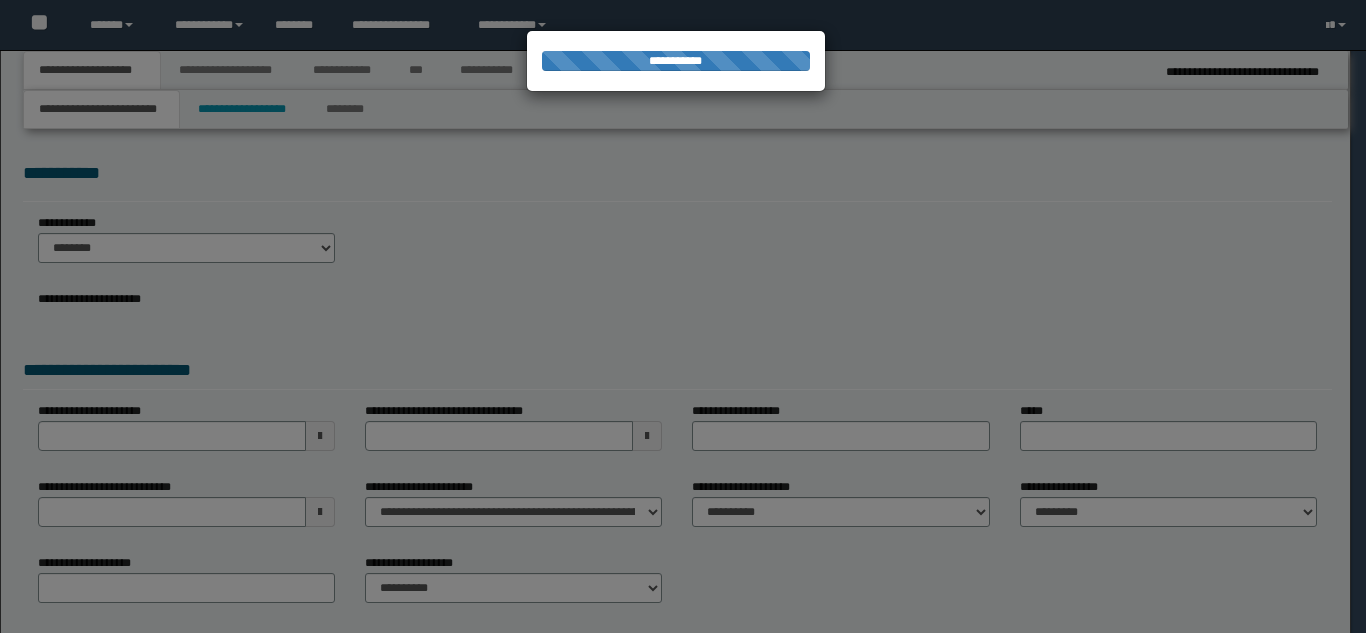select on "*" 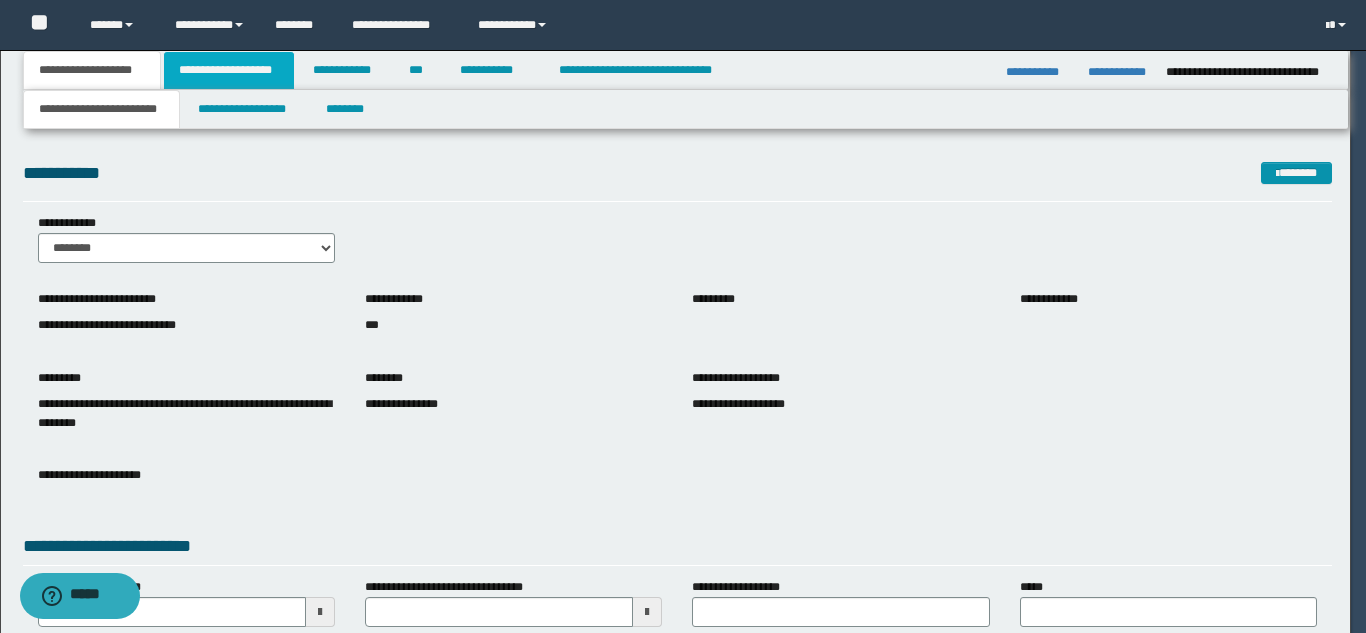 click on "**********" at bounding box center [229, 70] 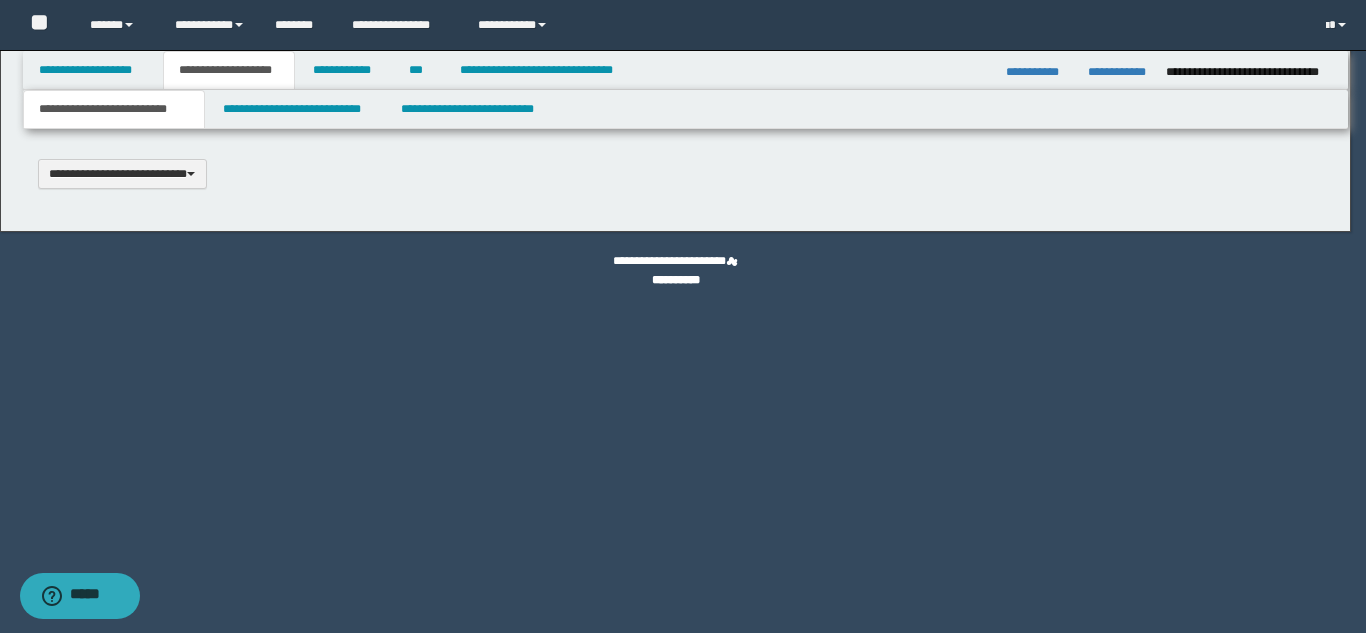 scroll, scrollTop: 0, scrollLeft: 0, axis: both 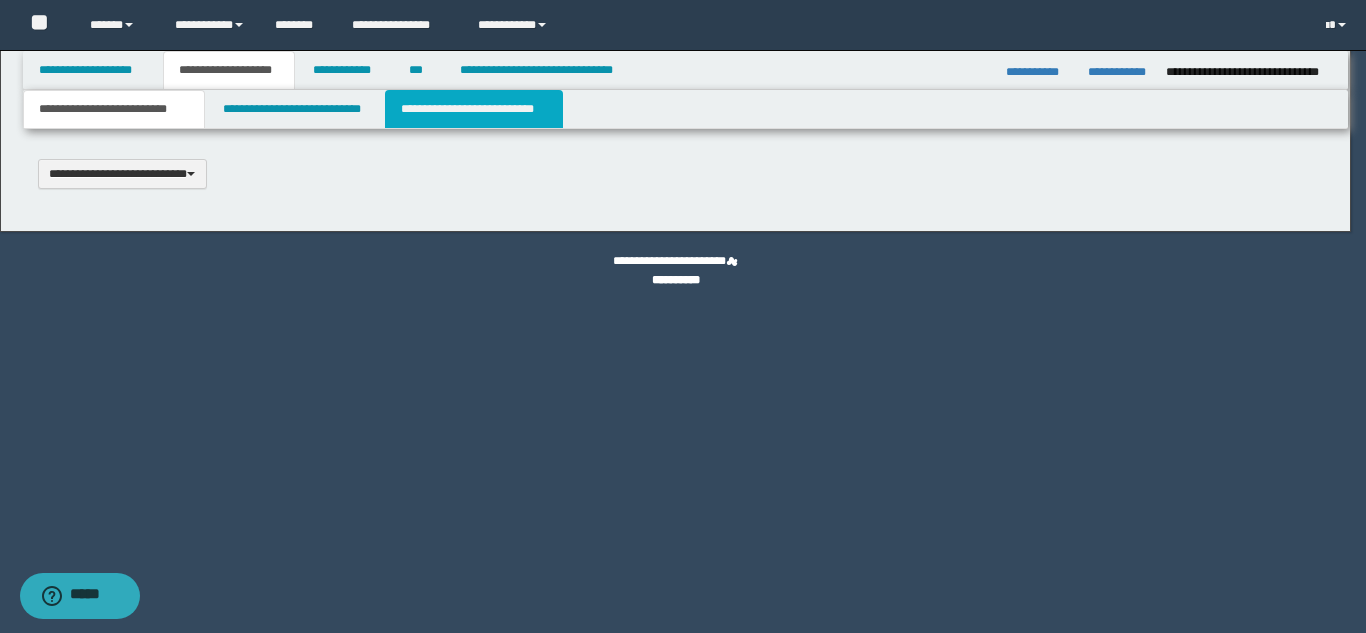 click on "**********" at bounding box center (474, 109) 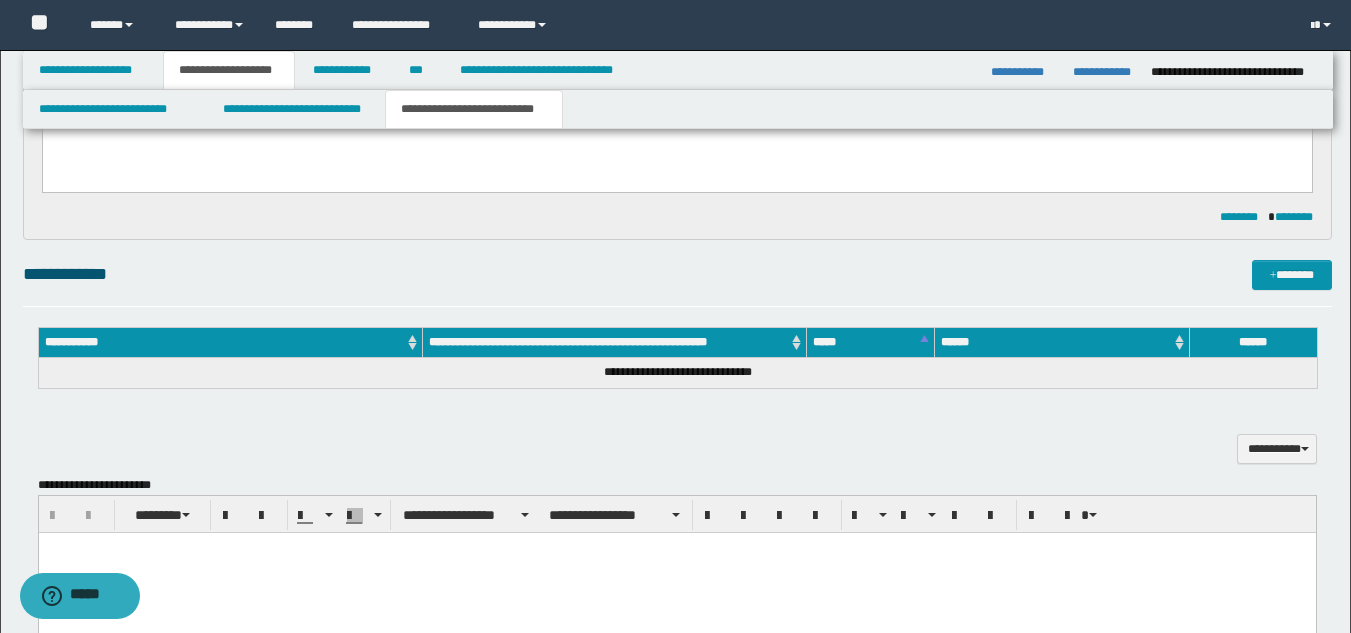 scroll, scrollTop: 500, scrollLeft: 0, axis: vertical 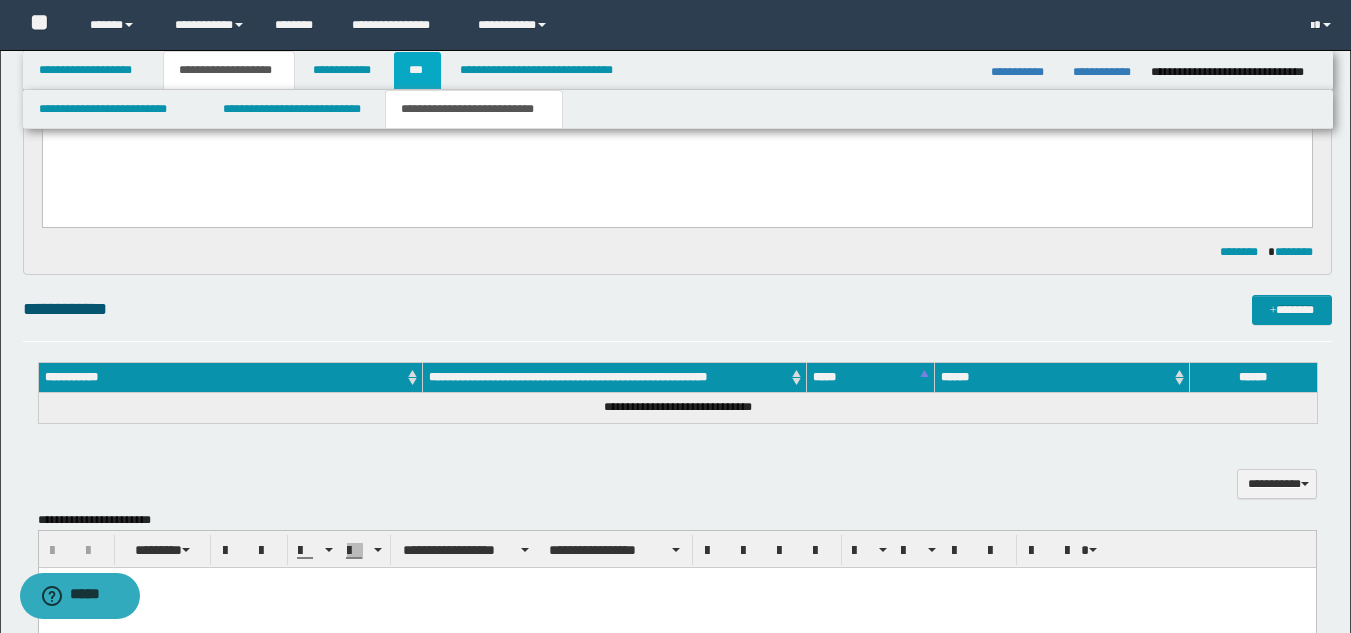 click on "***" at bounding box center [417, 70] 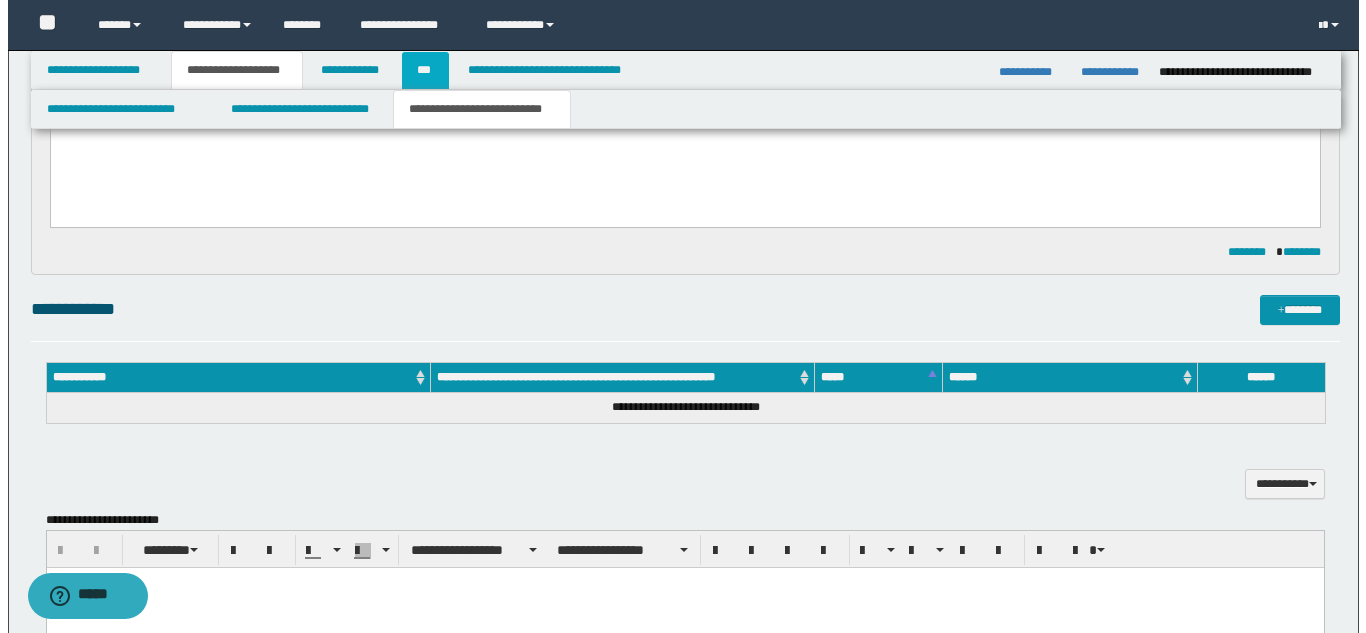 scroll, scrollTop: 0, scrollLeft: 0, axis: both 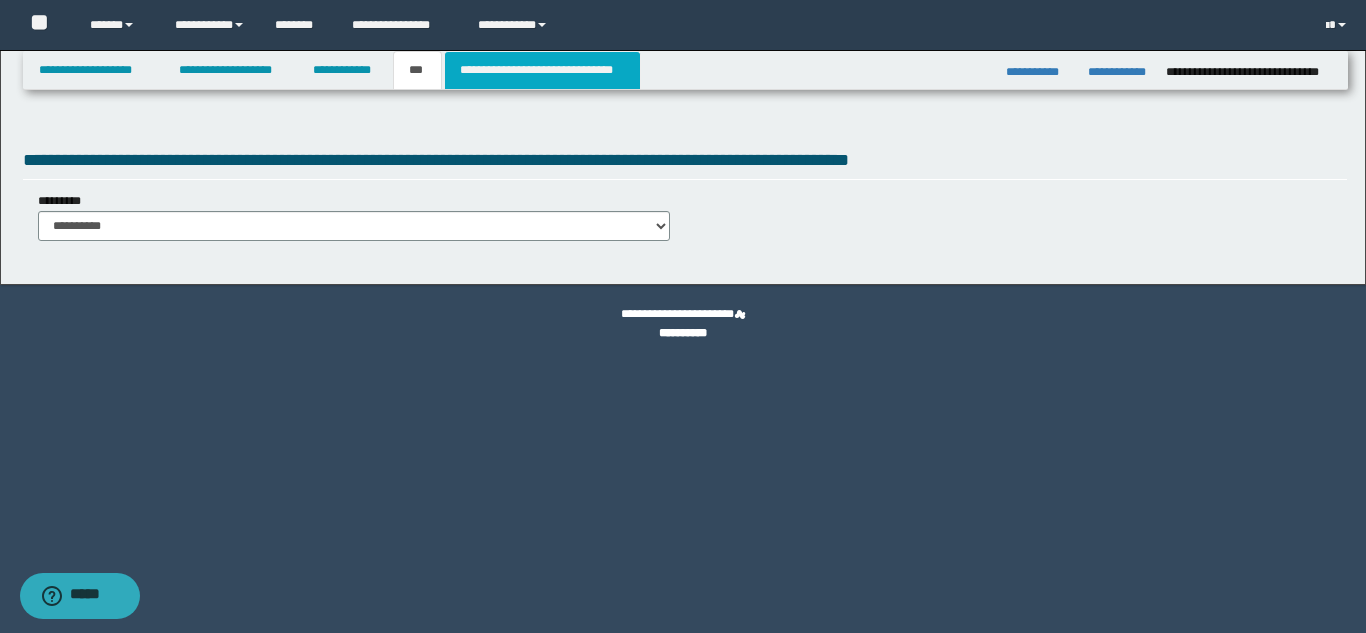 click on "**********" at bounding box center (542, 70) 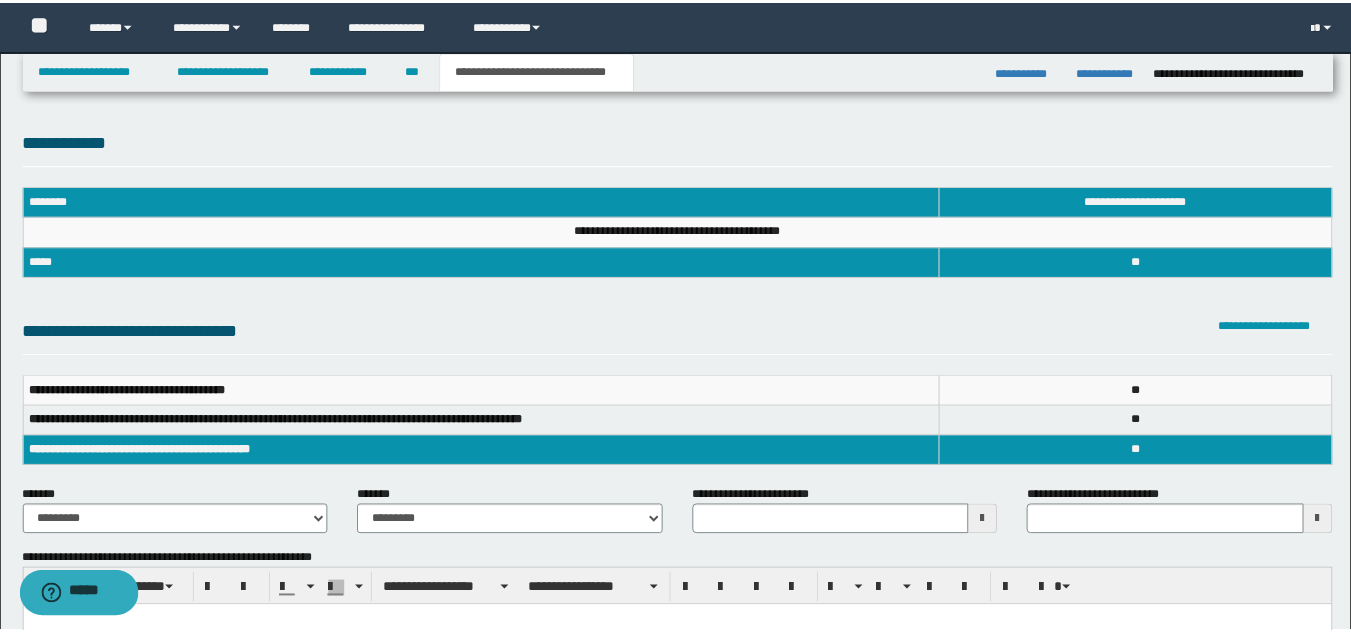 scroll, scrollTop: 0, scrollLeft: 0, axis: both 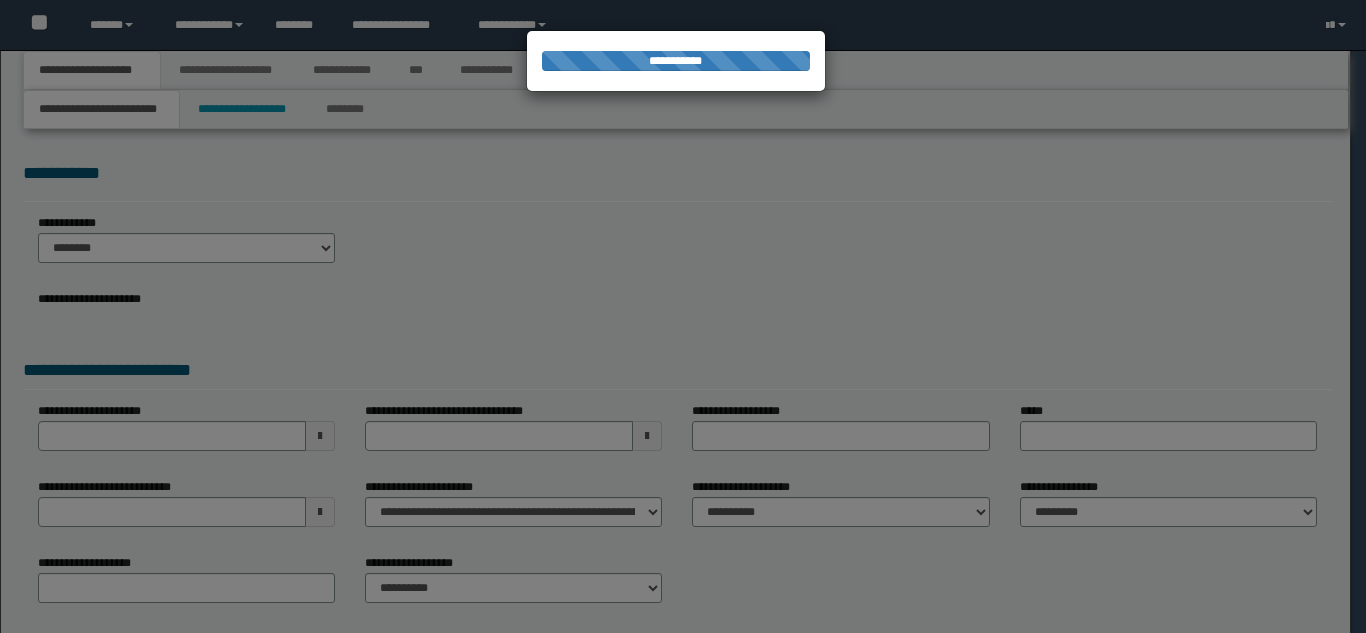 select on "**" 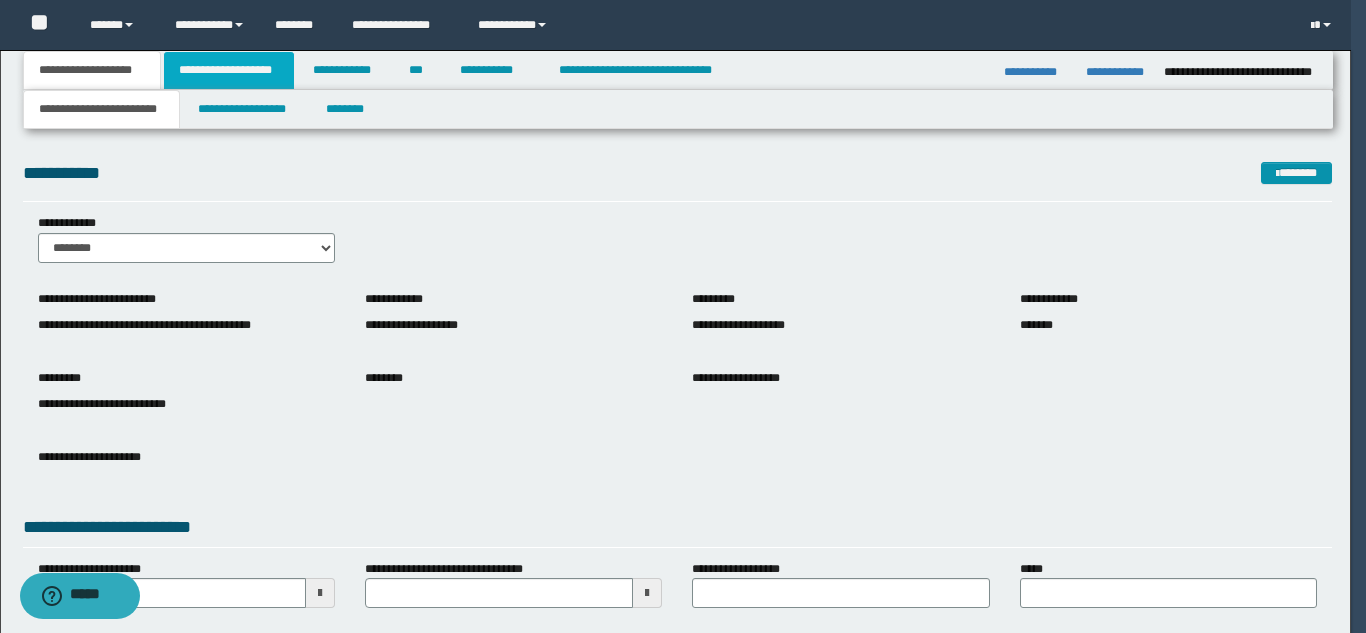 click on "**********" at bounding box center (229, 70) 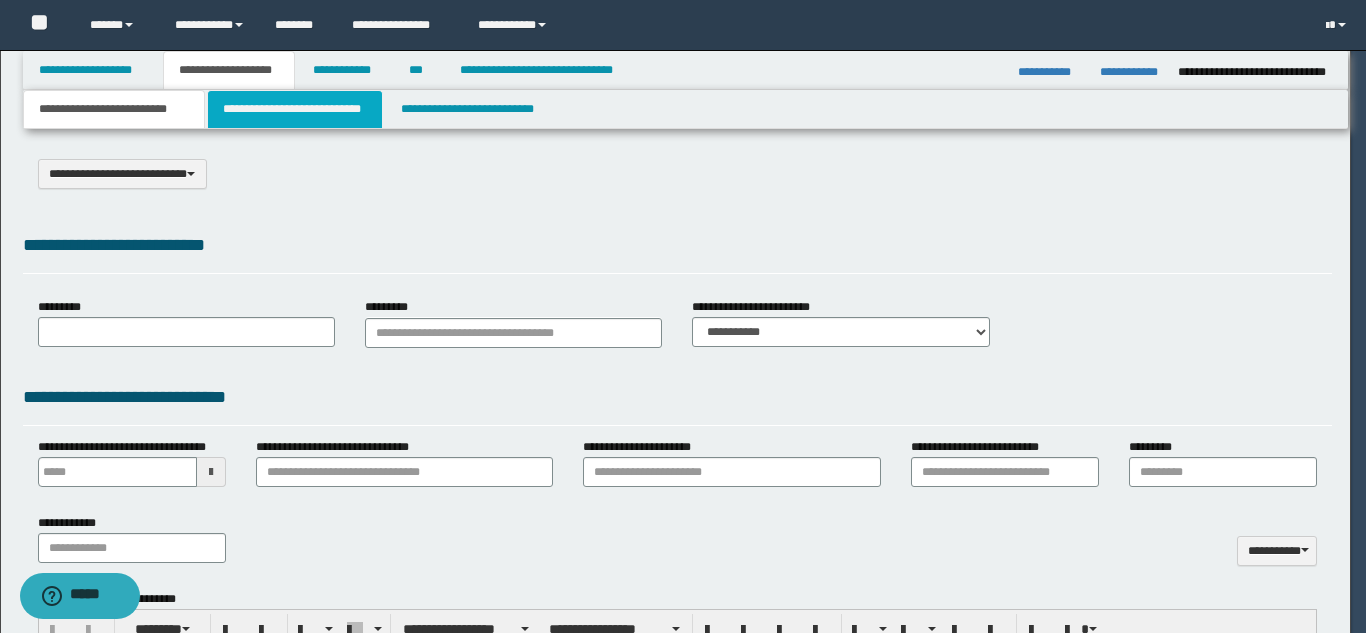 select on "*" 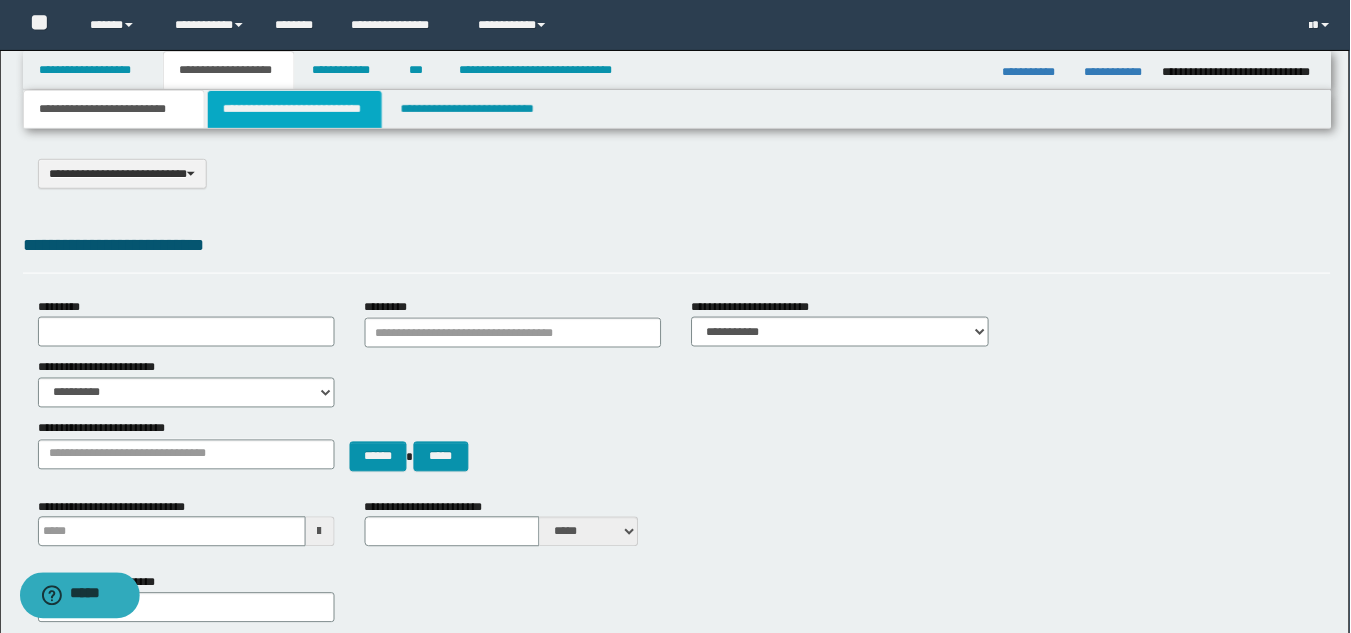 drag, startPoint x: 271, startPoint y: 97, endPoint x: 329, endPoint y: 120, distance: 62.39391 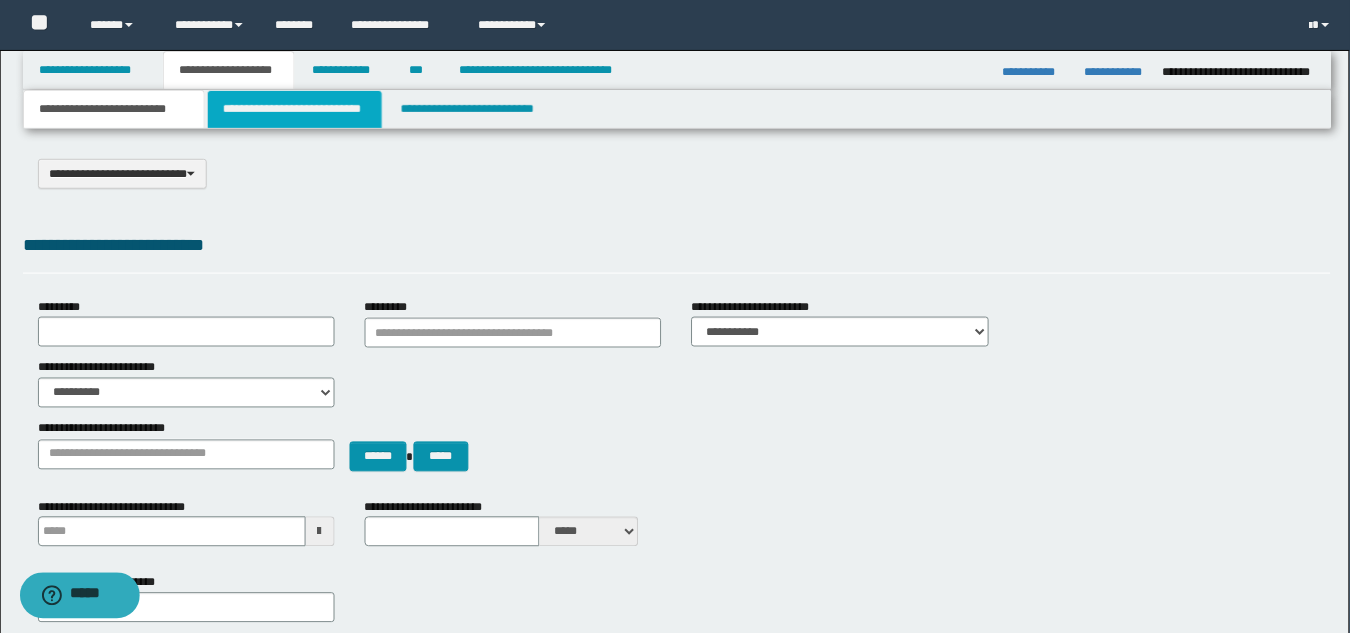 click on "**********" at bounding box center [295, 109] 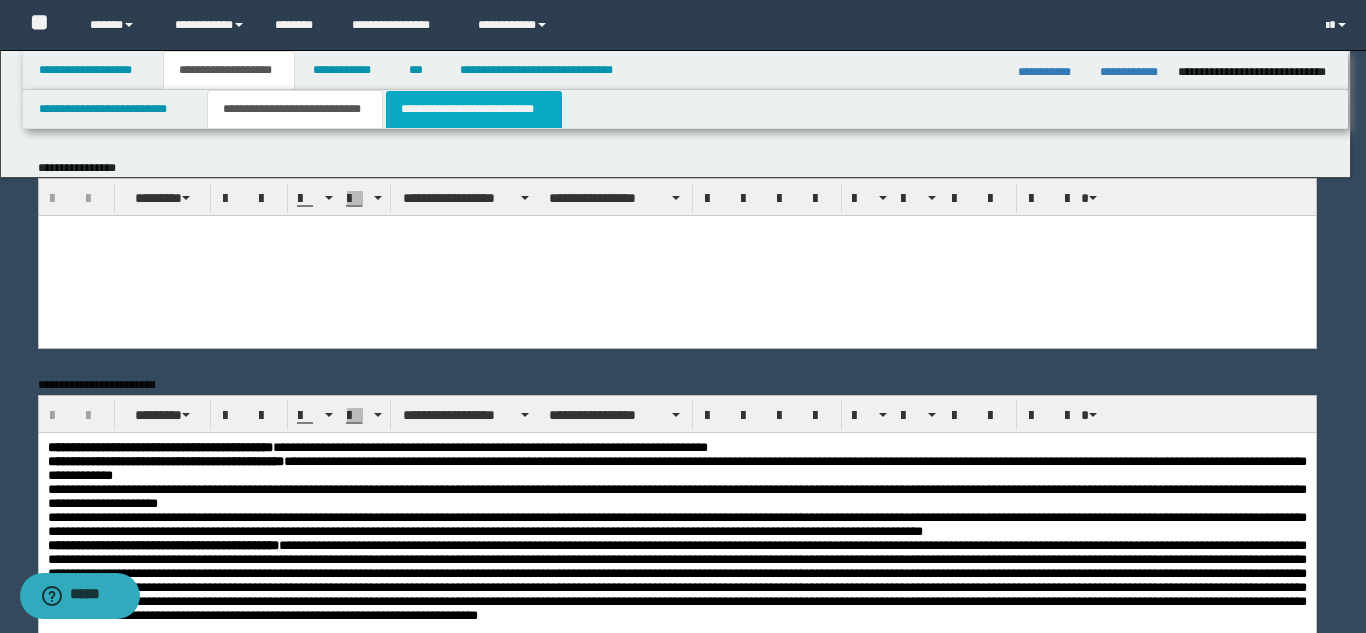 scroll, scrollTop: 0, scrollLeft: 0, axis: both 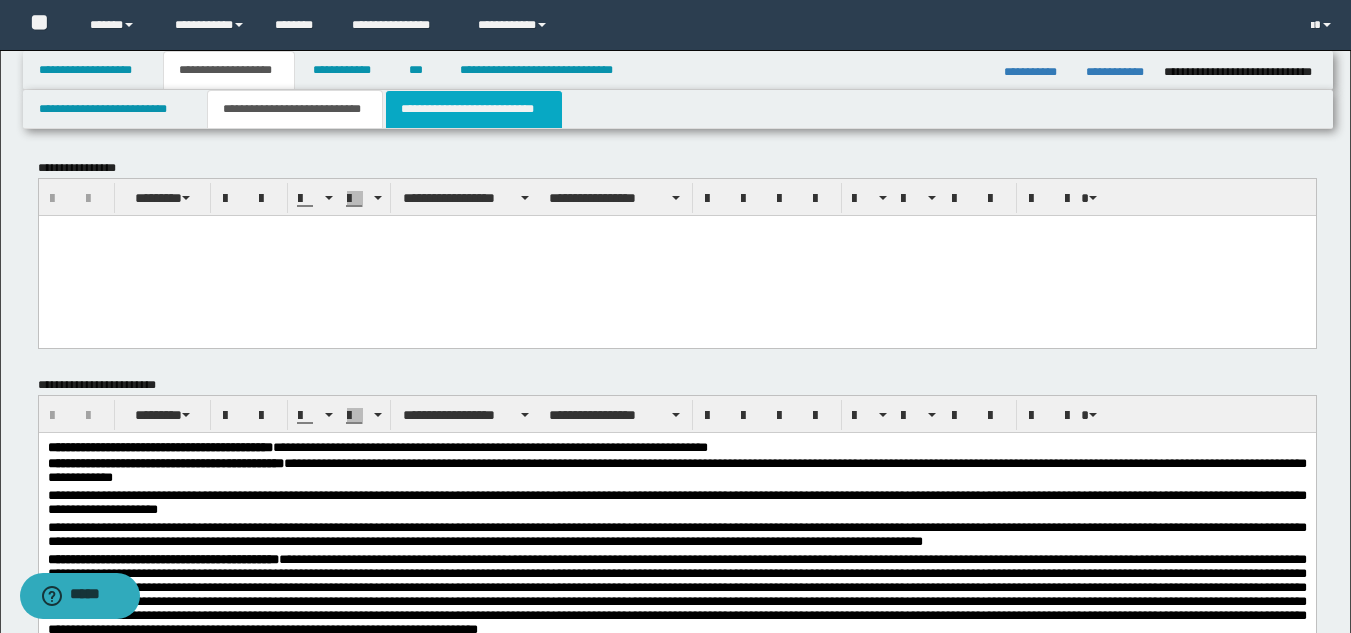 click on "**********" at bounding box center [474, 109] 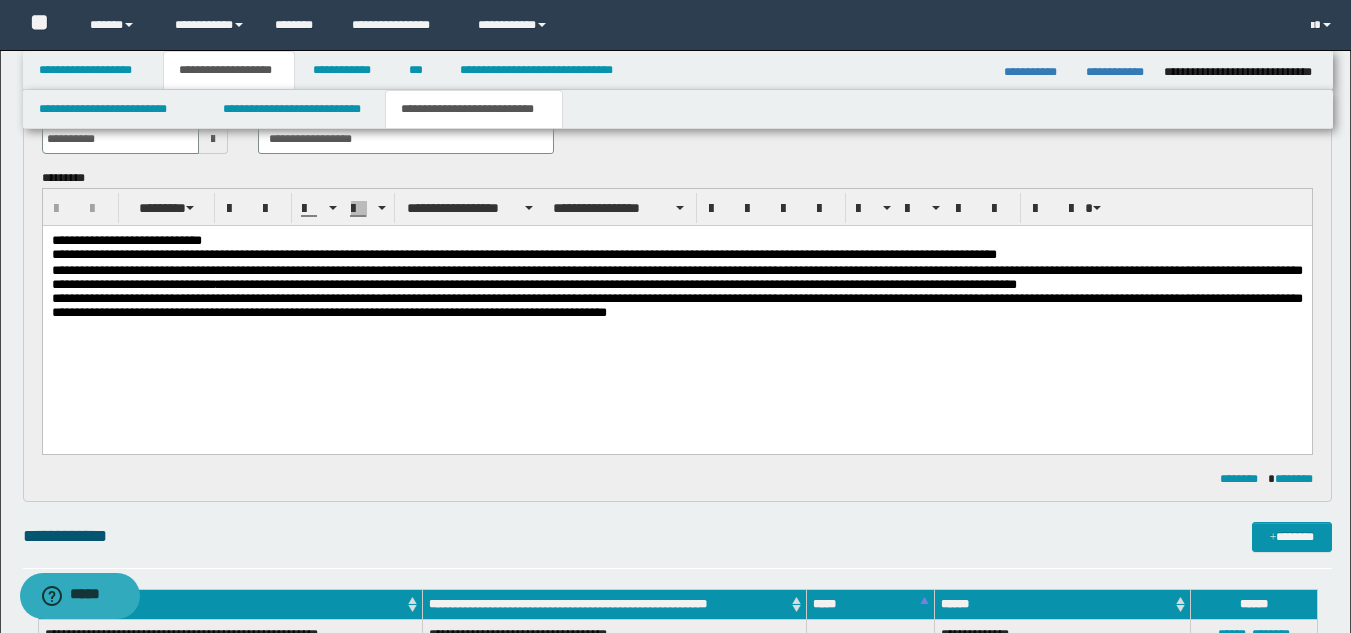 scroll, scrollTop: 68, scrollLeft: 0, axis: vertical 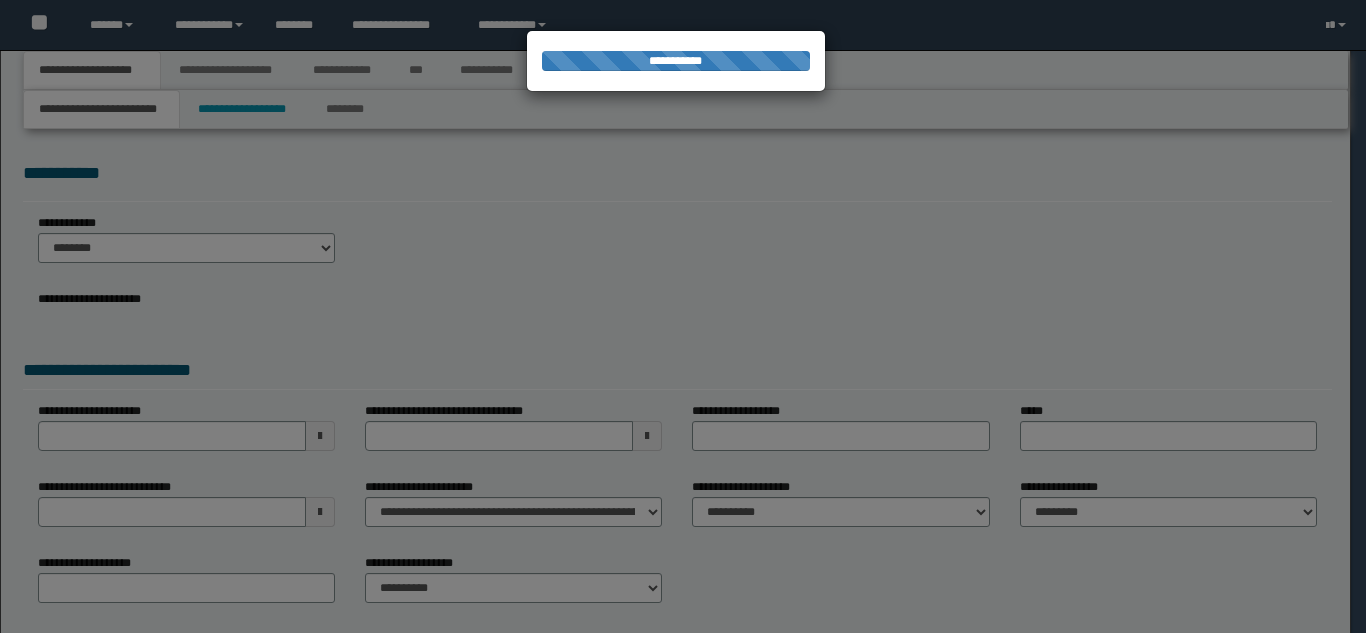 select on "*" 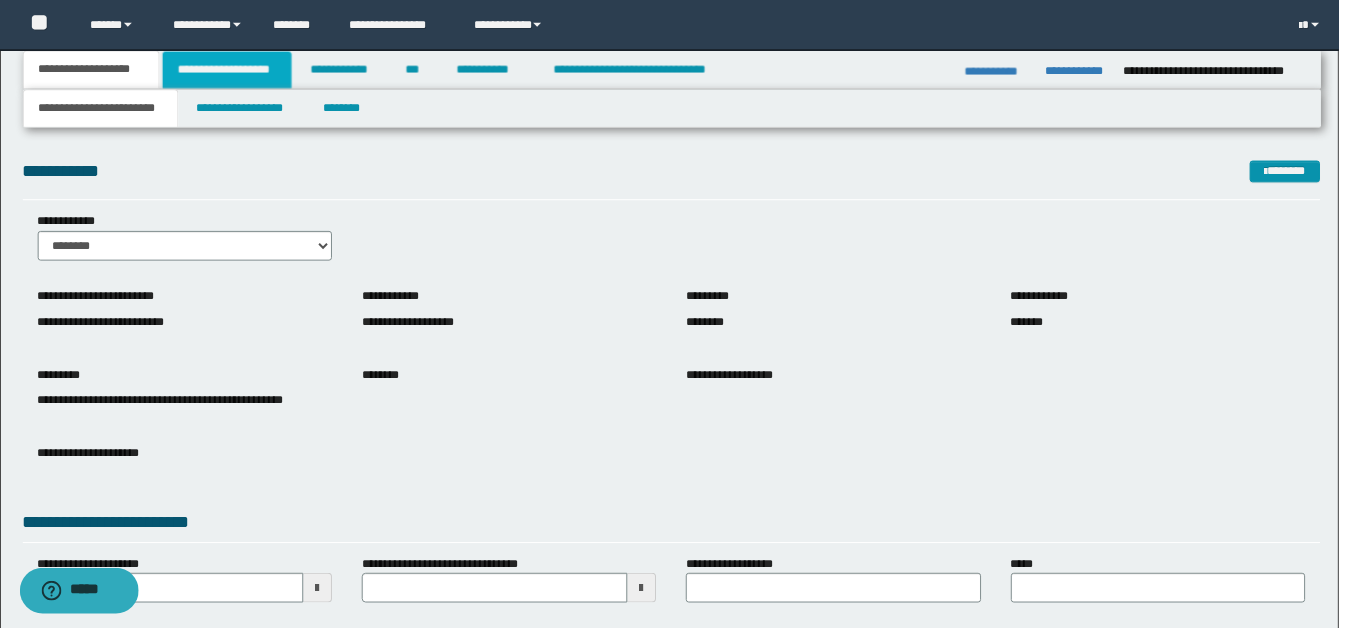 click on "**********" at bounding box center [229, 70] 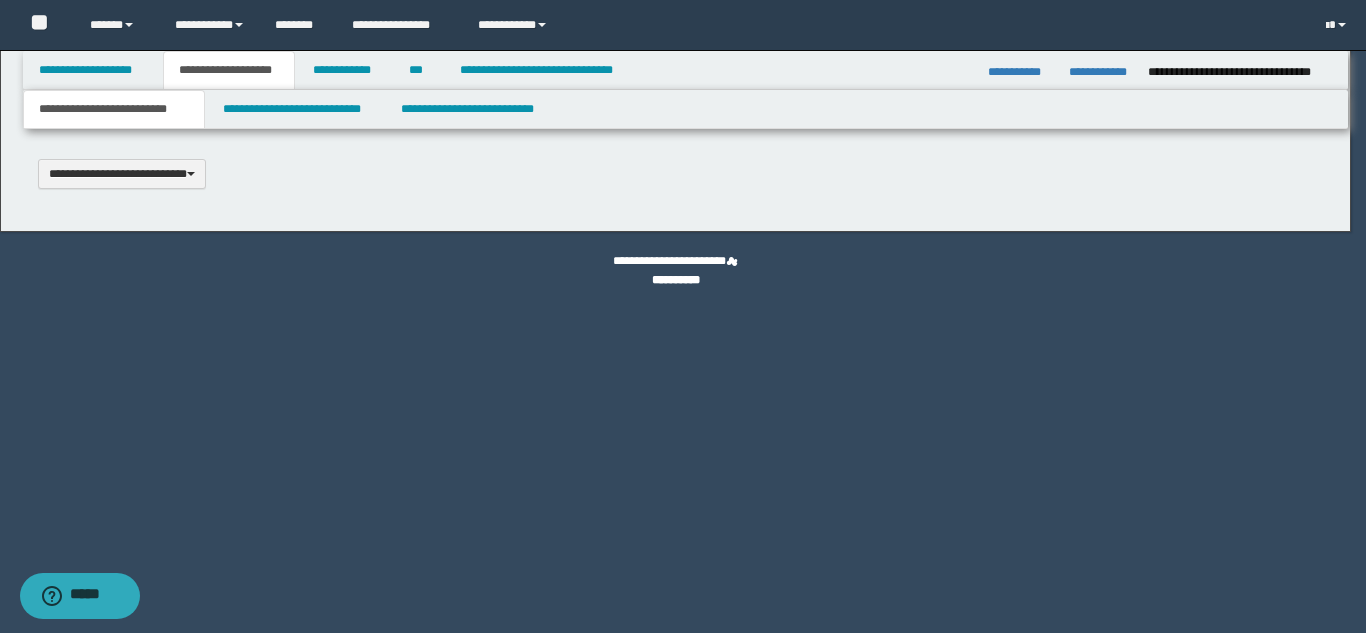 type 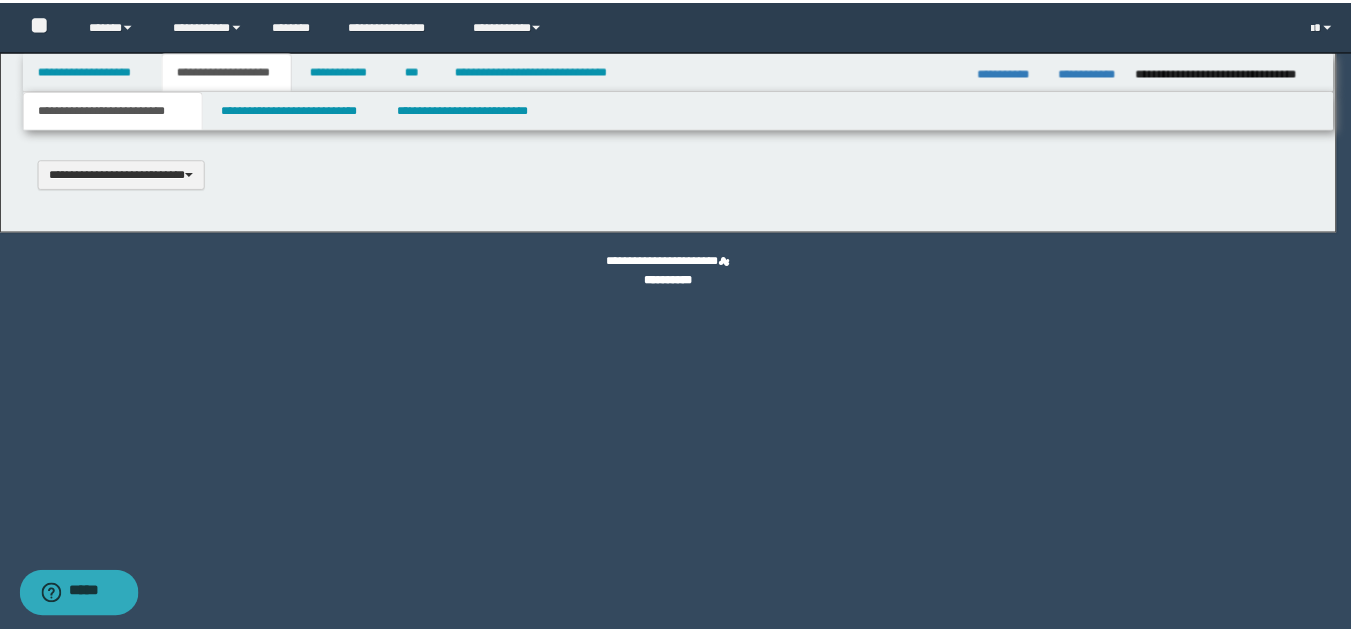 scroll, scrollTop: 0, scrollLeft: 0, axis: both 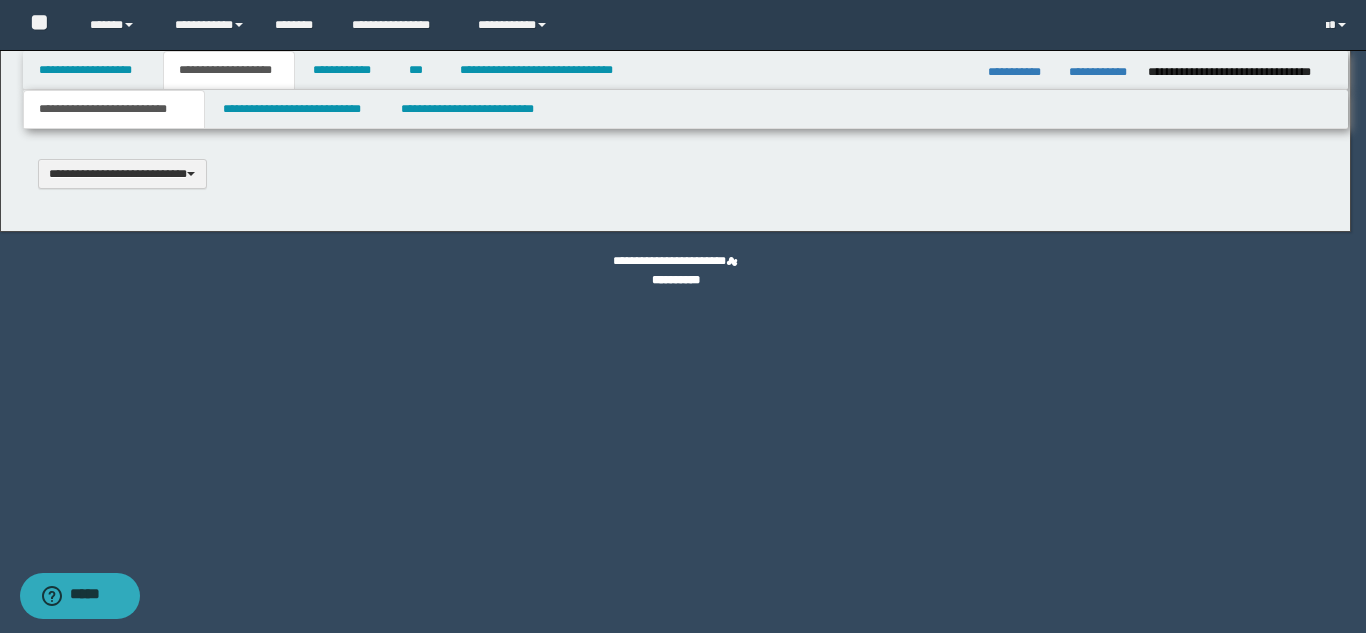 select on "*" 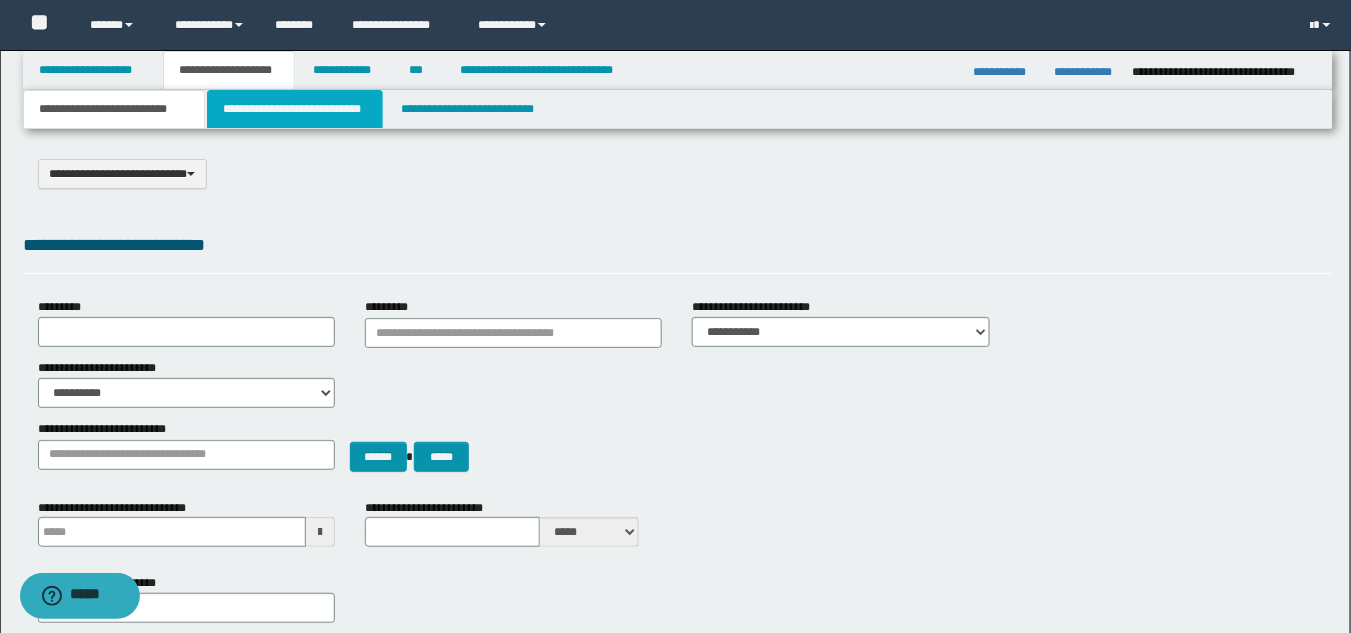 click on "**********" at bounding box center [295, 109] 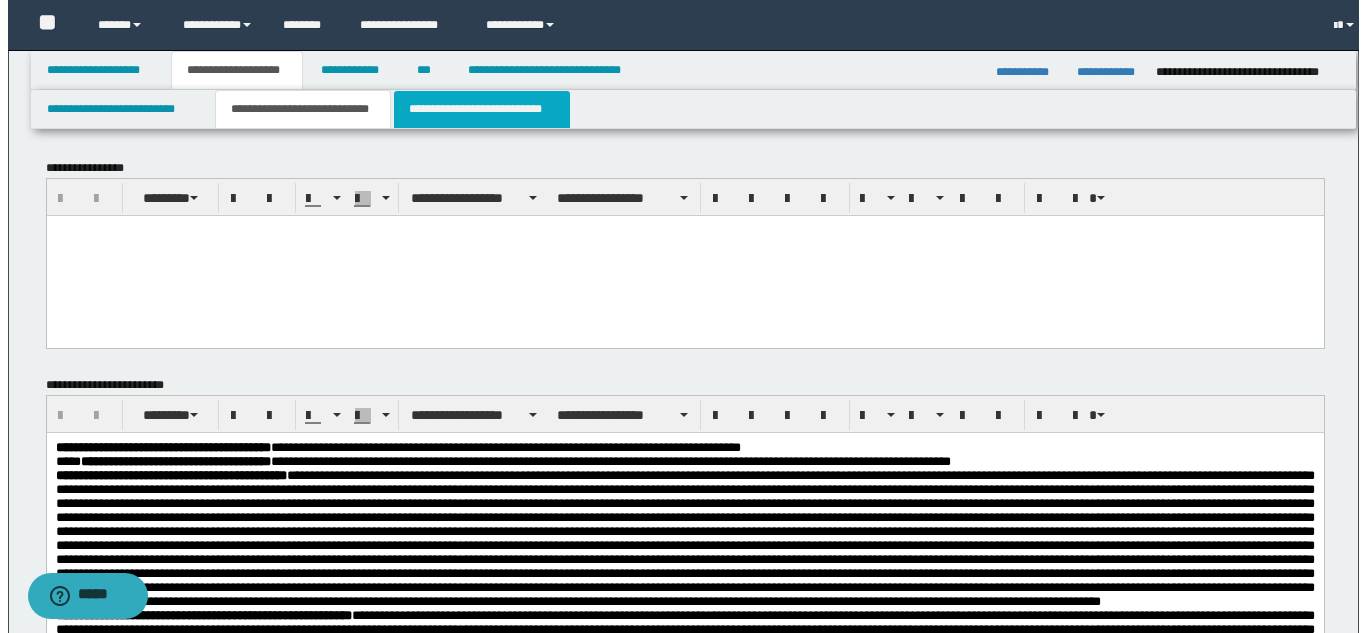 scroll, scrollTop: 0, scrollLeft: 0, axis: both 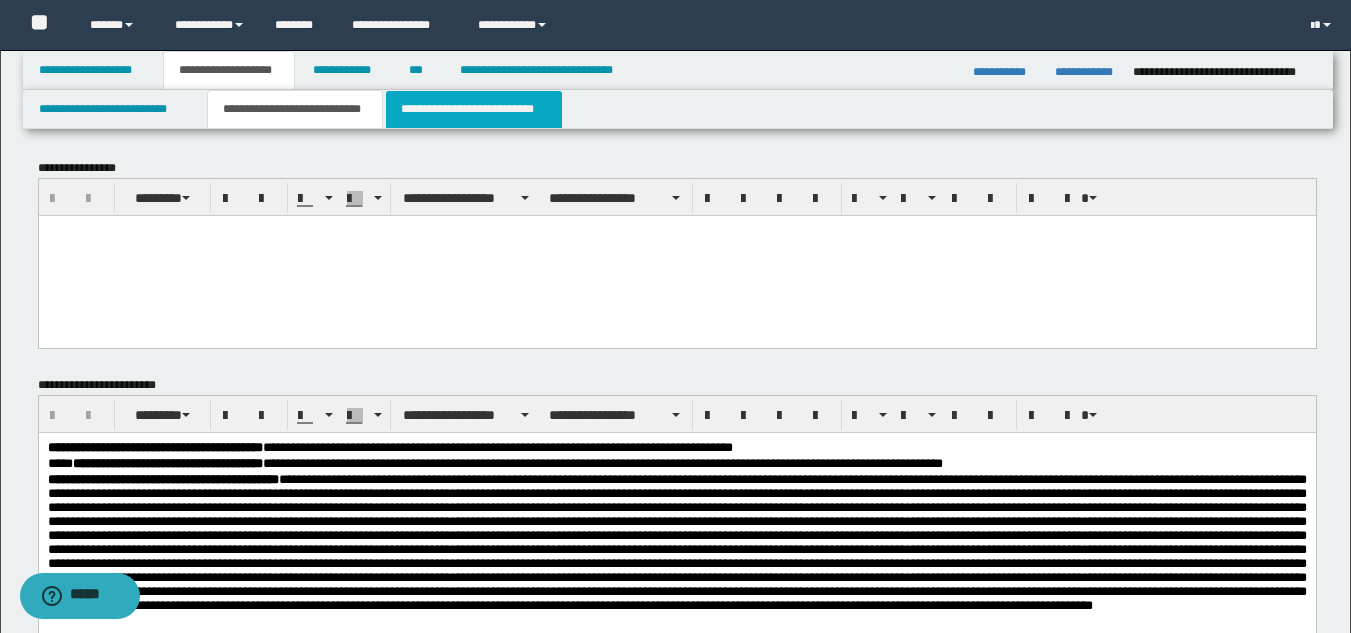 click on "**********" at bounding box center [474, 109] 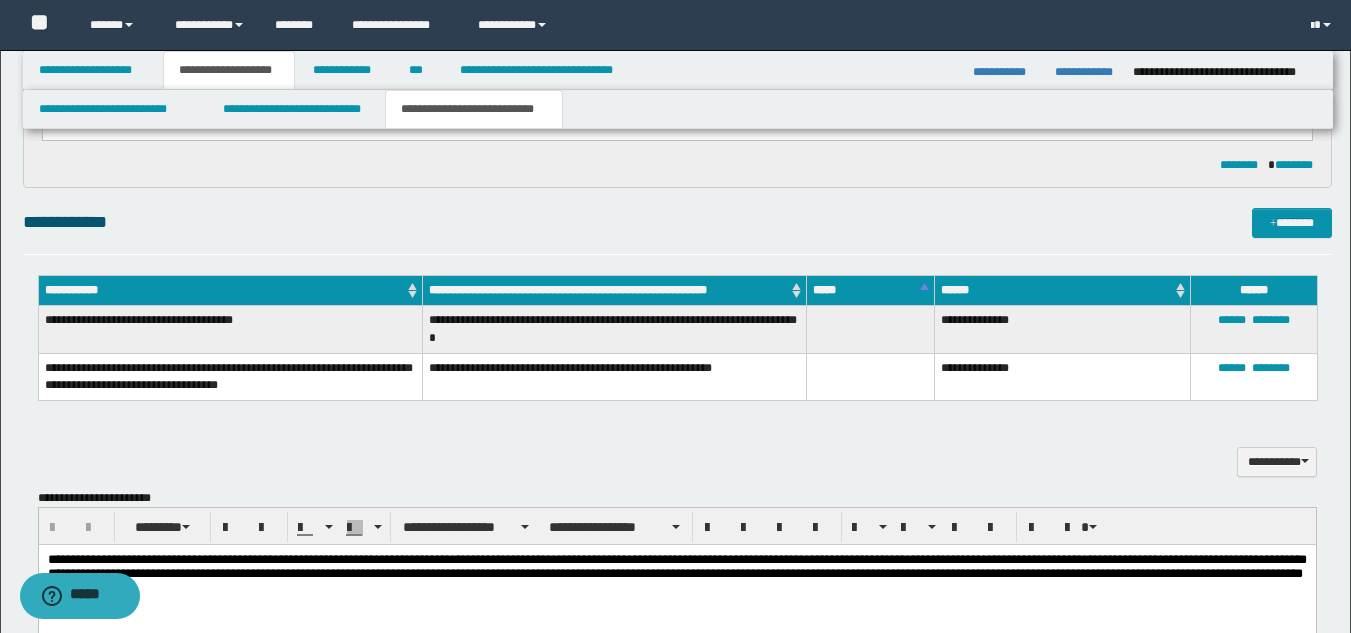 scroll, scrollTop: 100, scrollLeft: 0, axis: vertical 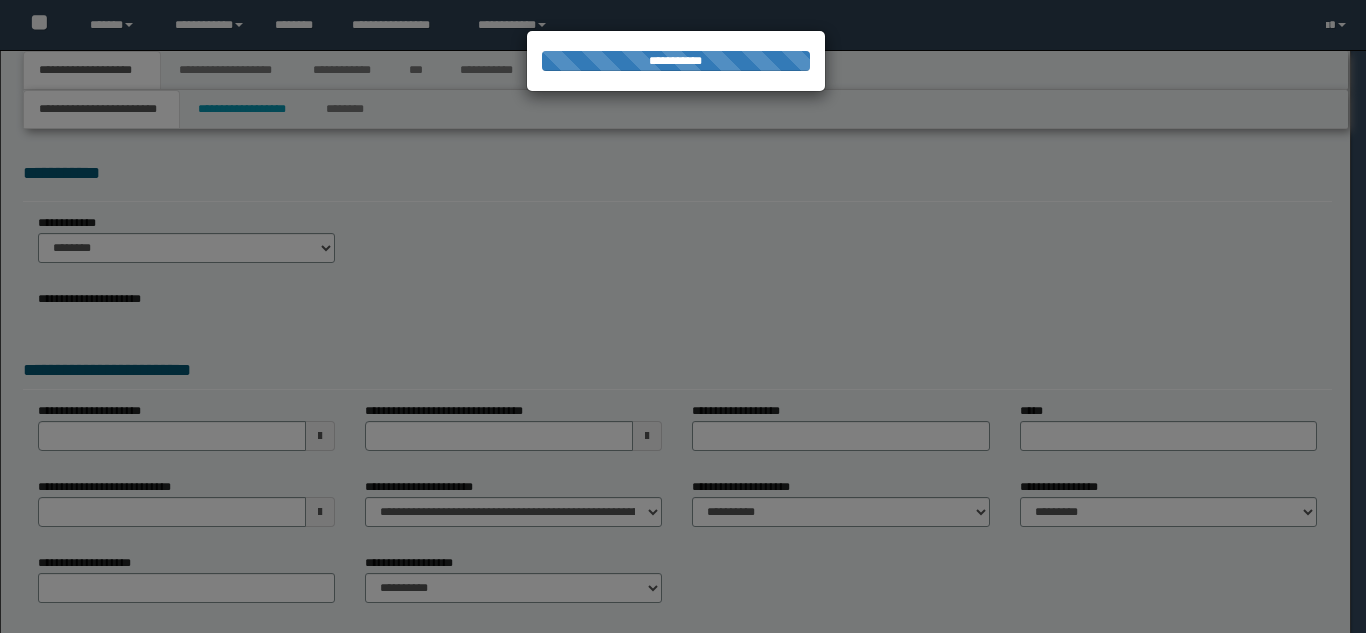 select on "**" 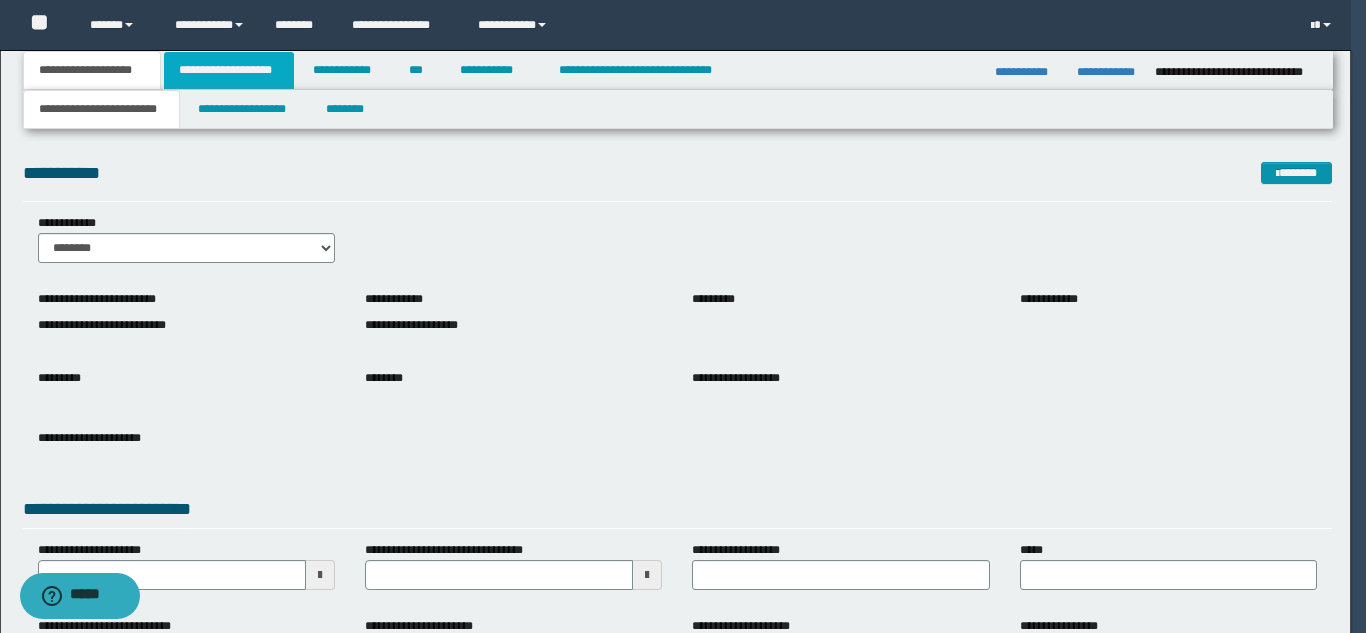 click on "**********" at bounding box center [229, 70] 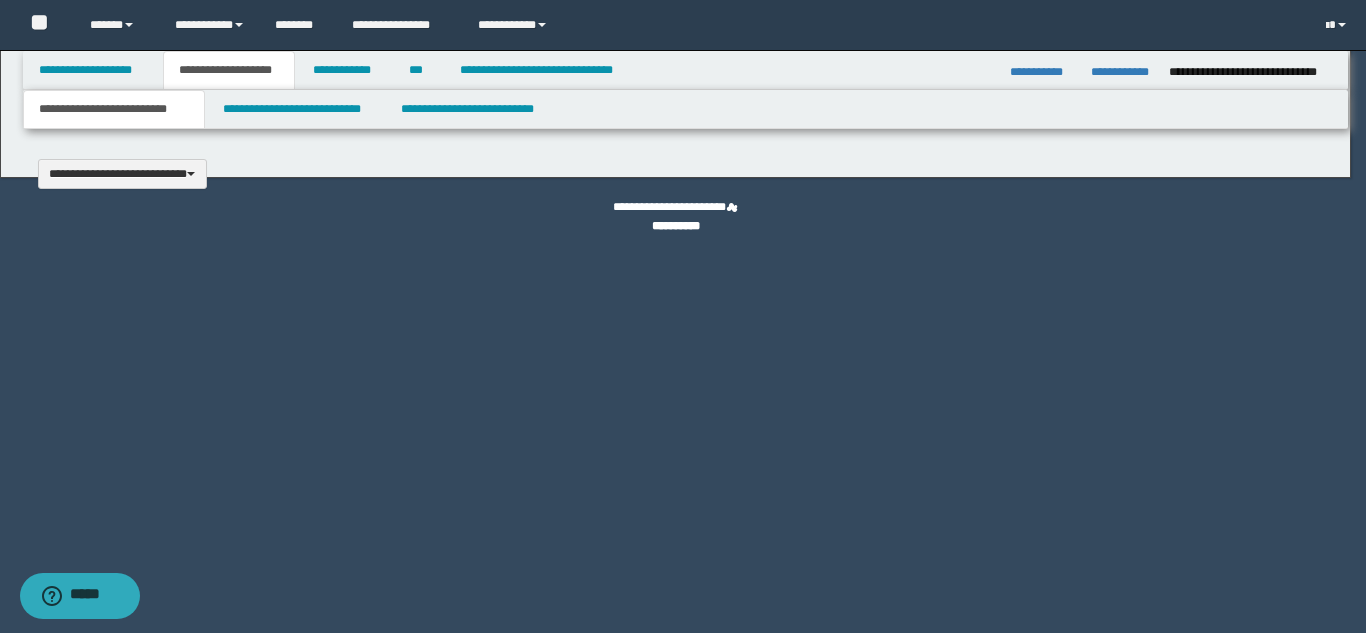 type 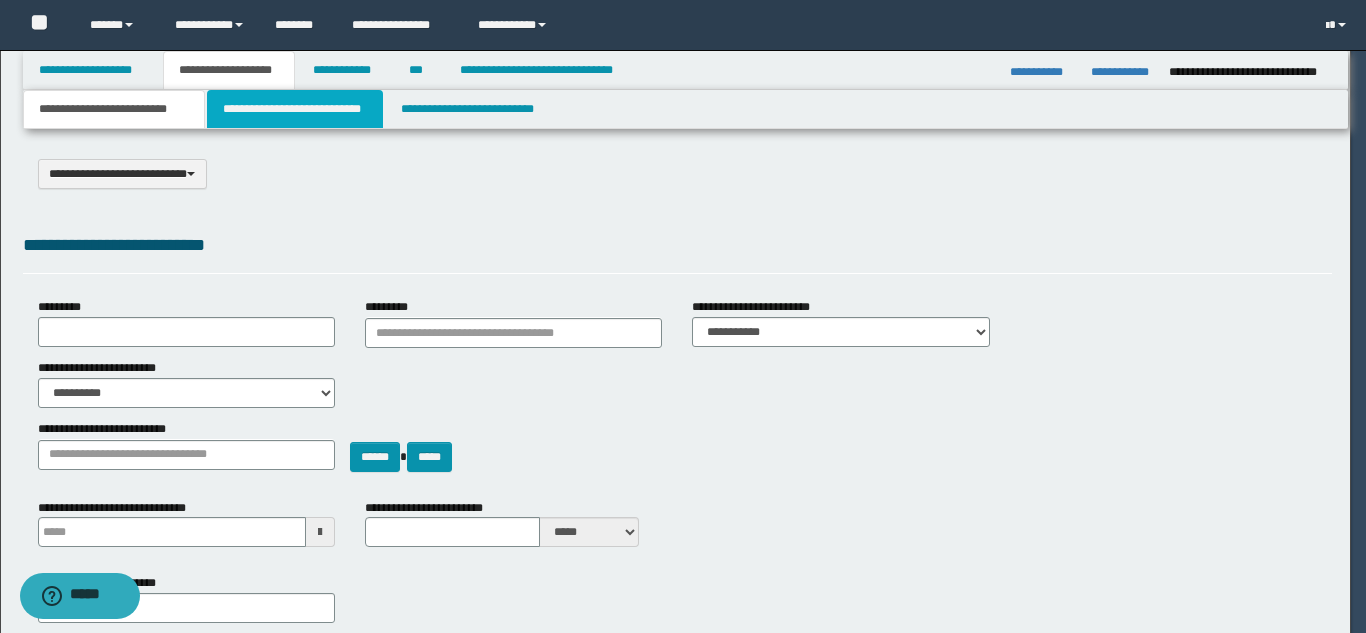 scroll, scrollTop: 0, scrollLeft: 0, axis: both 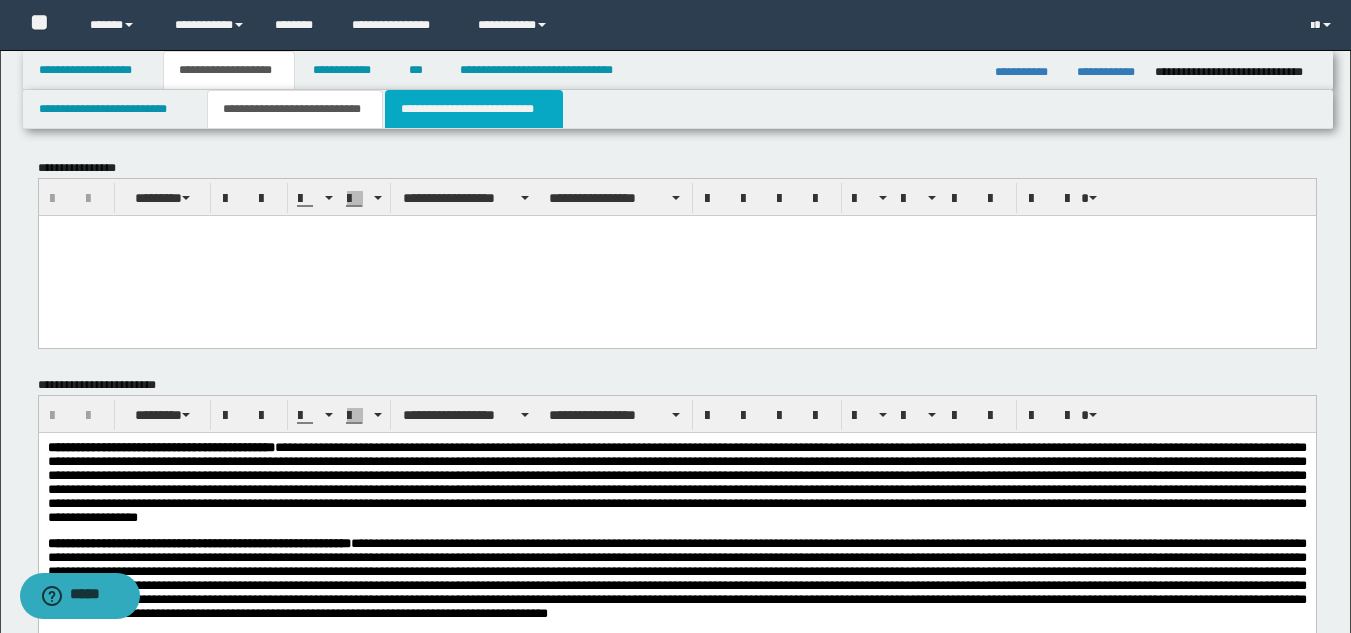 click on "**********" at bounding box center (474, 109) 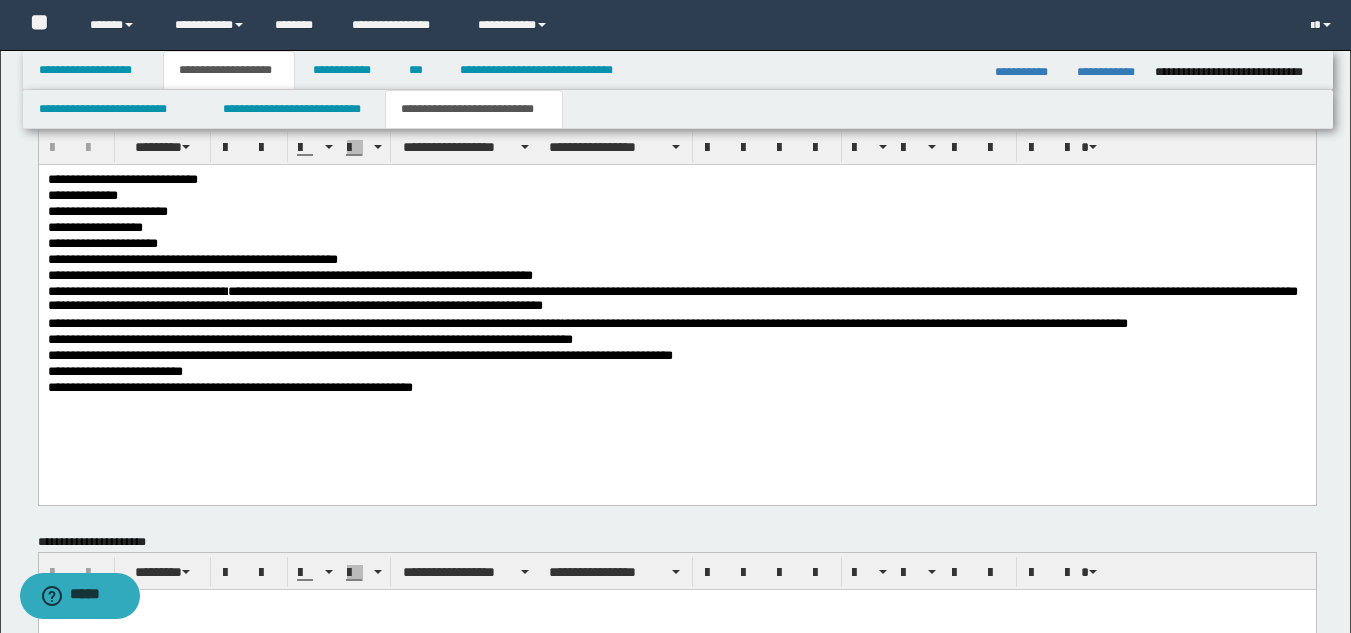 scroll, scrollTop: 600, scrollLeft: 0, axis: vertical 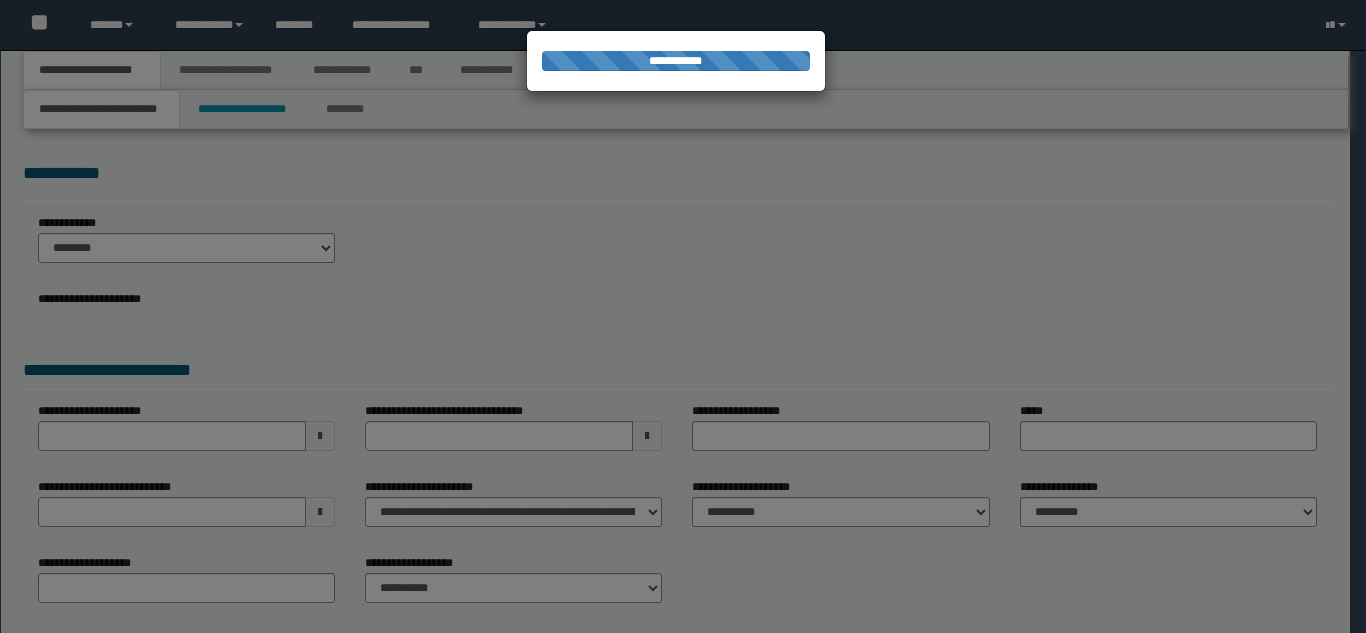select on "**" 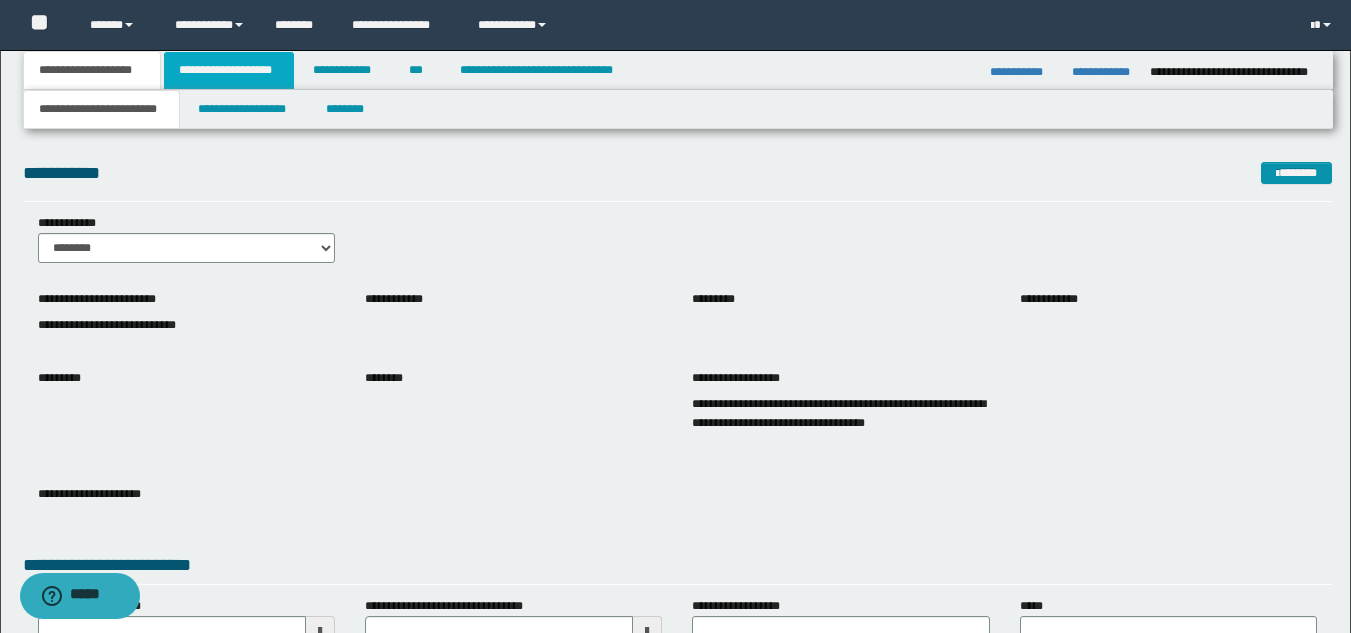 click on "**********" at bounding box center [229, 70] 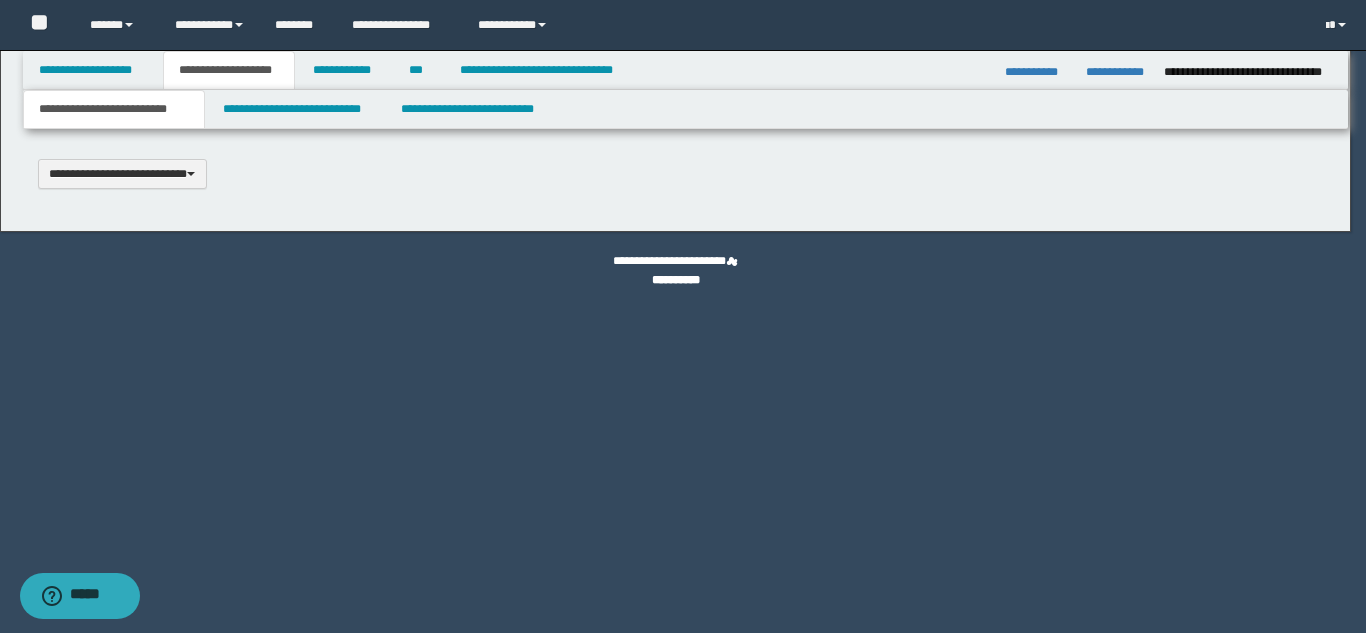 scroll, scrollTop: 0, scrollLeft: 0, axis: both 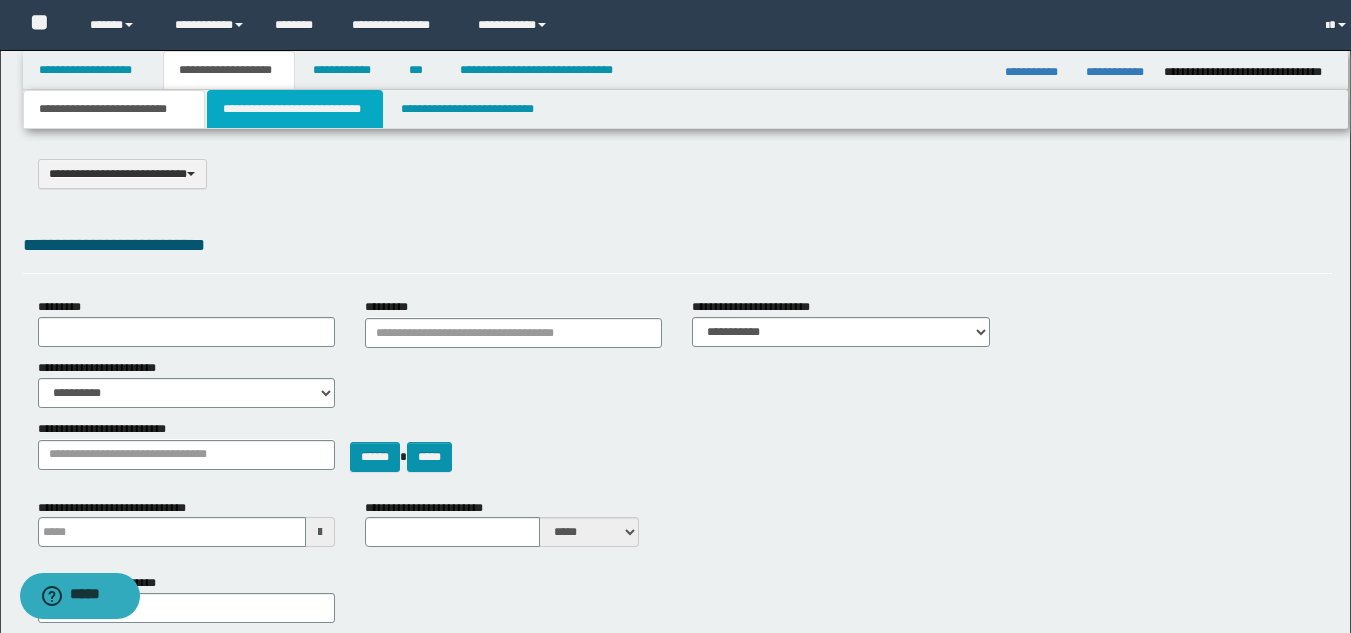 click on "**********" at bounding box center (295, 109) 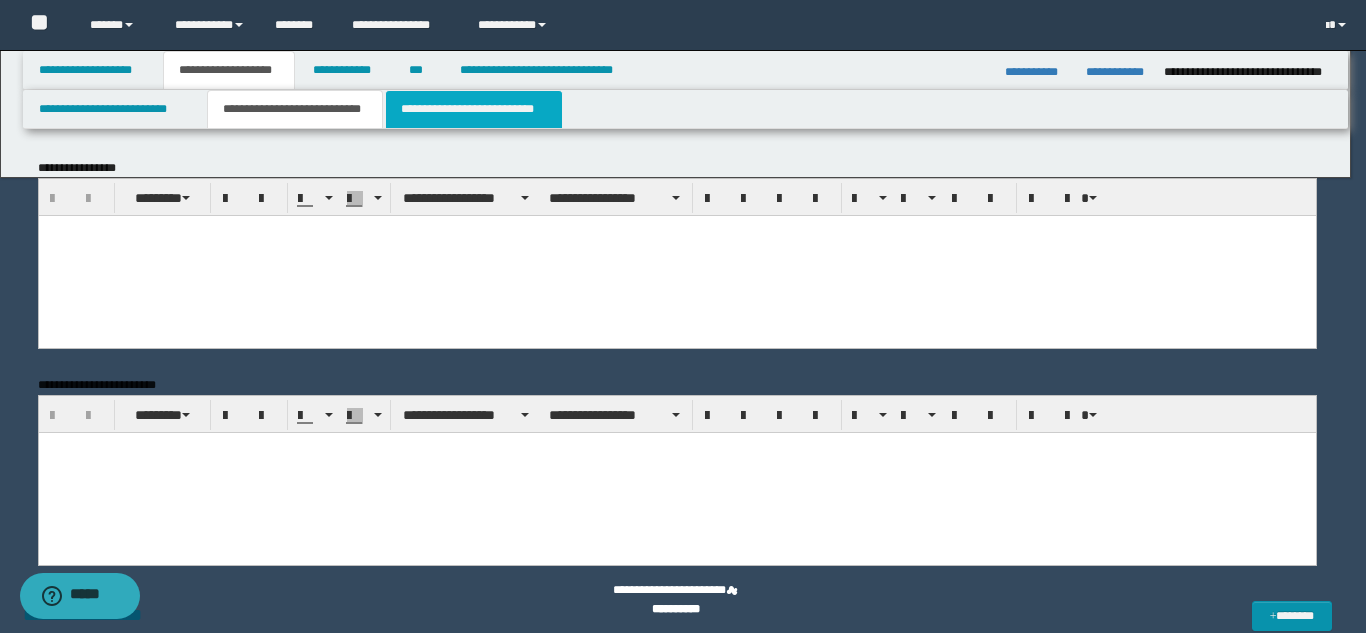 scroll, scrollTop: 0, scrollLeft: 0, axis: both 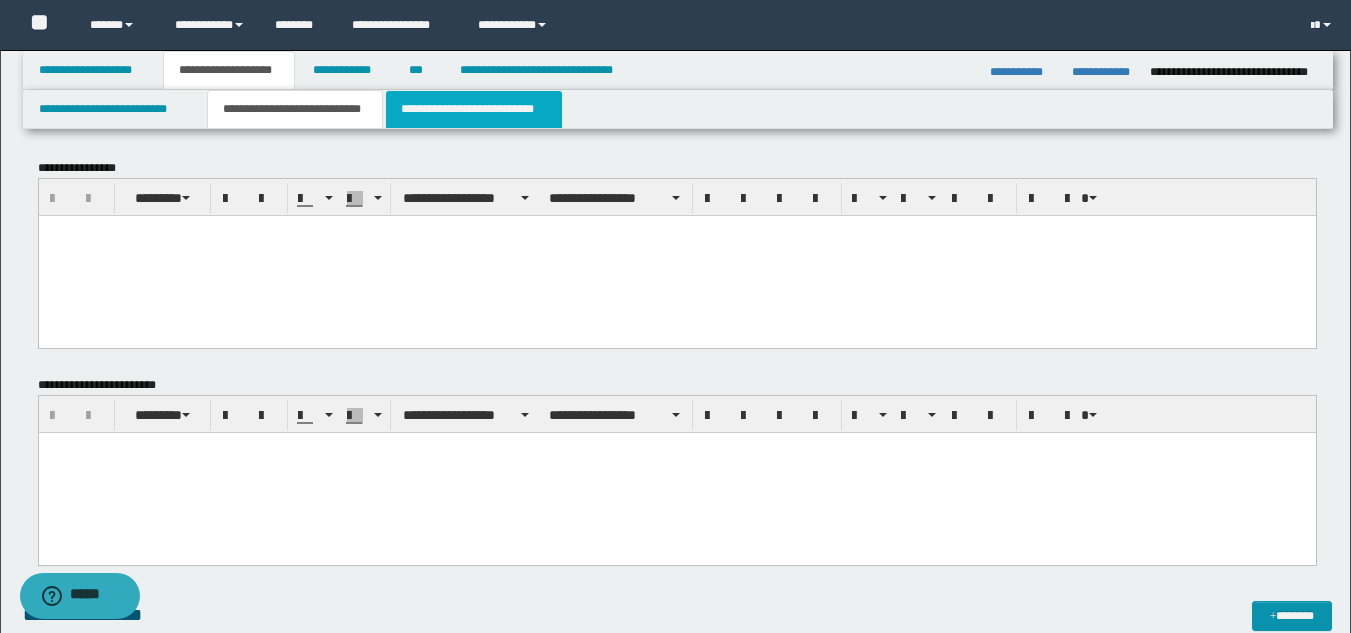 click on "**********" at bounding box center [474, 109] 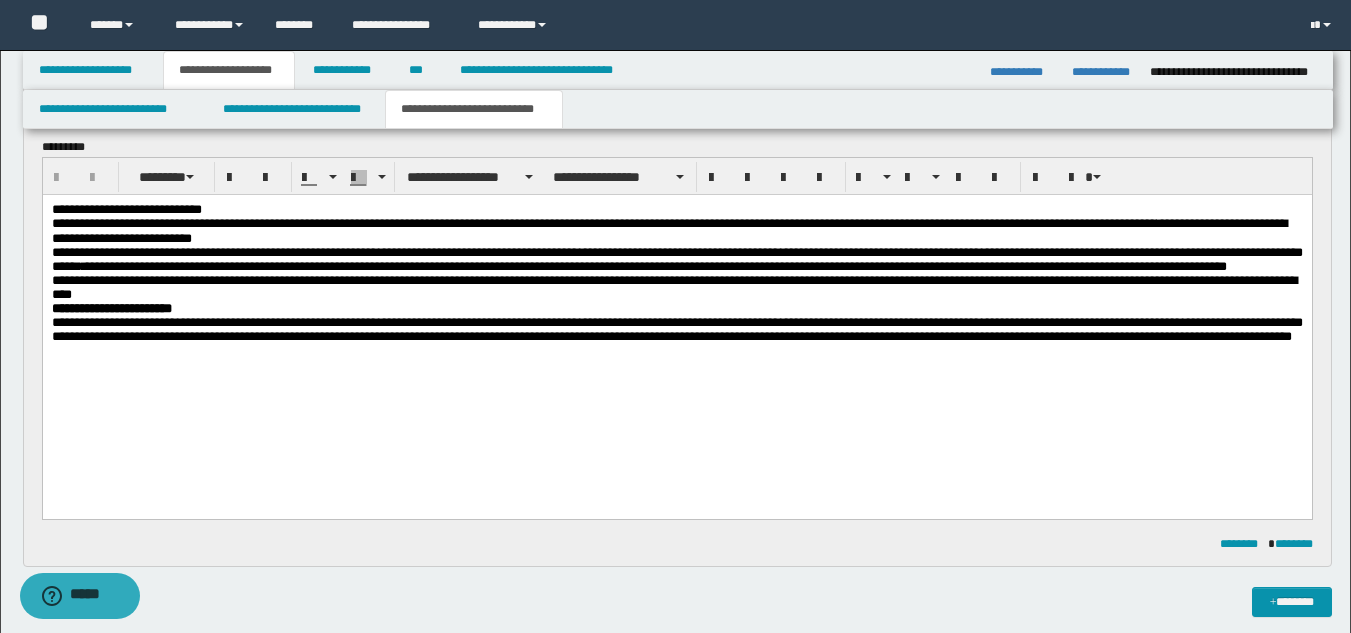 scroll, scrollTop: 0, scrollLeft: 0, axis: both 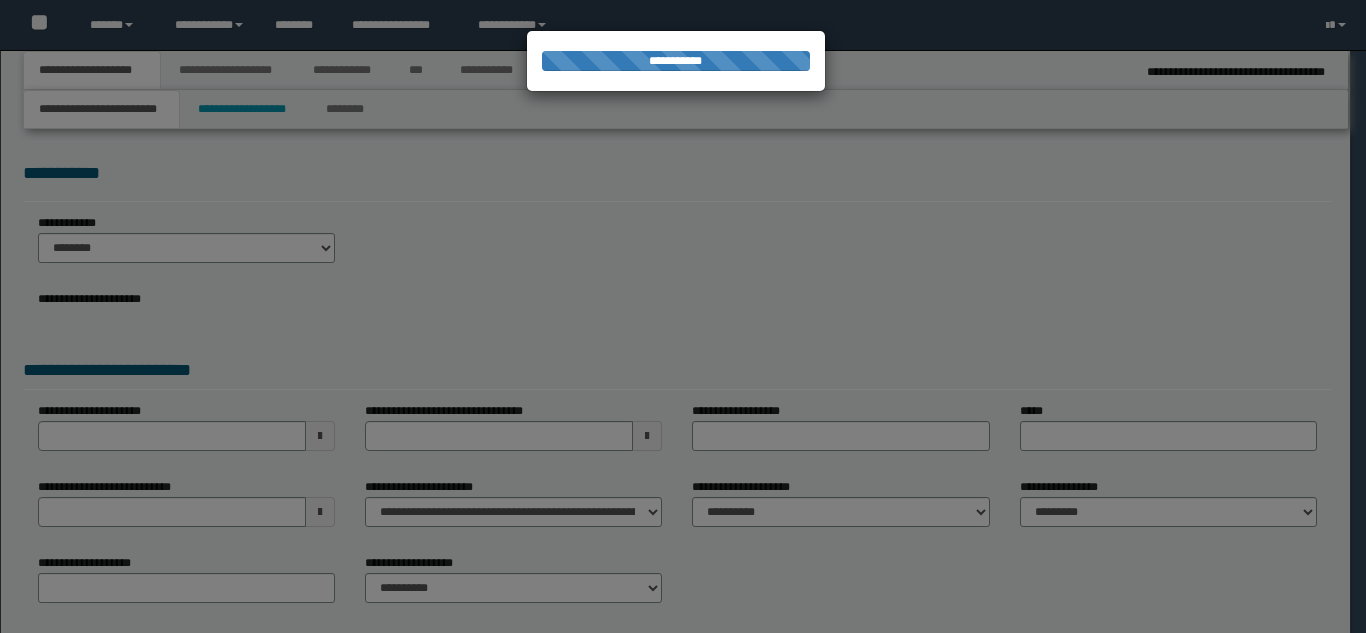 select on "**" 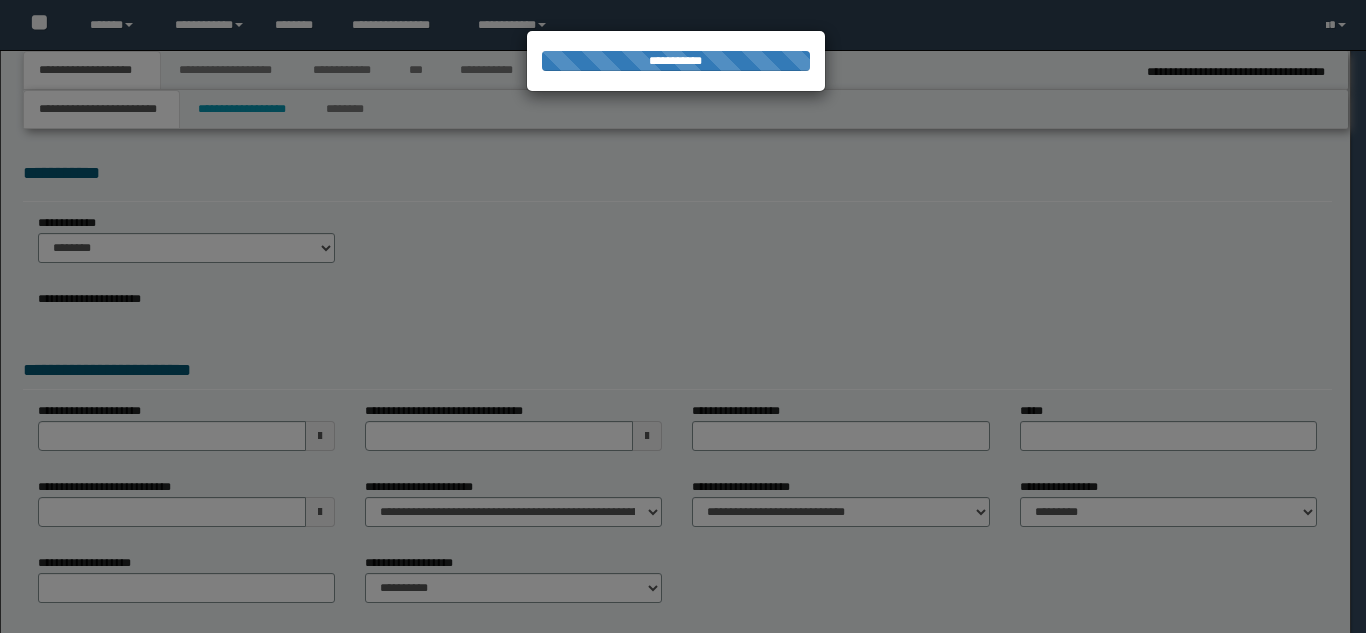 scroll, scrollTop: 0, scrollLeft: 0, axis: both 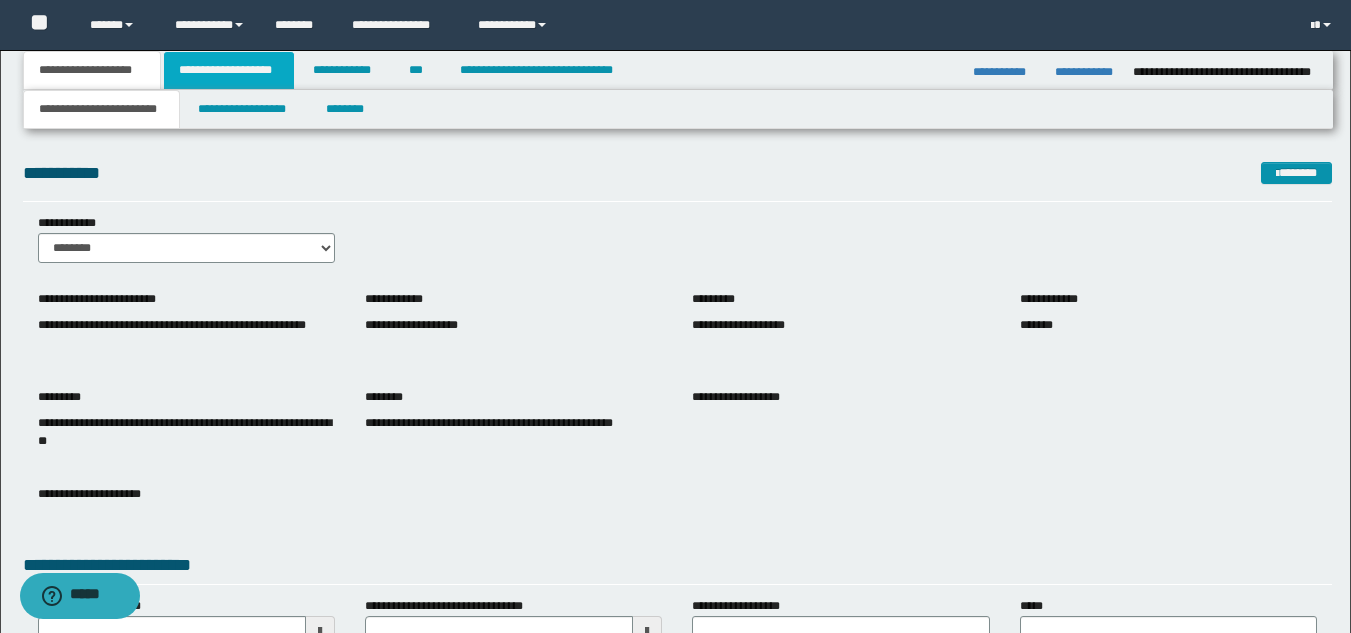 click on "**********" at bounding box center (229, 70) 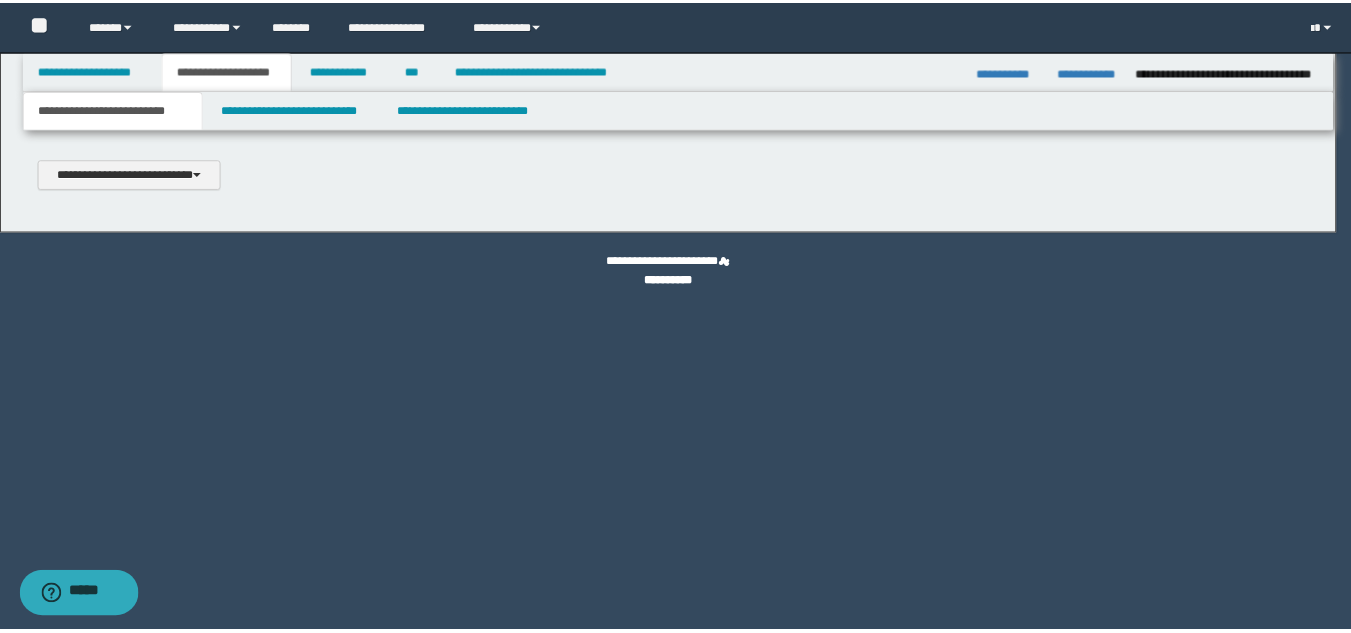 scroll, scrollTop: 0, scrollLeft: 0, axis: both 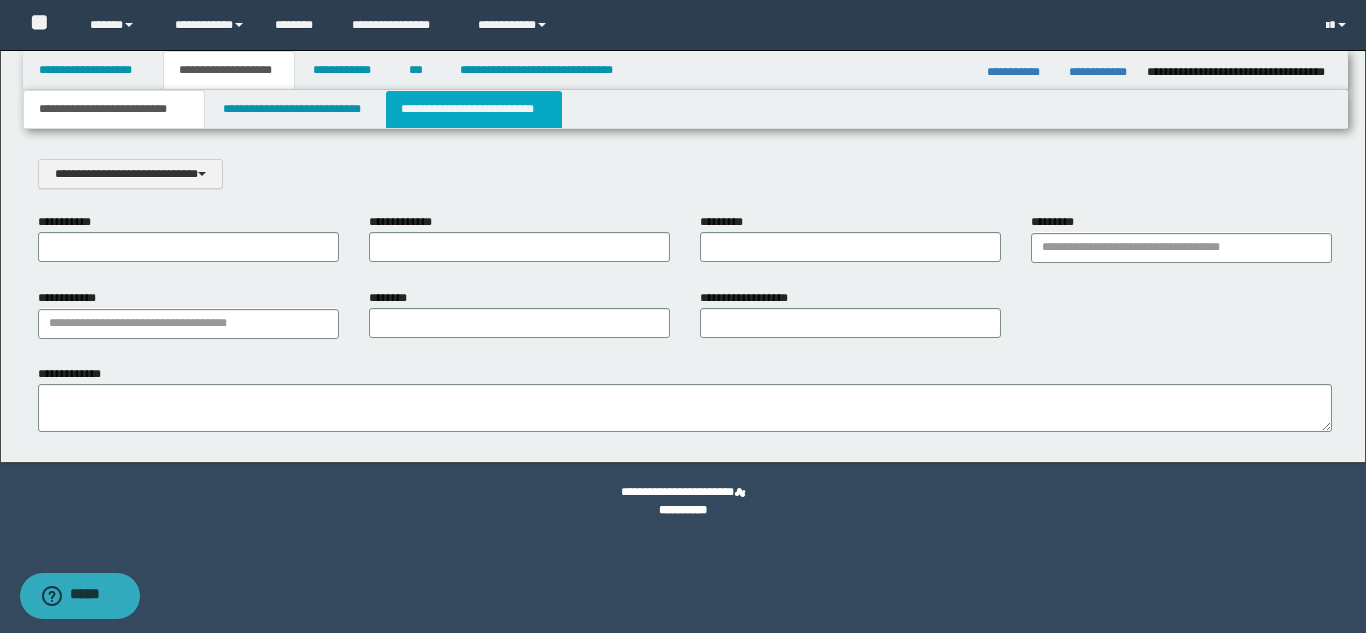 click on "**********" at bounding box center (474, 109) 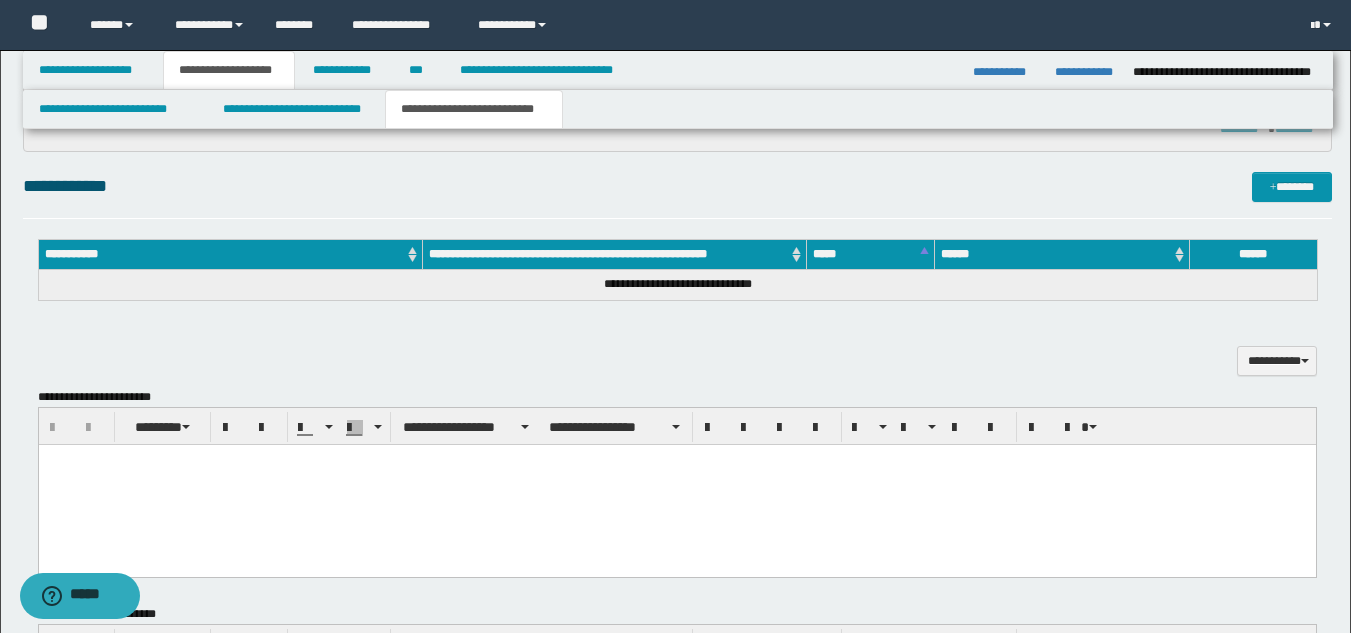 scroll, scrollTop: 500, scrollLeft: 0, axis: vertical 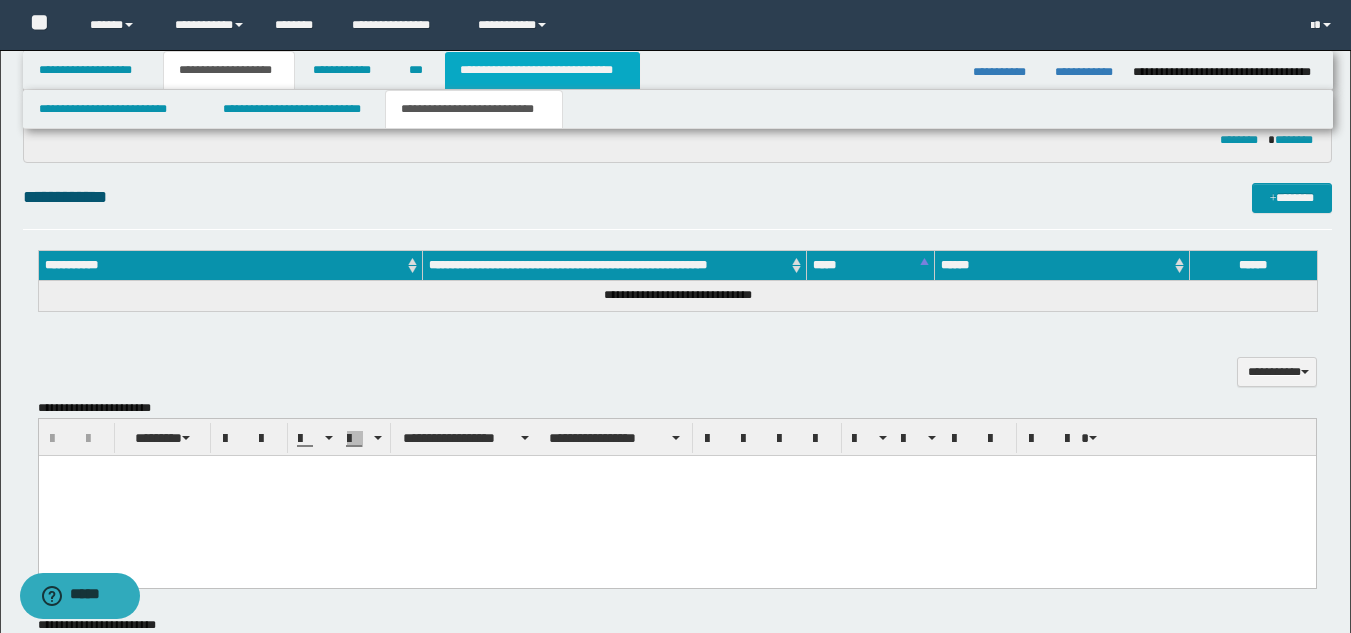 click on "**********" at bounding box center [542, 70] 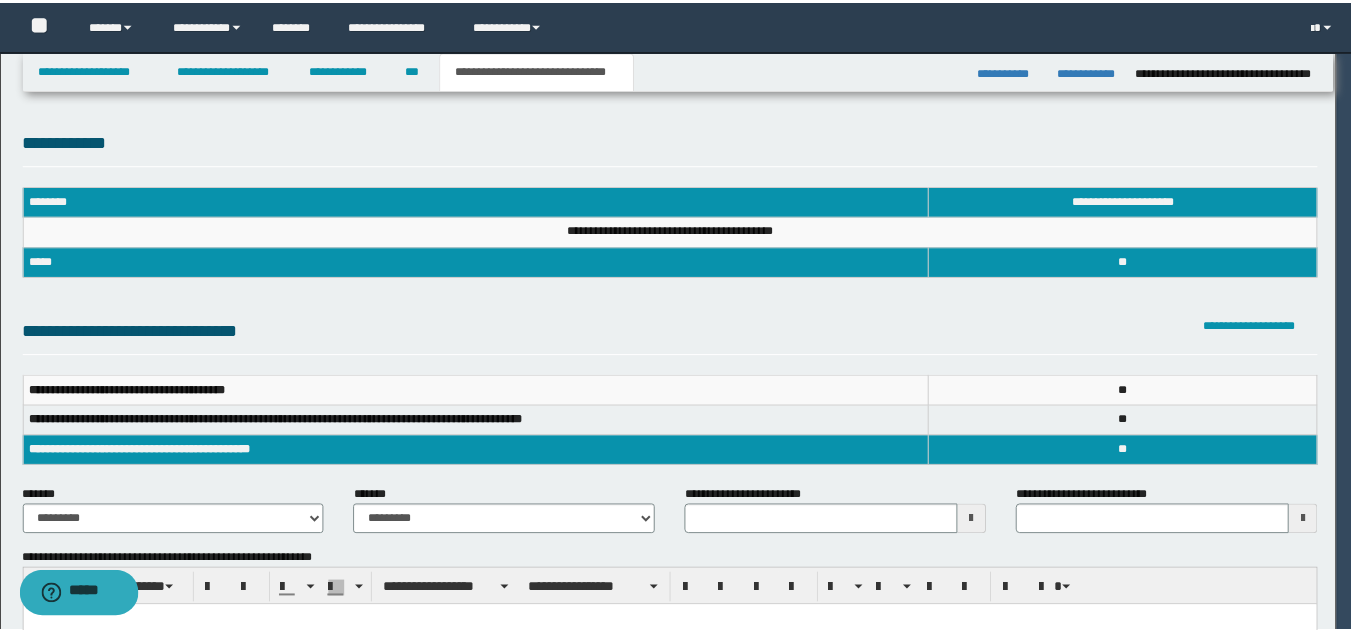 scroll, scrollTop: 0, scrollLeft: 0, axis: both 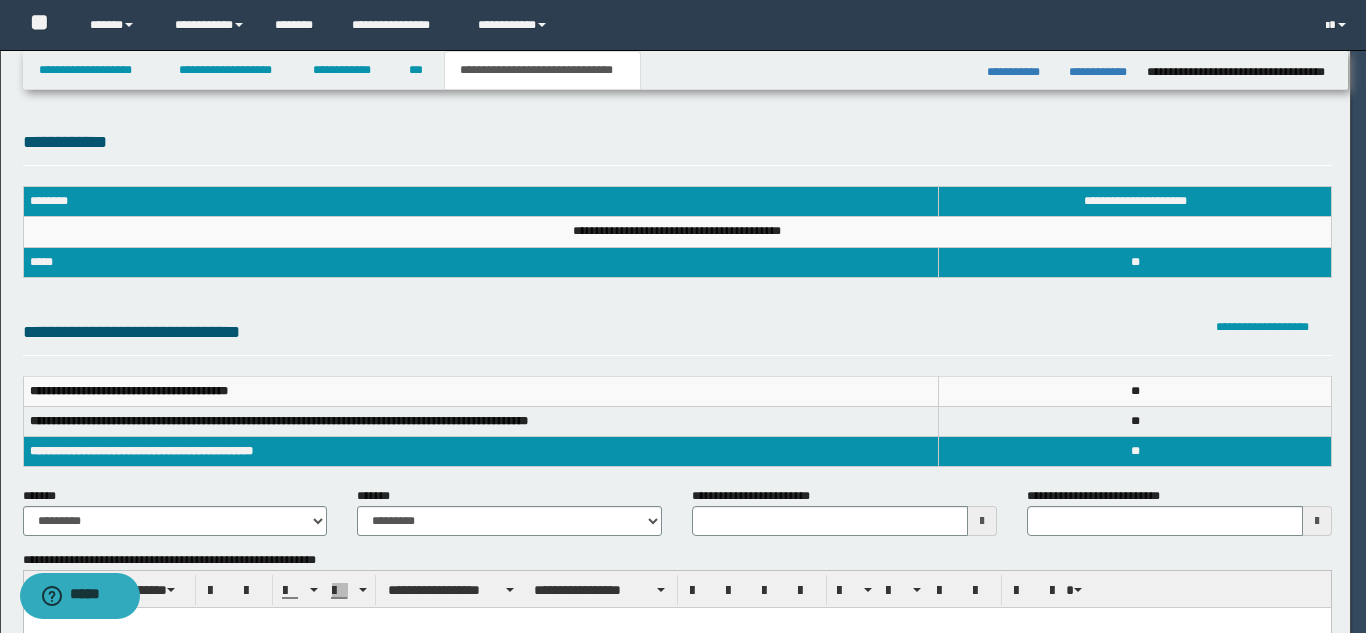 type 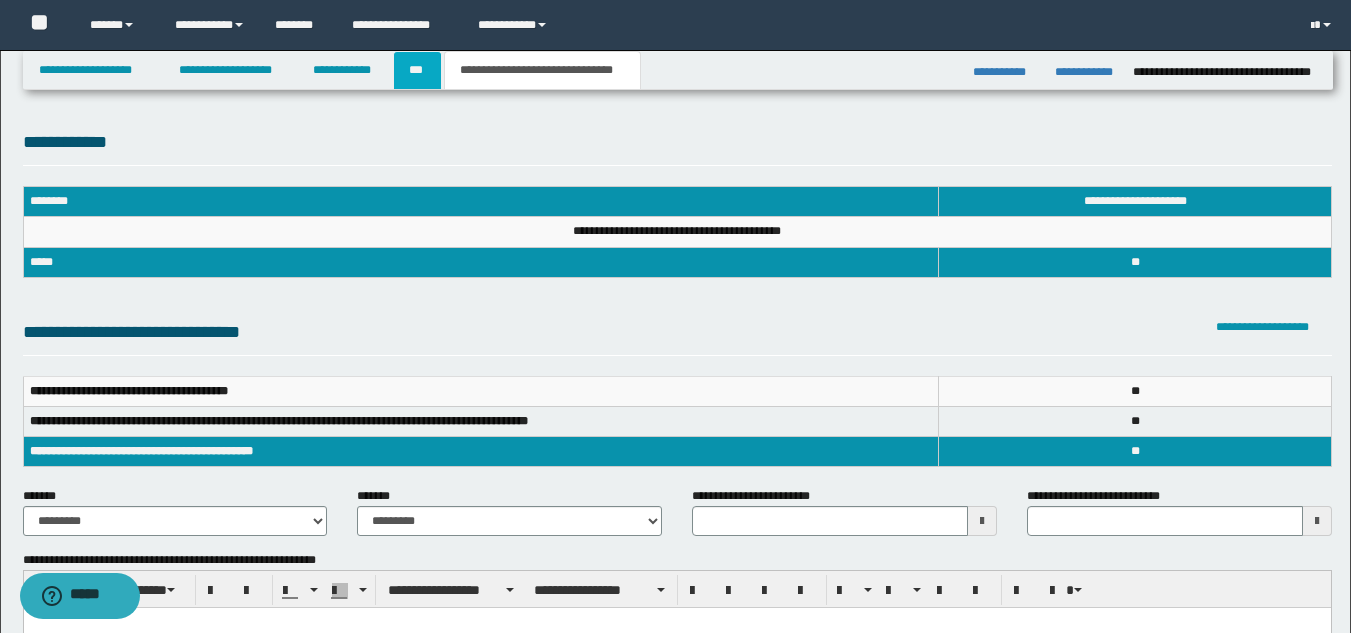 click on "***" at bounding box center [417, 70] 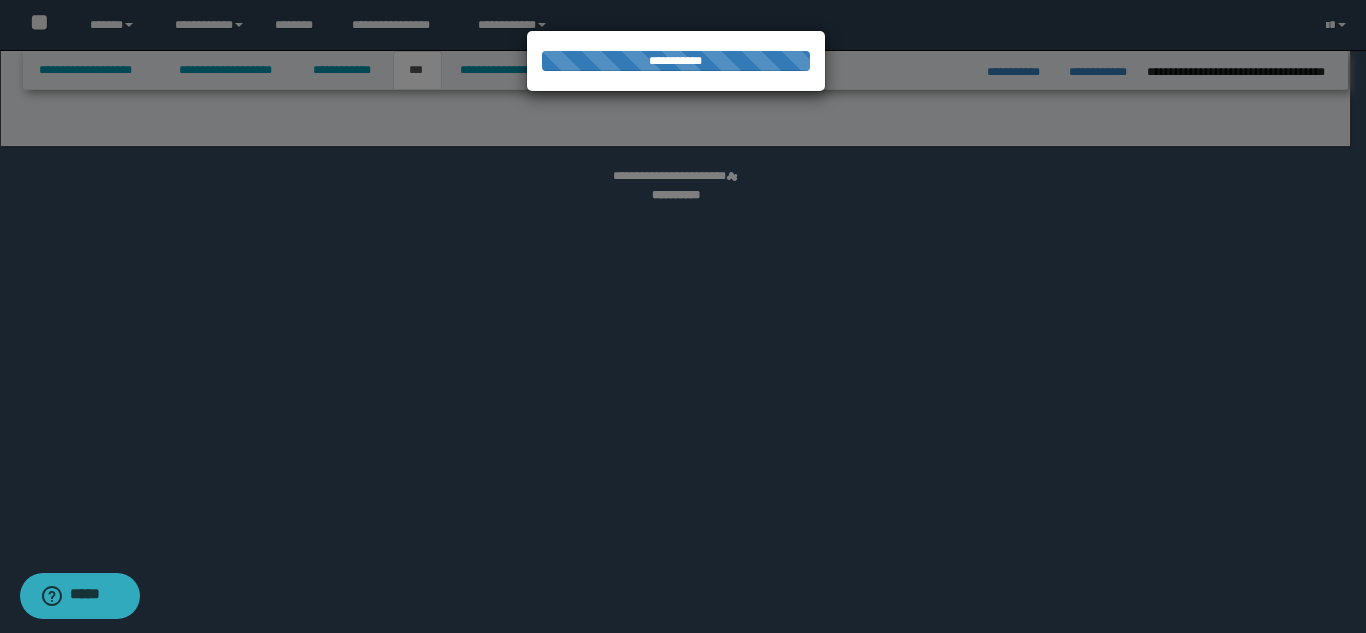 select on "**" 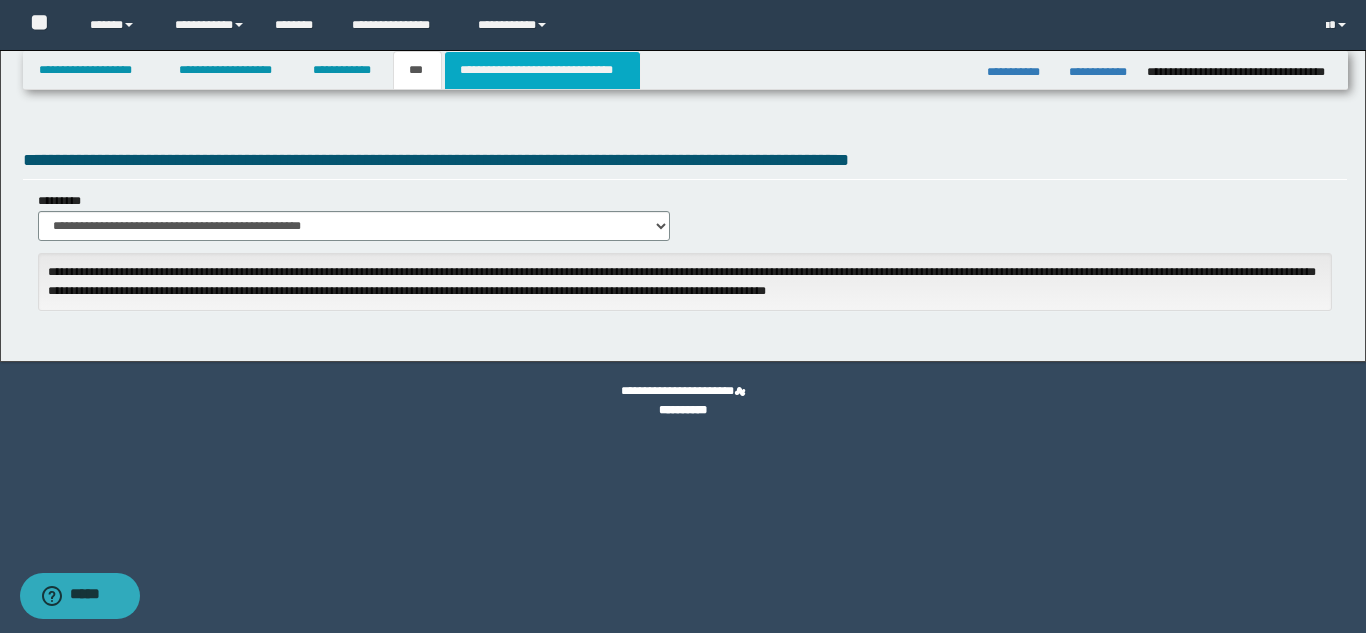 click on "**********" at bounding box center [542, 70] 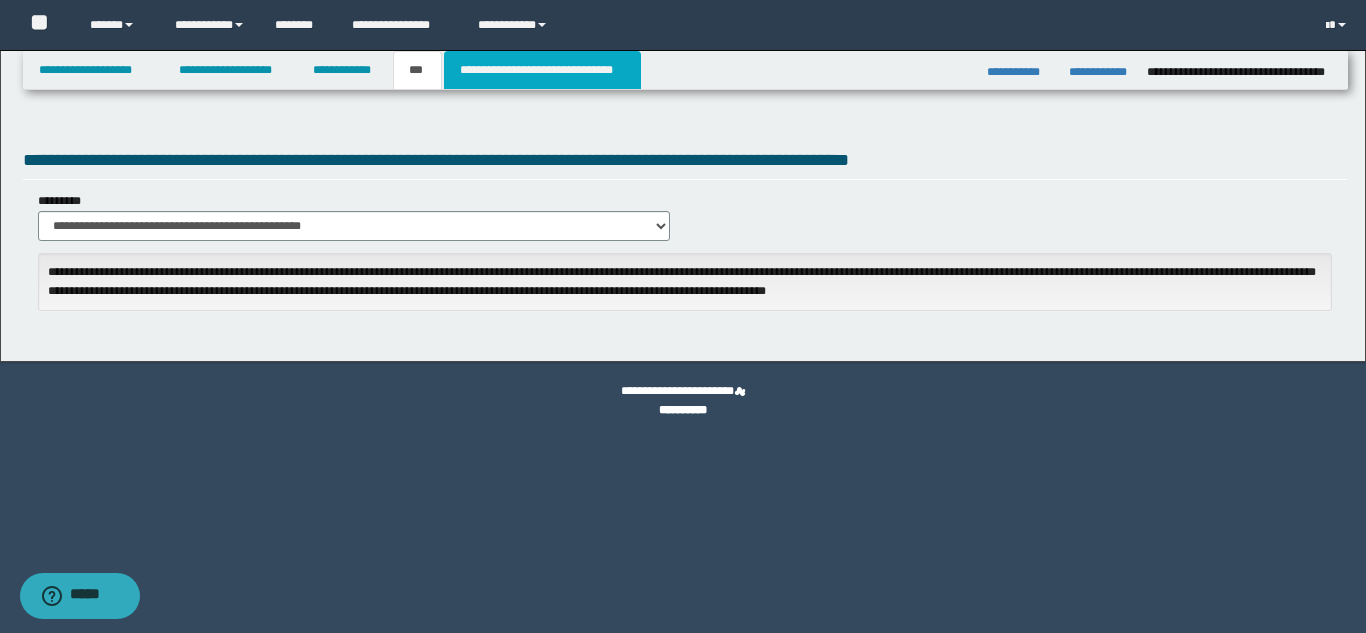 type 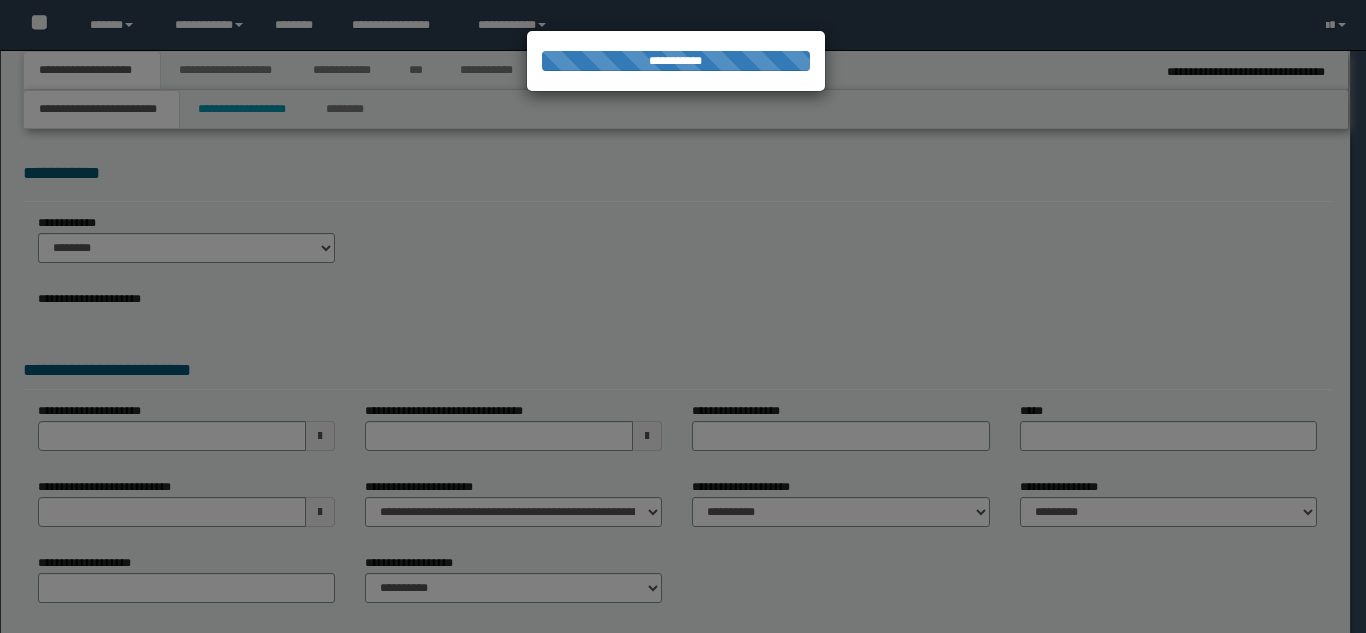 scroll, scrollTop: 0, scrollLeft: 0, axis: both 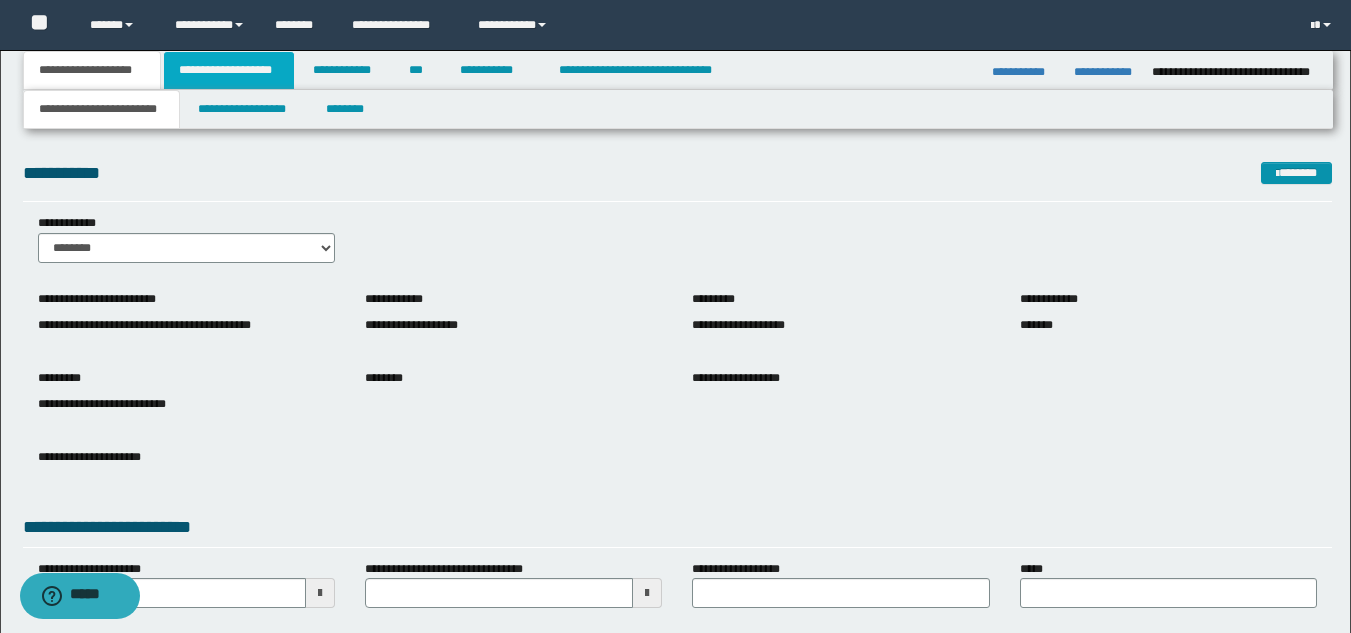 click on "**********" at bounding box center [229, 70] 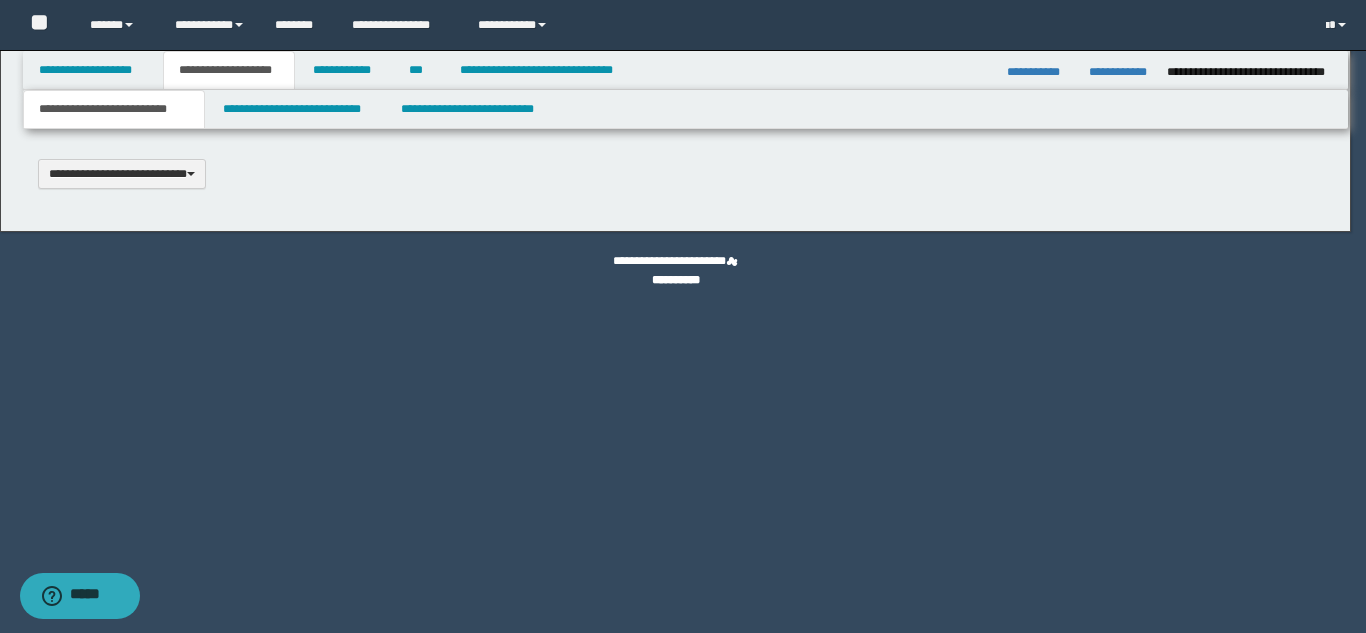type 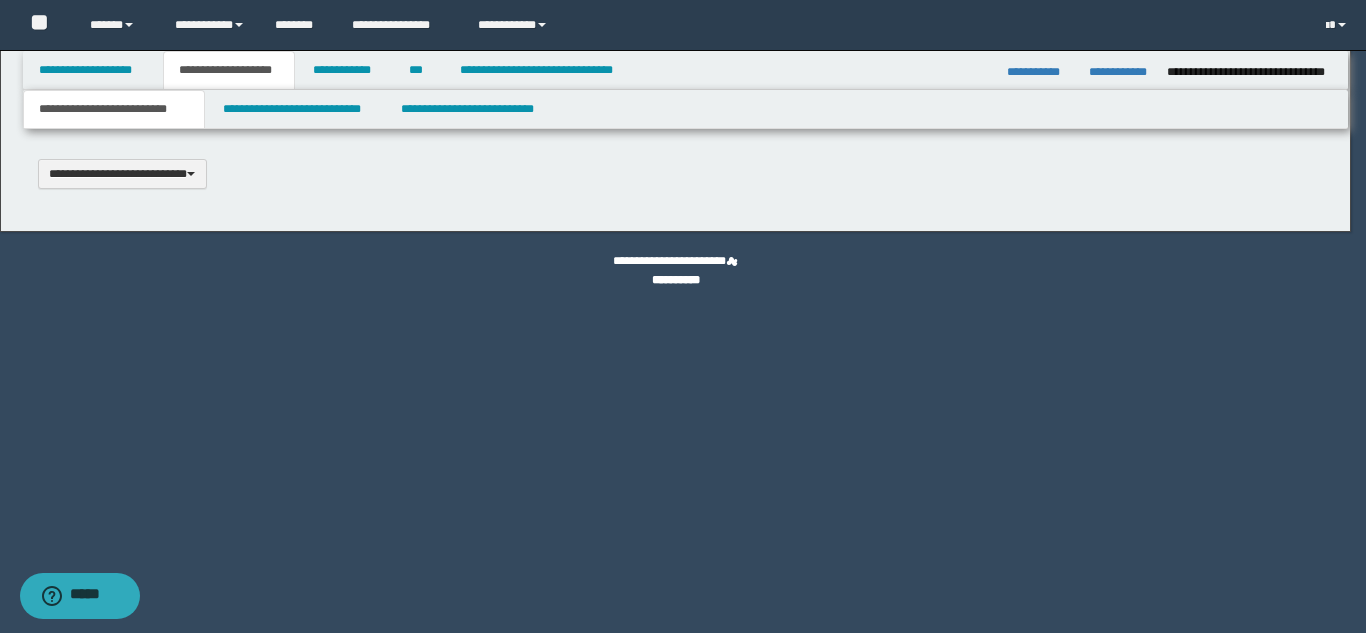 scroll, scrollTop: 0, scrollLeft: 0, axis: both 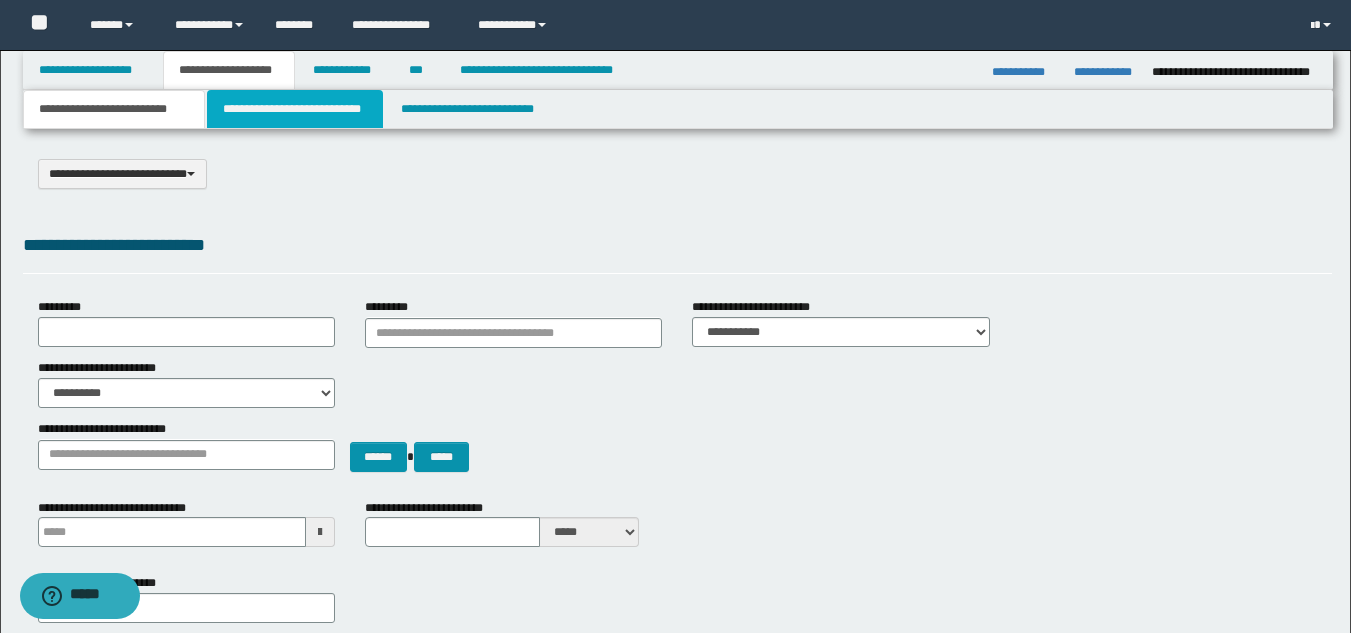 click on "**********" at bounding box center [295, 109] 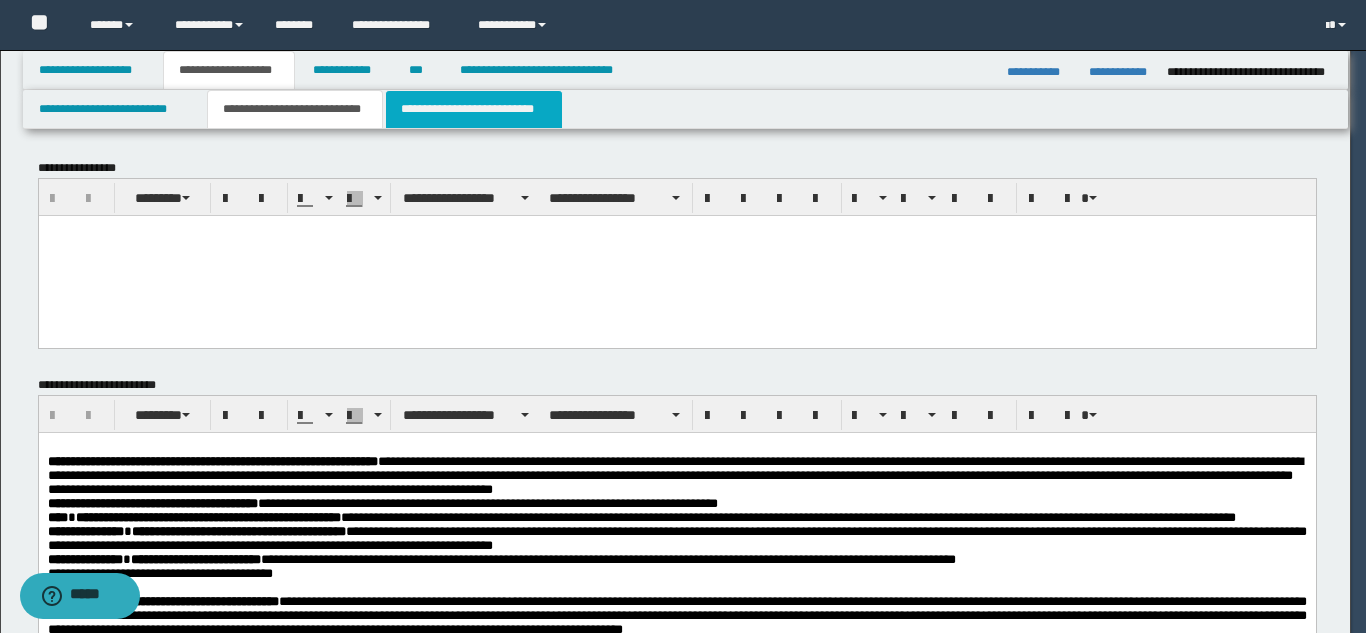 scroll, scrollTop: 0, scrollLeft: 0, axis: both 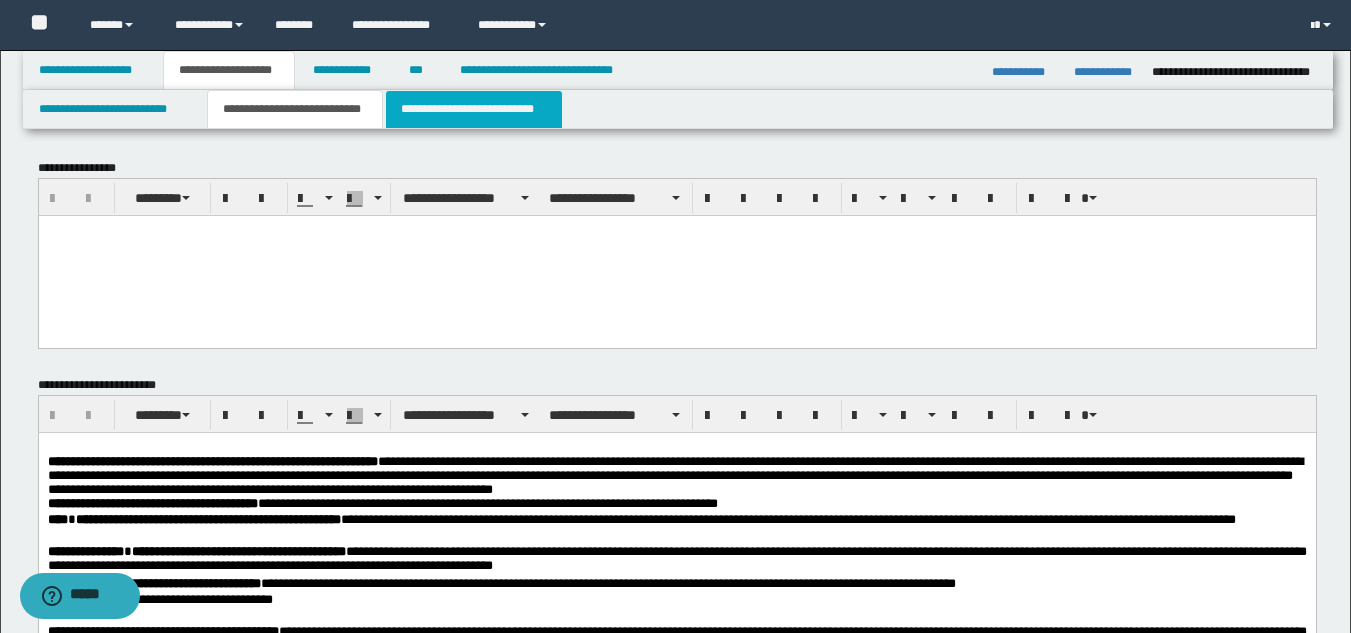click on "**********" at bounding box center (474, 109) 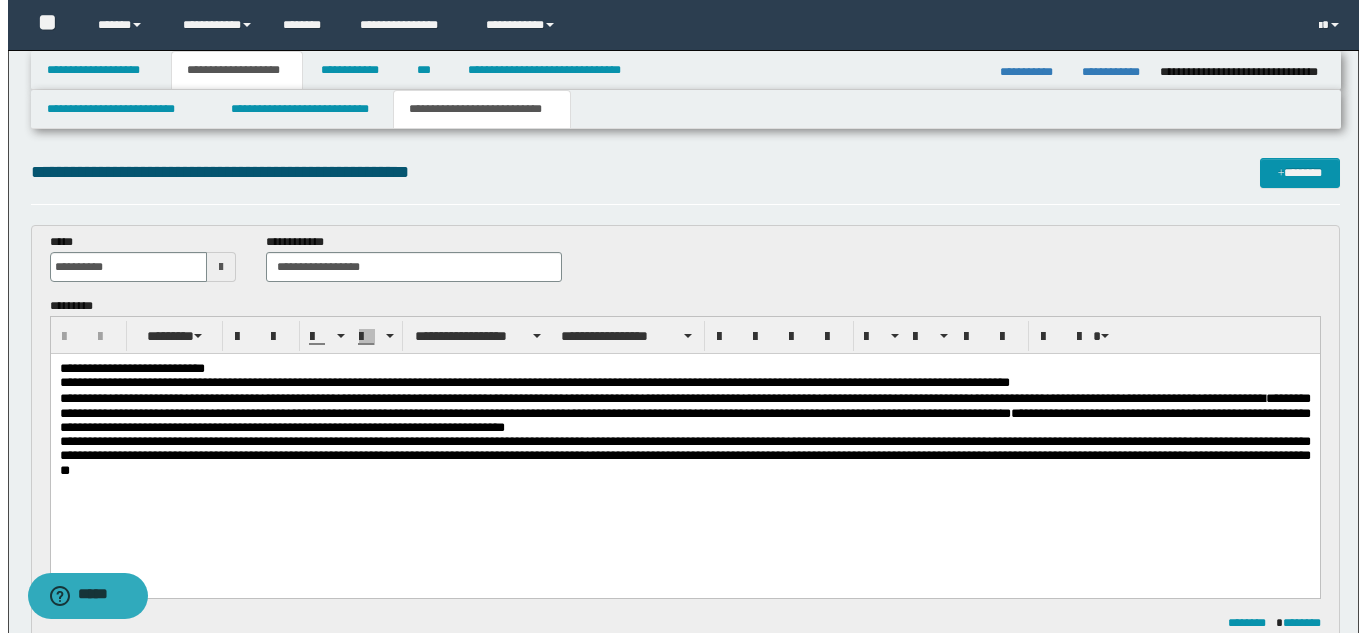 scroll, scrollTop: 0, scrollLeft: 0, axis: both 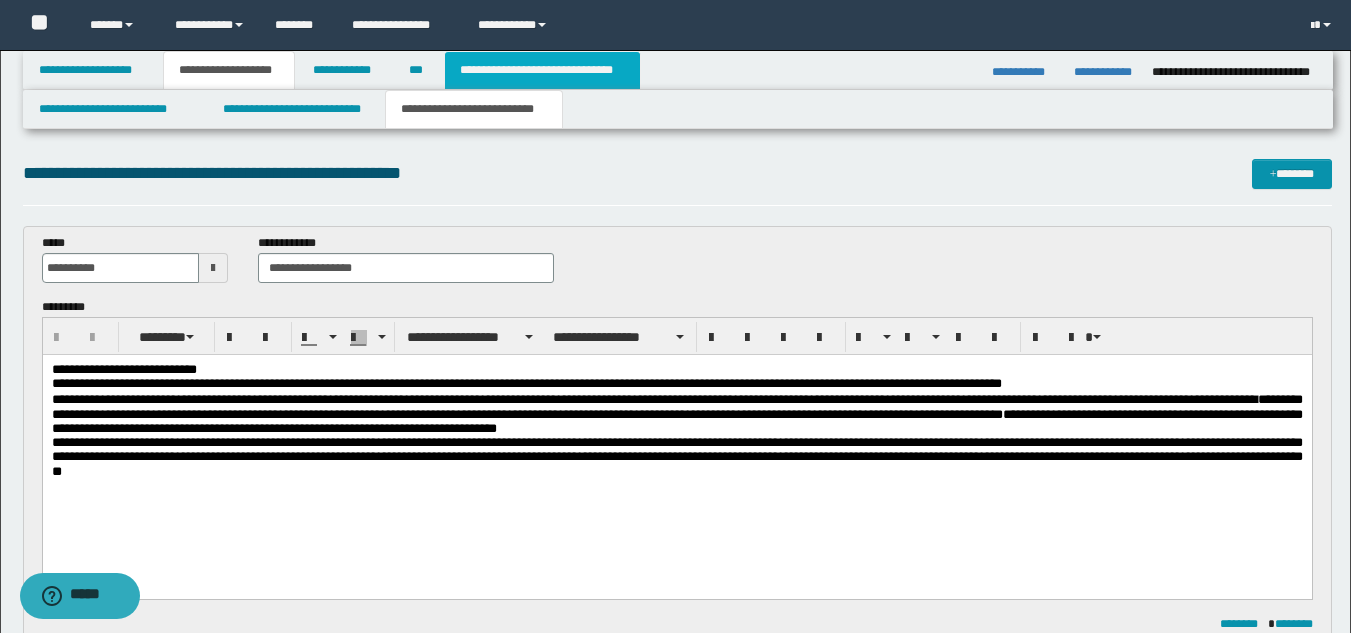 click on "**********" at bounding box center [542, 70] 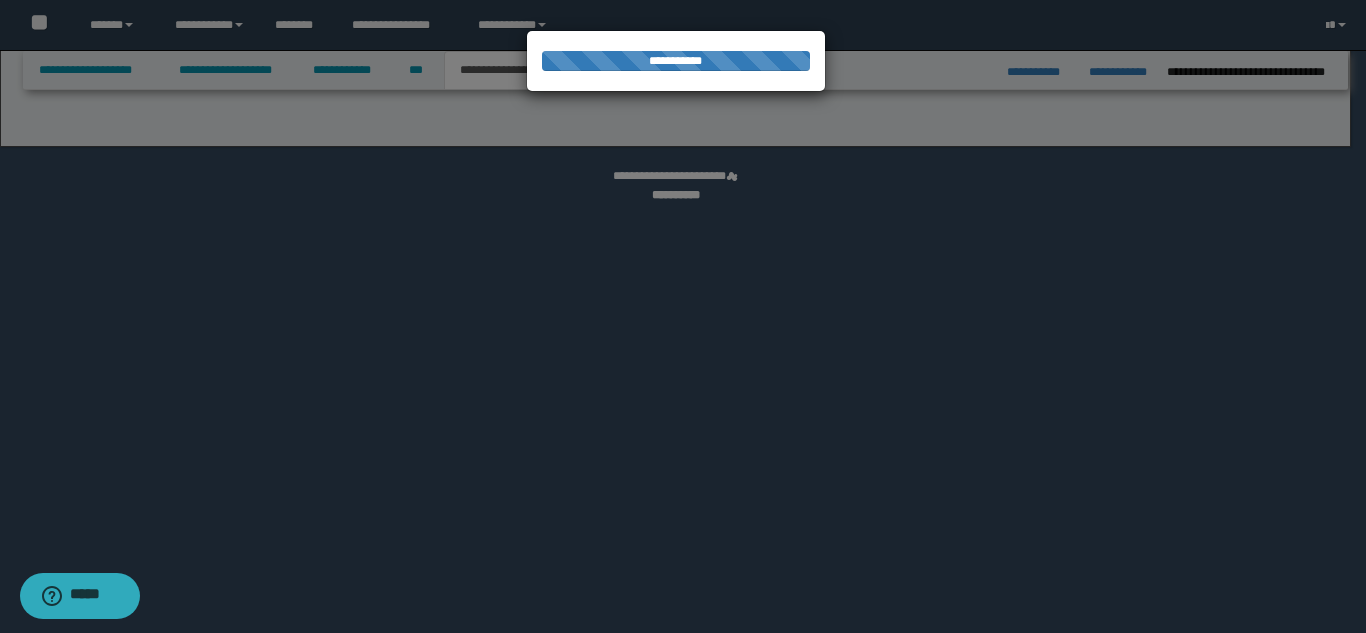 select on "*" 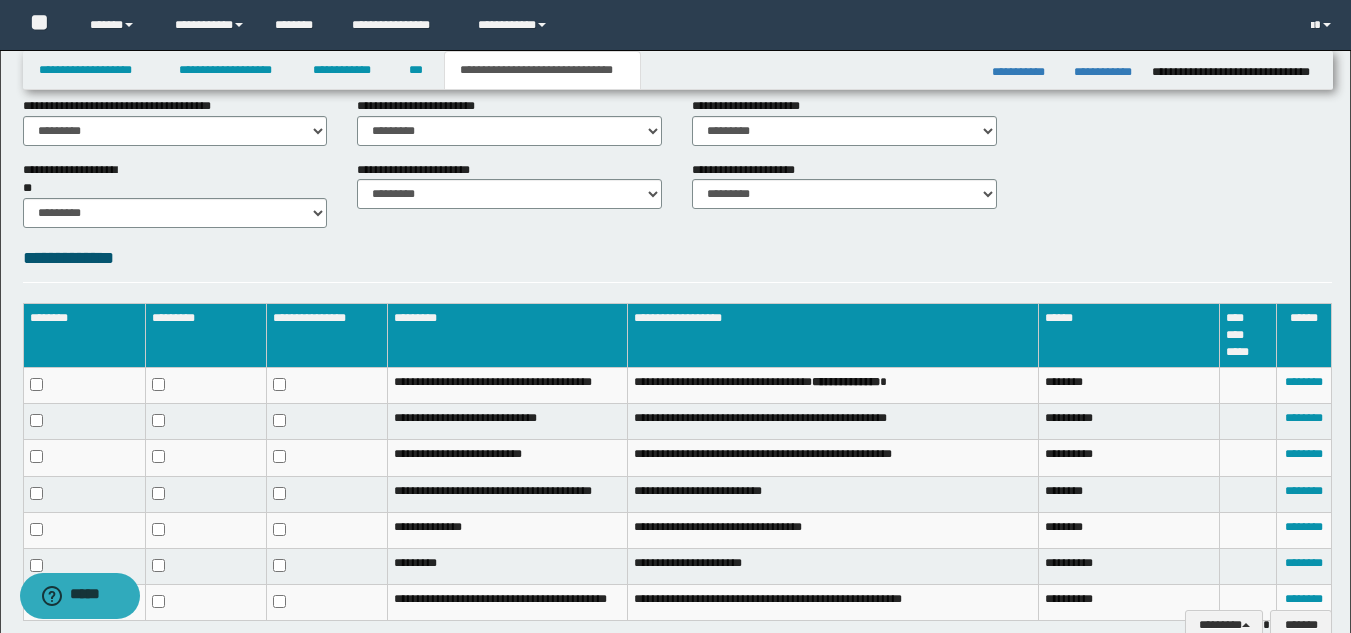 scroll, scrollTop: 964, scrollLeft: 0, axis: vertical 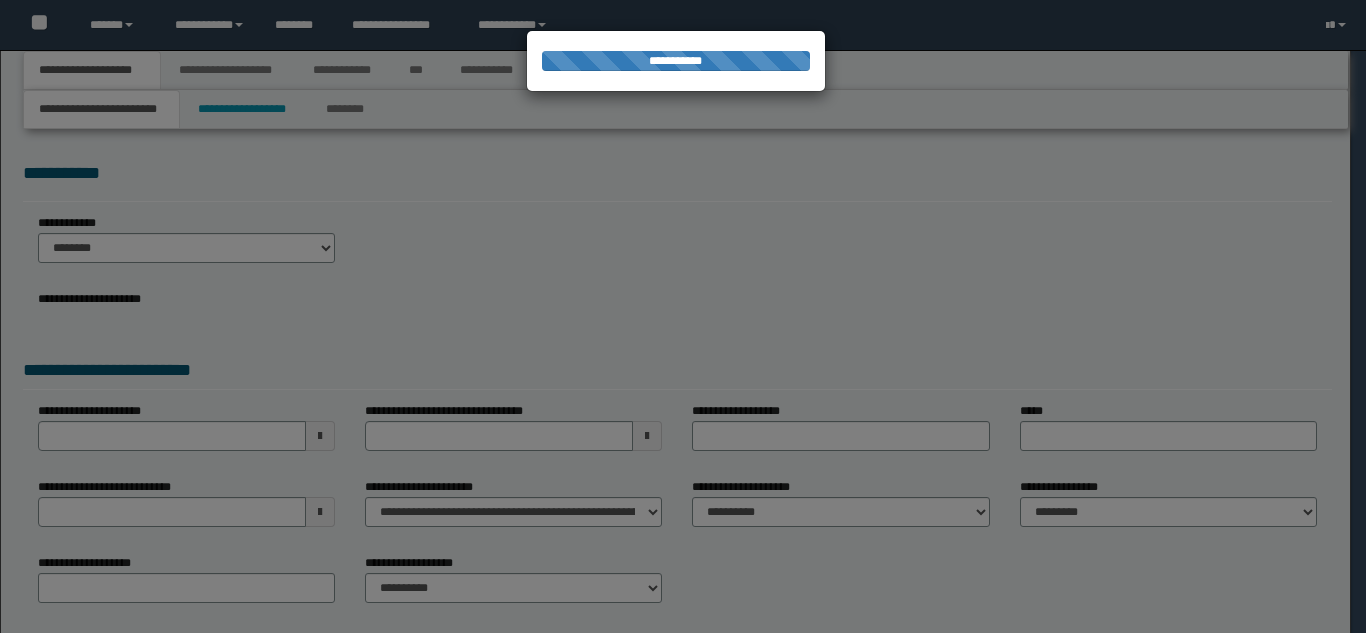 select on "**" 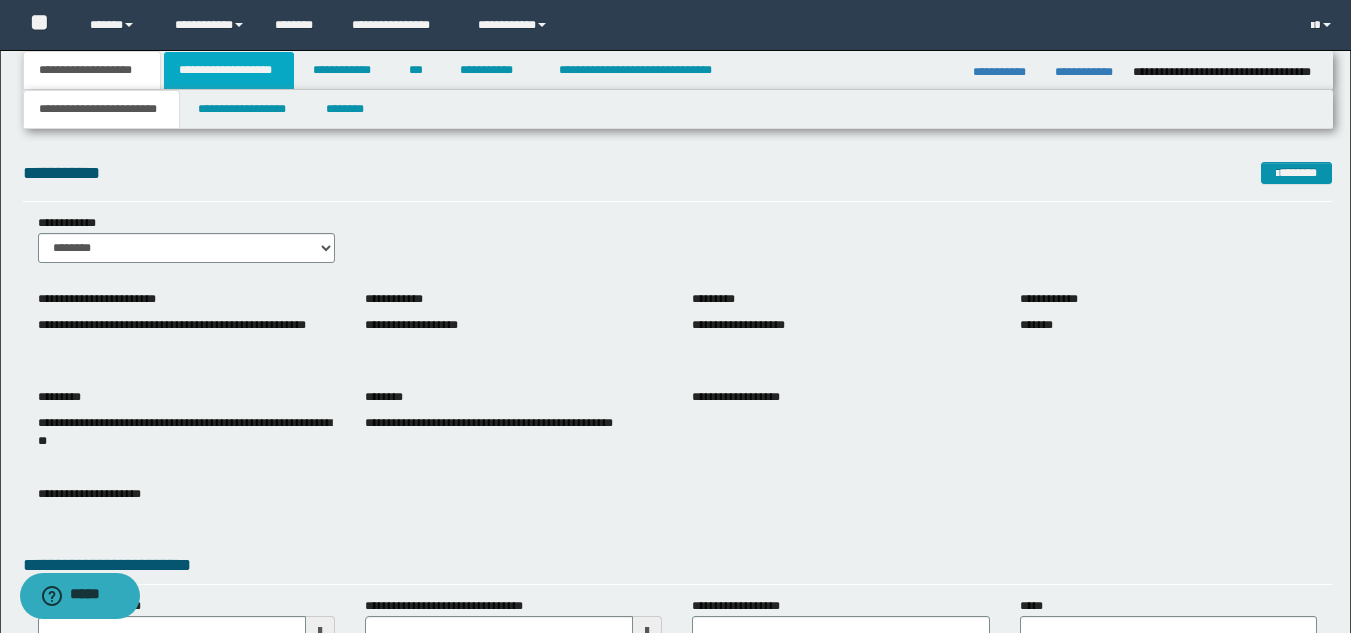 click on "**********" at bounding box center (229, 70) 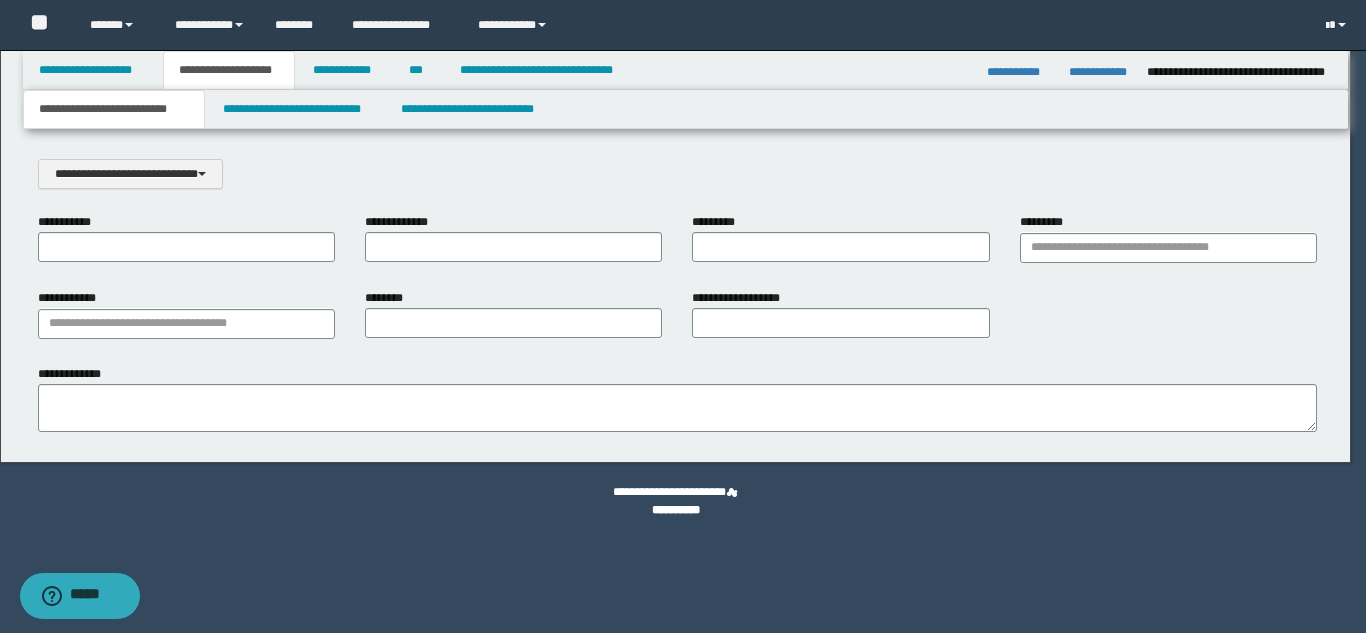 scroll, scrollTop: 0, scrollLeft: 0, axis: both 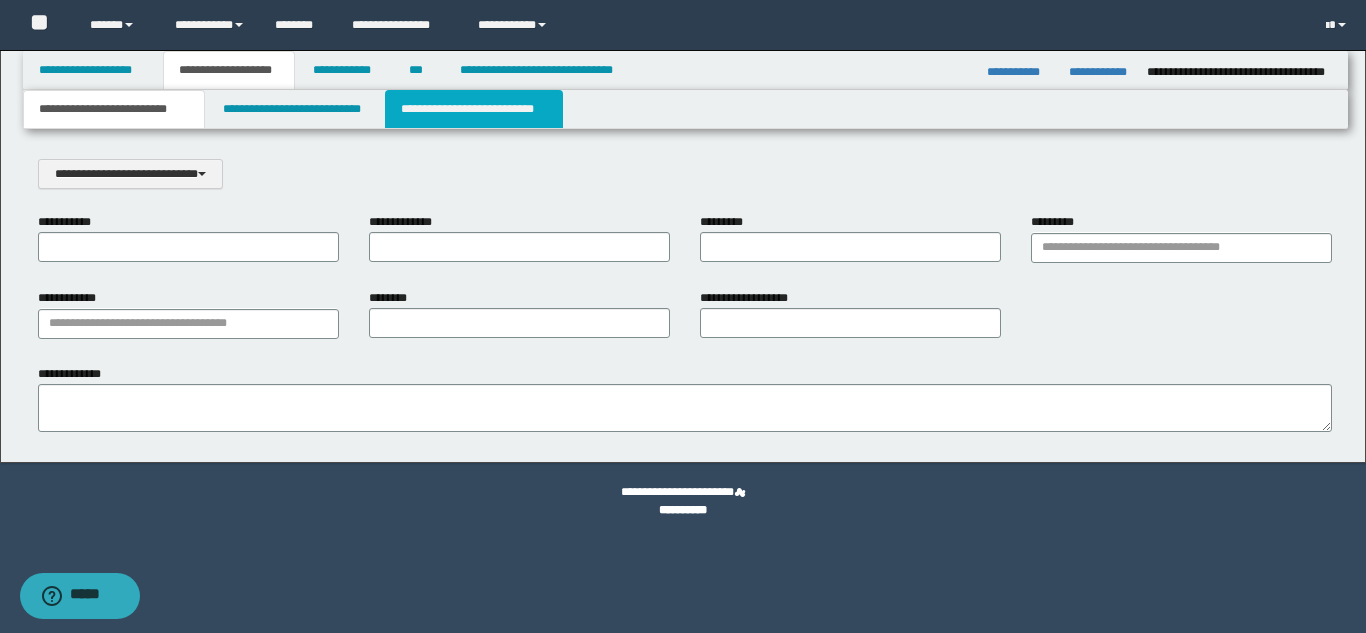 click on "**********" at bounding box center [474, 109] 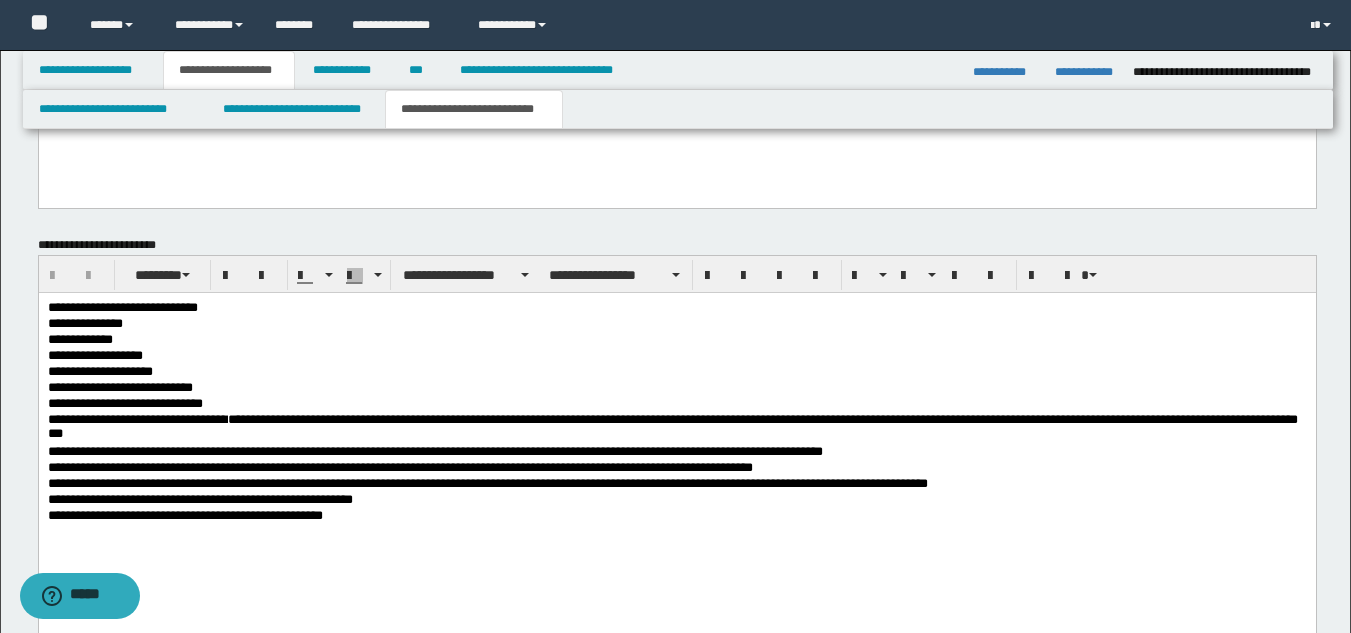 scroll, scrollTop: 900, scrollLeft: 0, axis: vertical 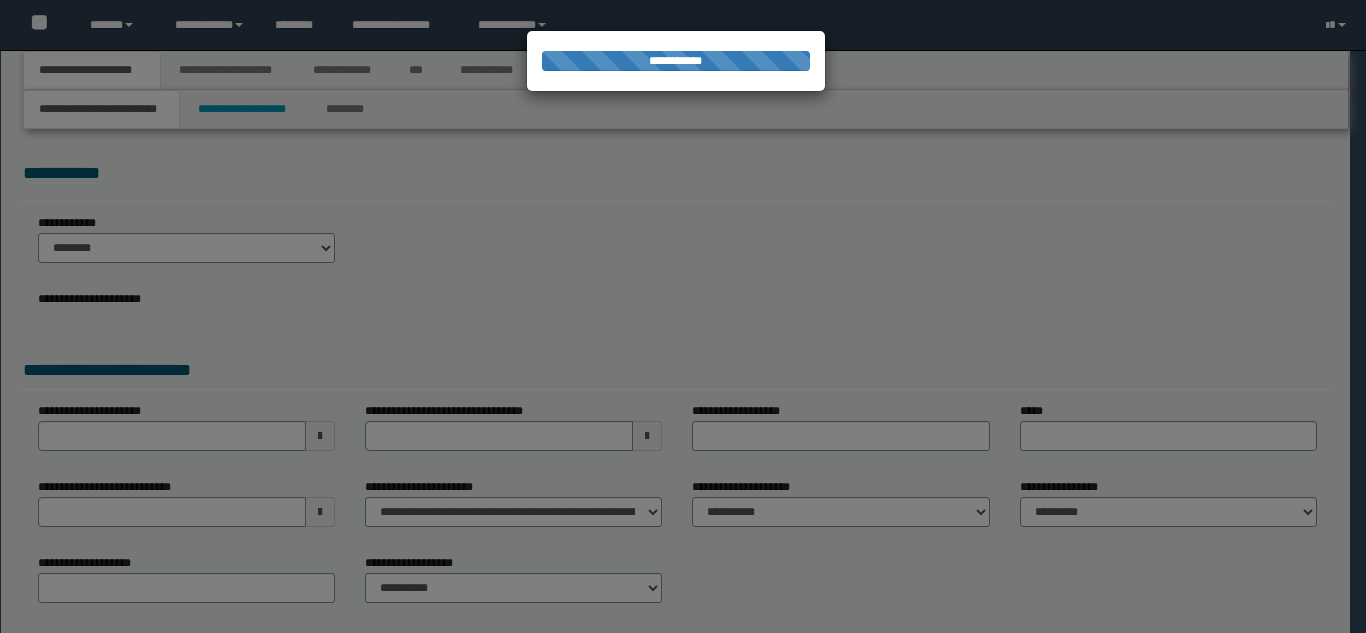 select on "*" 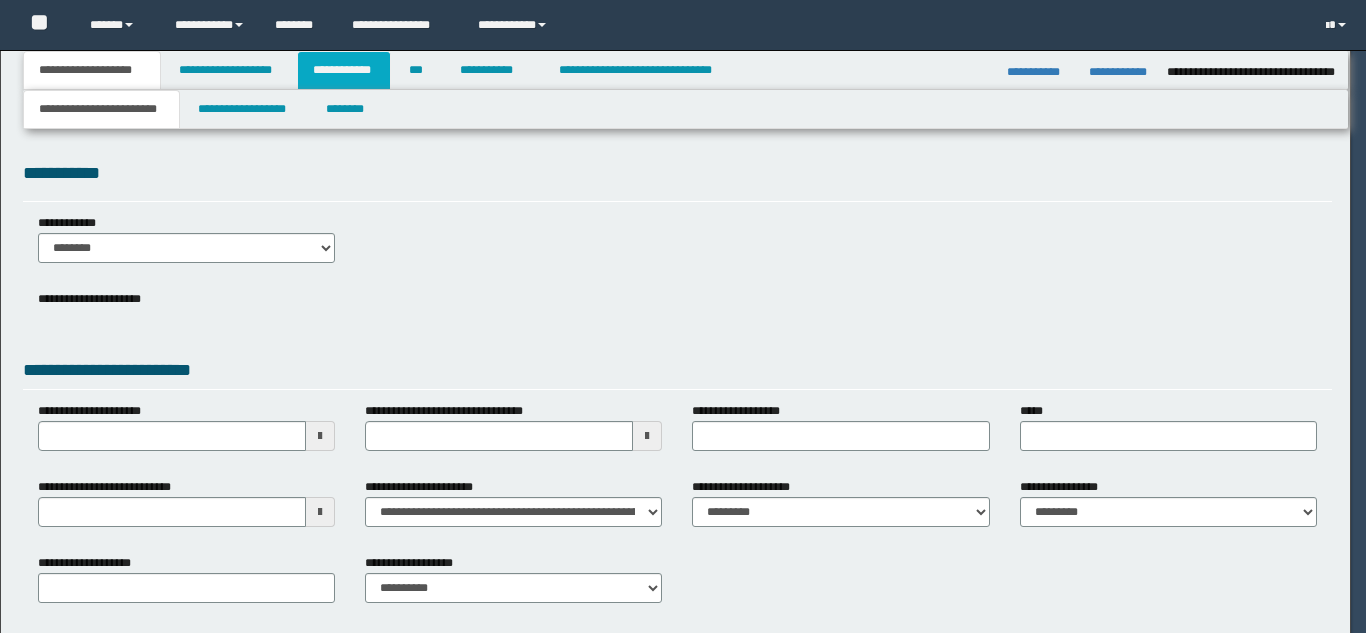 scroll, scrollTop: 0, scrollLeft: 0, axis: both 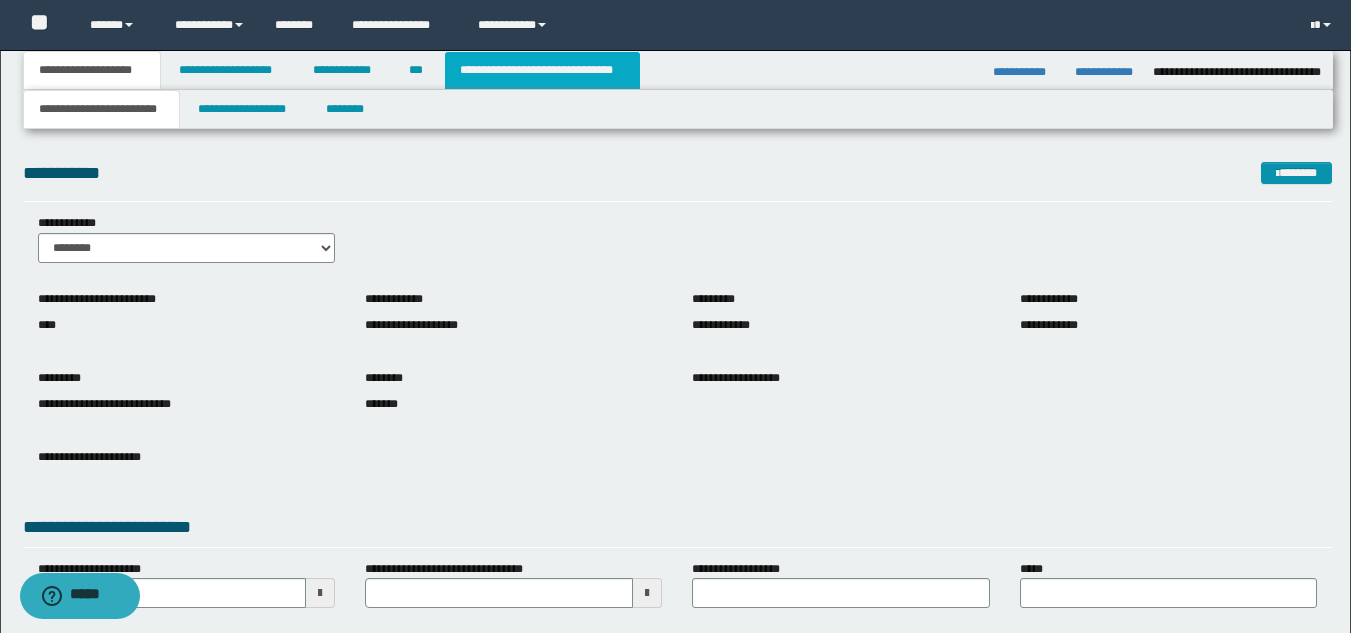 click on "**********" at bounding box center [542, 70] 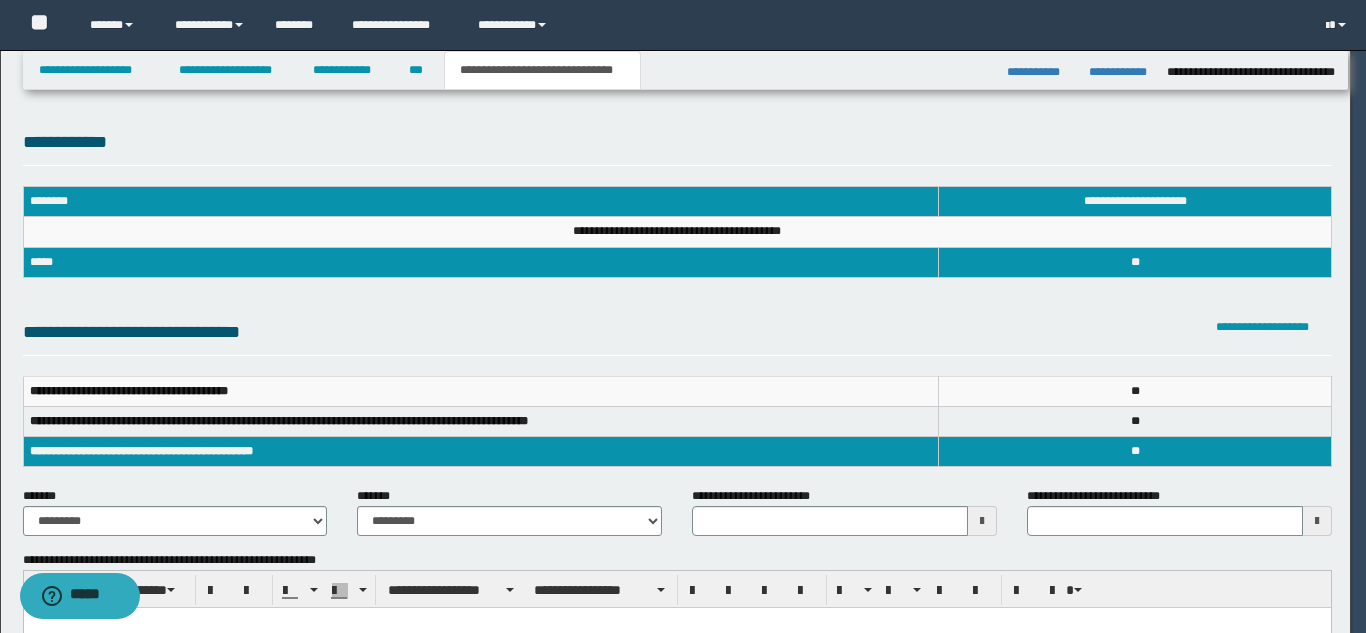 scroll, scrollTop: 0, scrollLeft: 0, axis: both 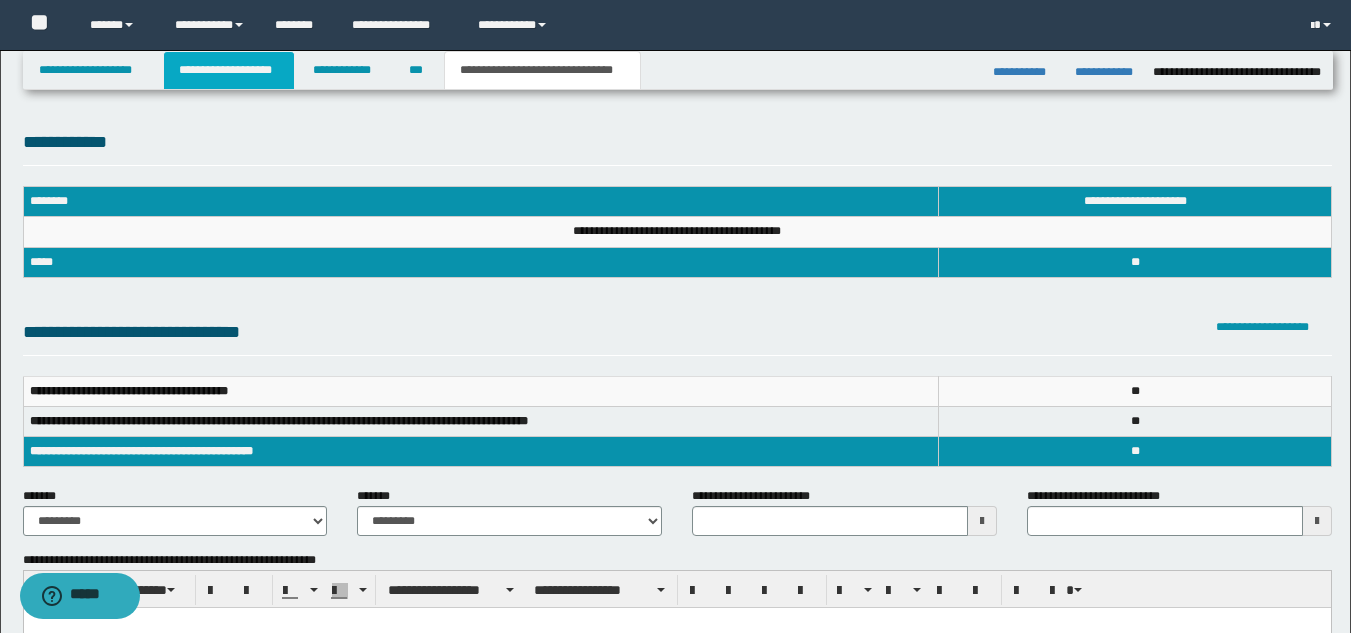 click on "**********" at bounding box center [229, 70] 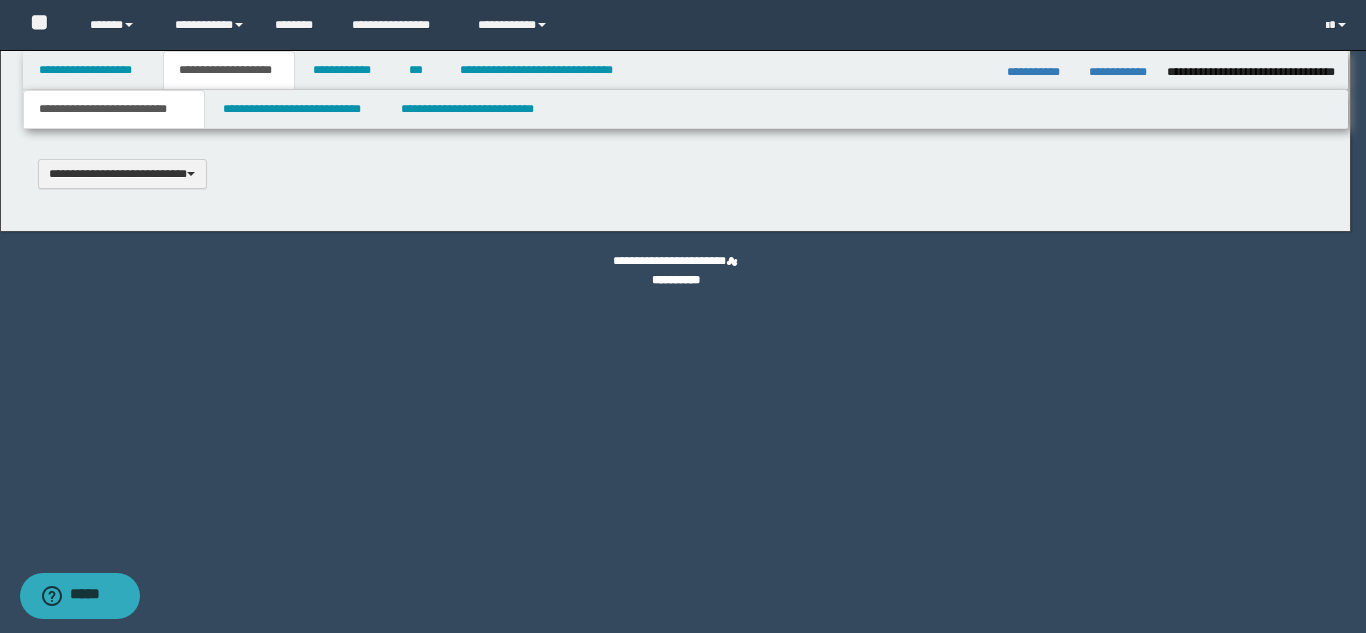 type 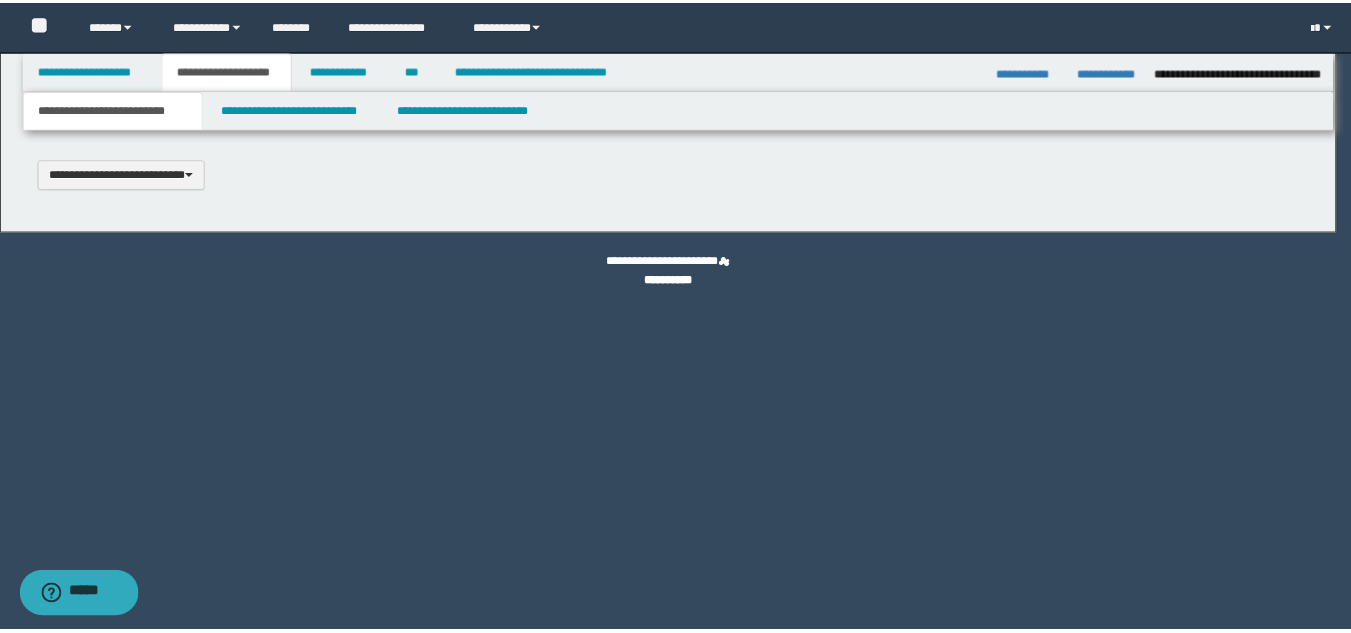 scroll, scrollTop: 0, scrollLeft: 0, axis: both 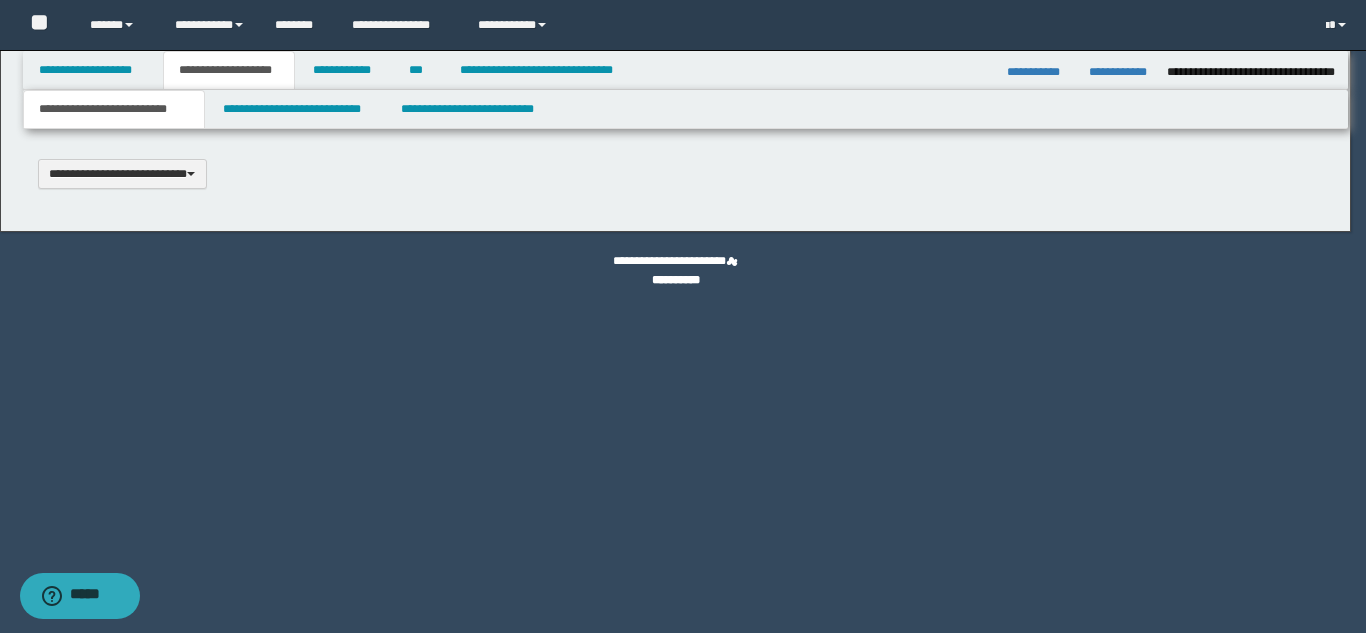 select on "*" 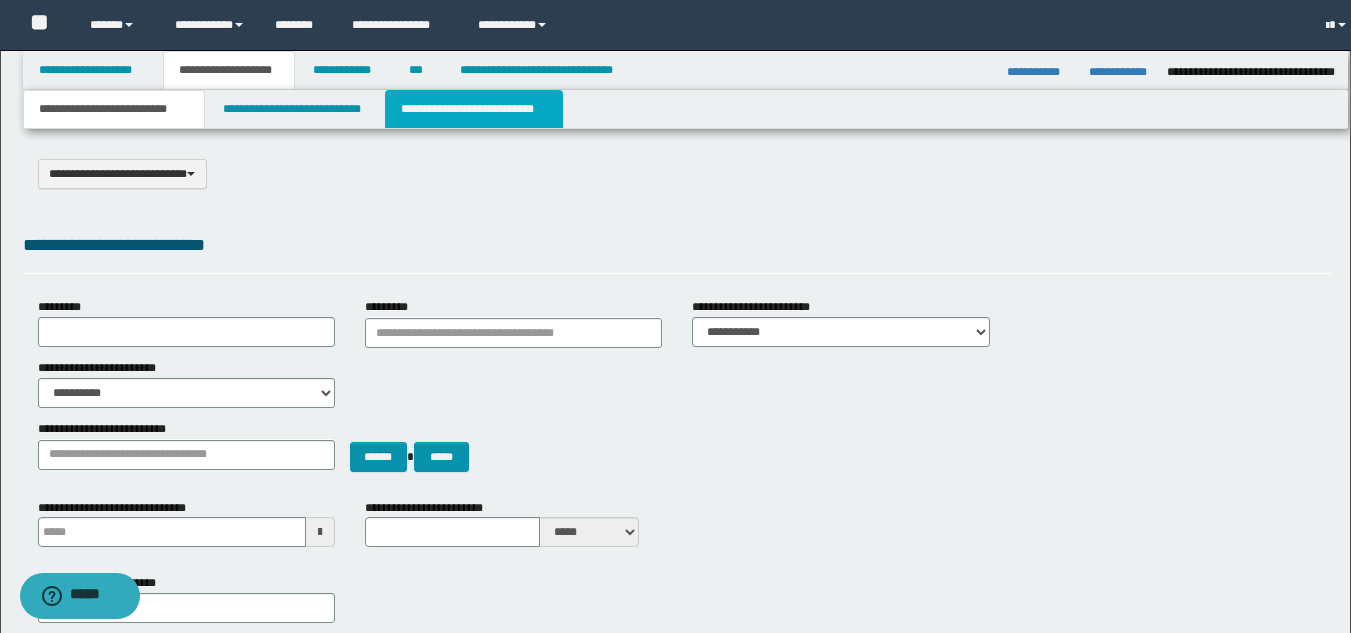 click on "**********" at bounding box center [474, 109] 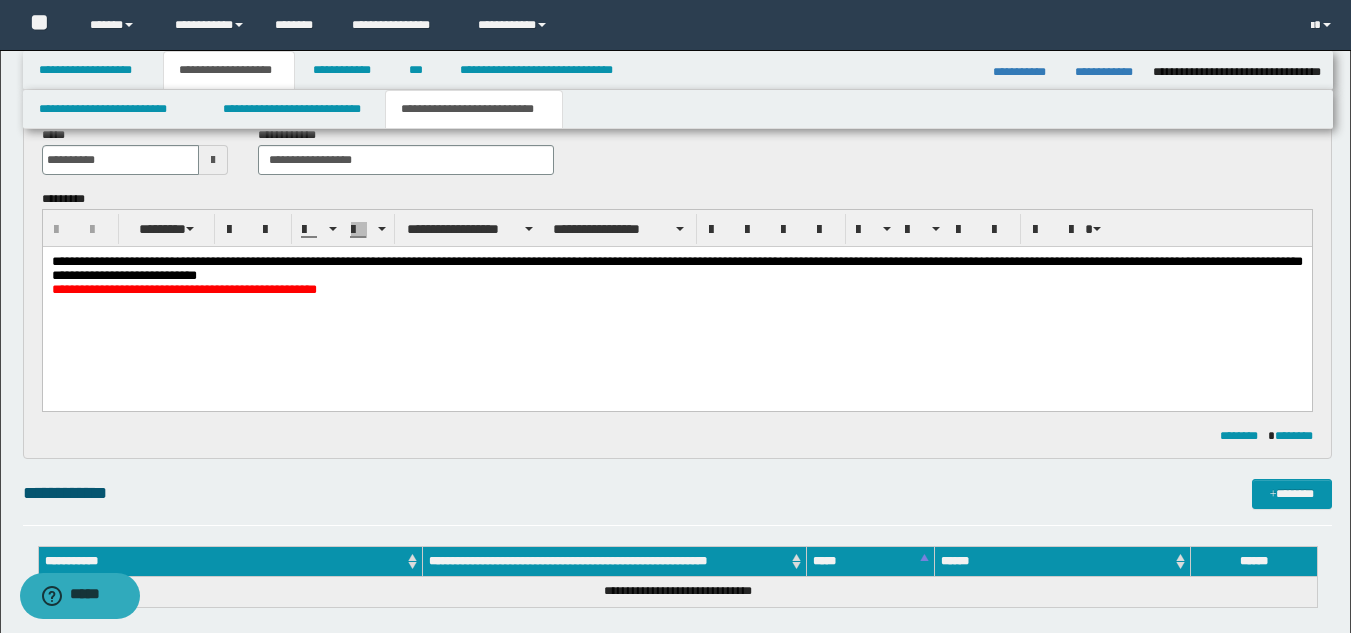 scroll, scrollTop: 100, scrollLeft: 0, axis: vertical 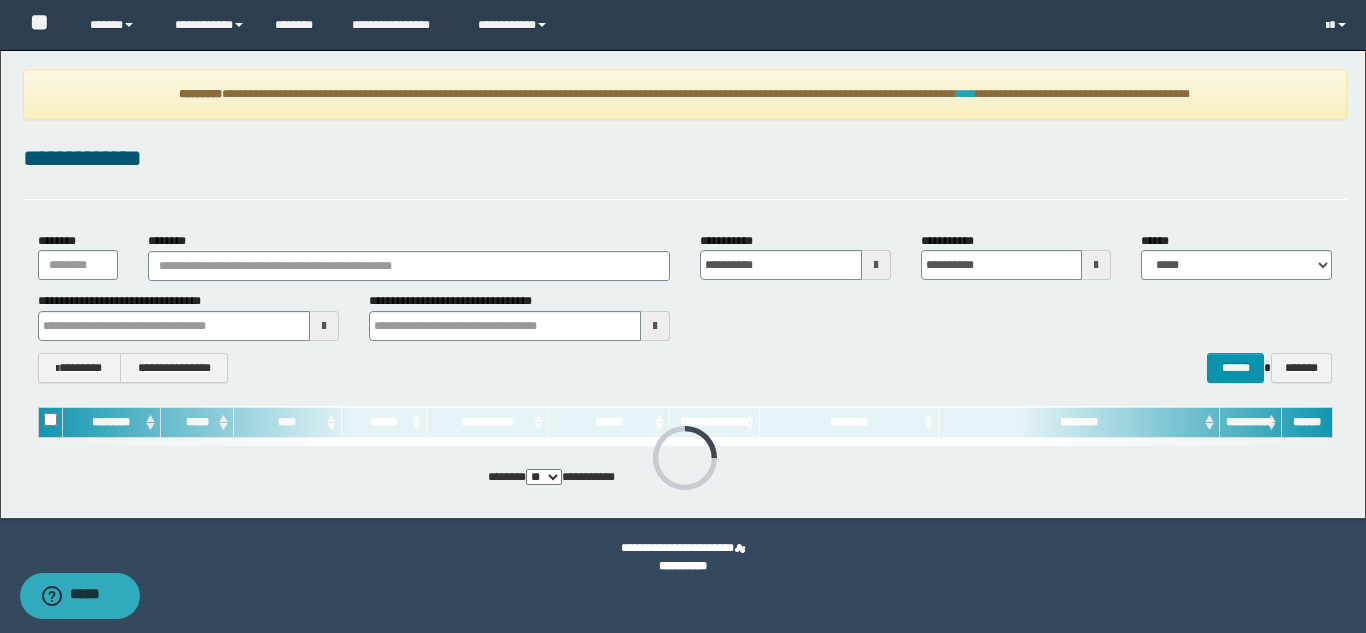 click on "****" at bounding box center (966, 94) 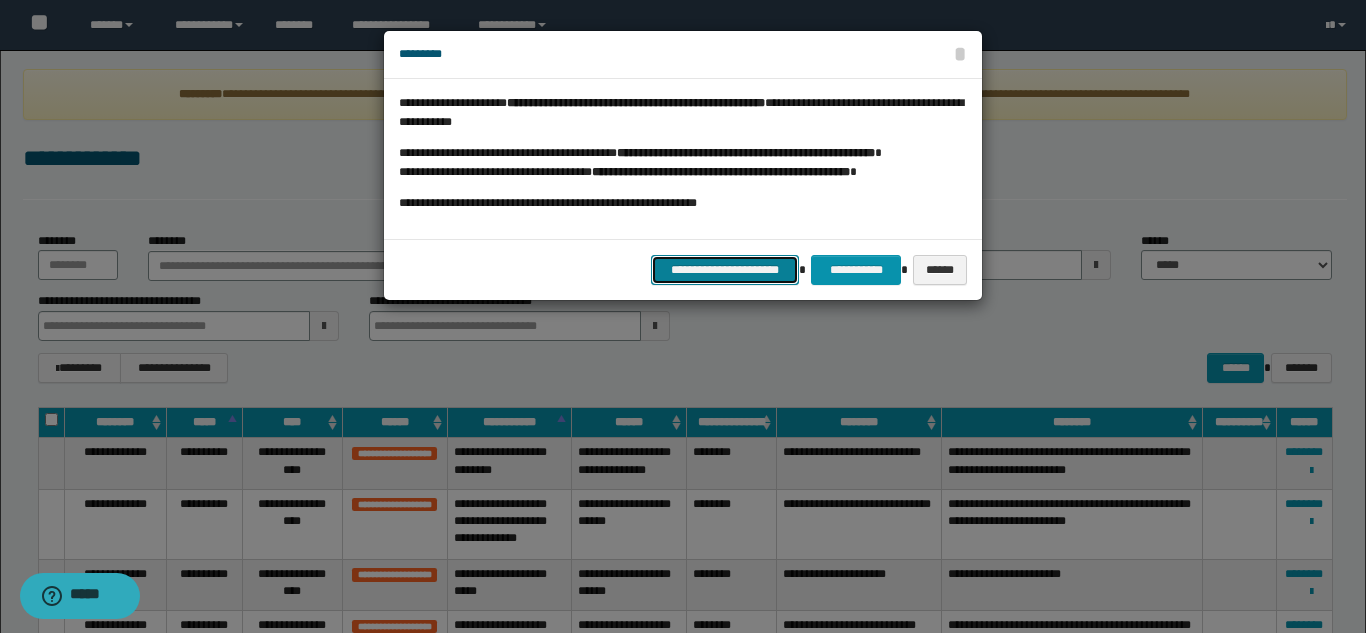click on "**********" at bounding box center [725, 270] 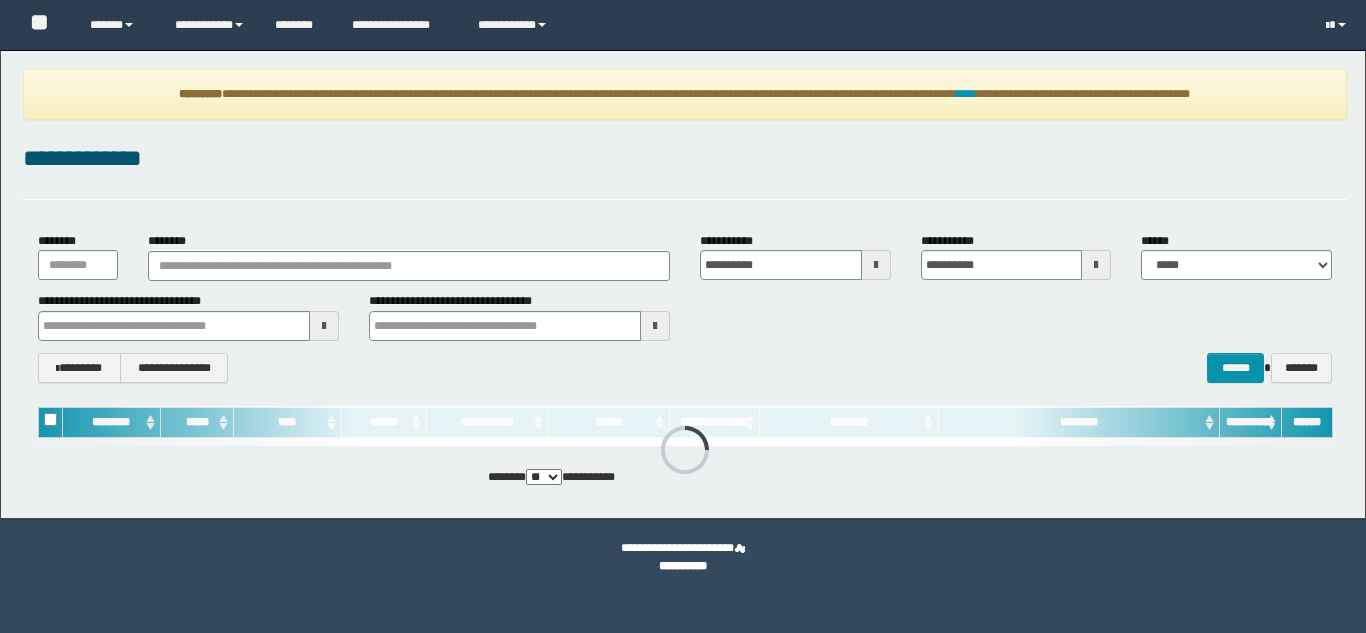 scroll, scrollTop: 0, scrollLeft: 0, axis: both 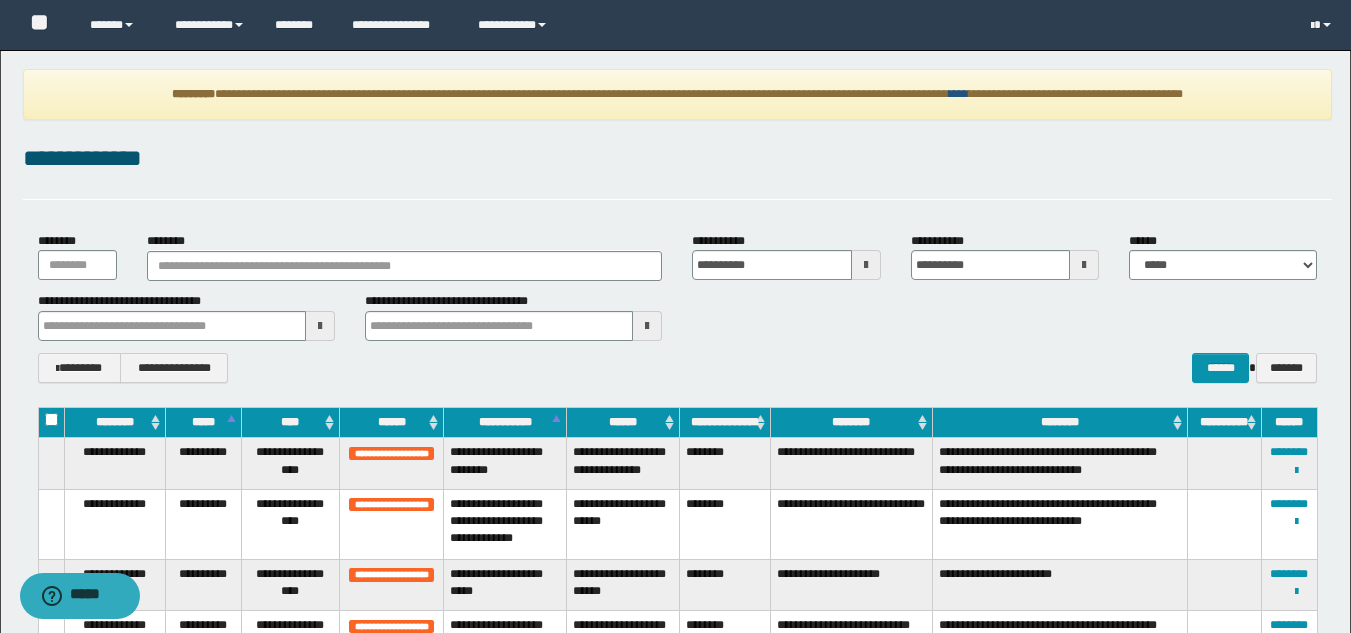 drag, startPoint x: 989, startPoint y: 89, endPoint x: 976, endPoint y: 136, distance: 48.76474 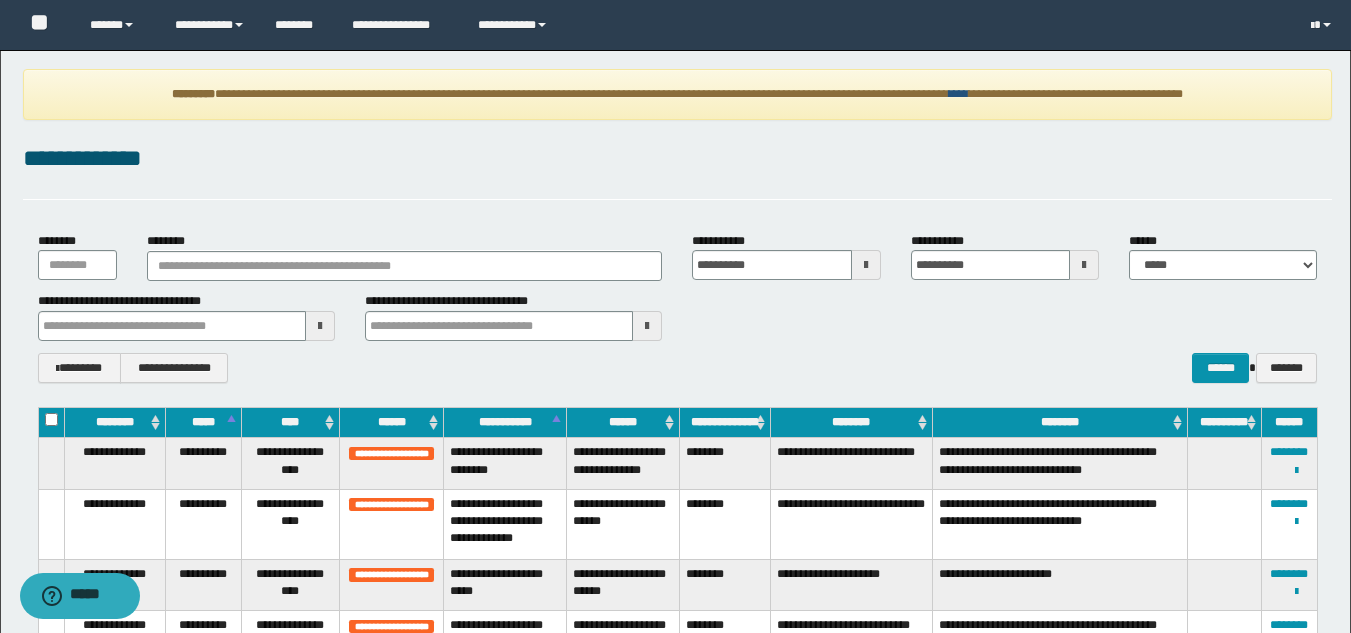 click on "****" at bounding box center [959, 94] 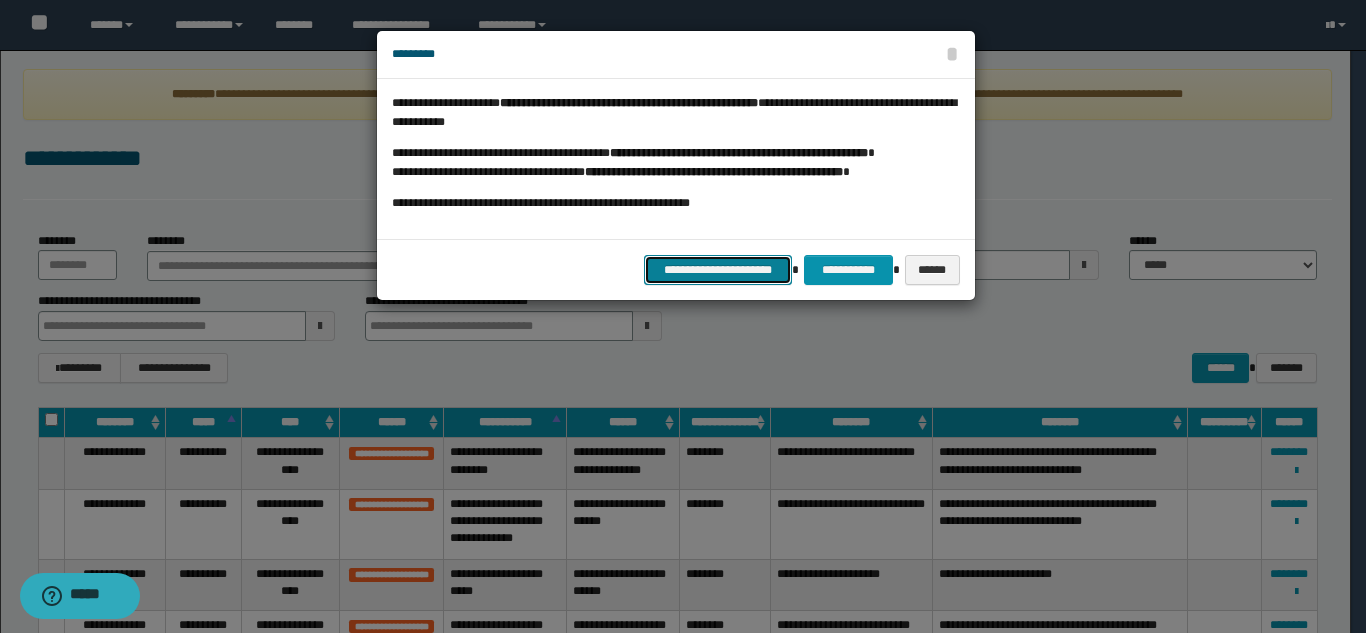 click on "**********" at bounding box center [718, 270] 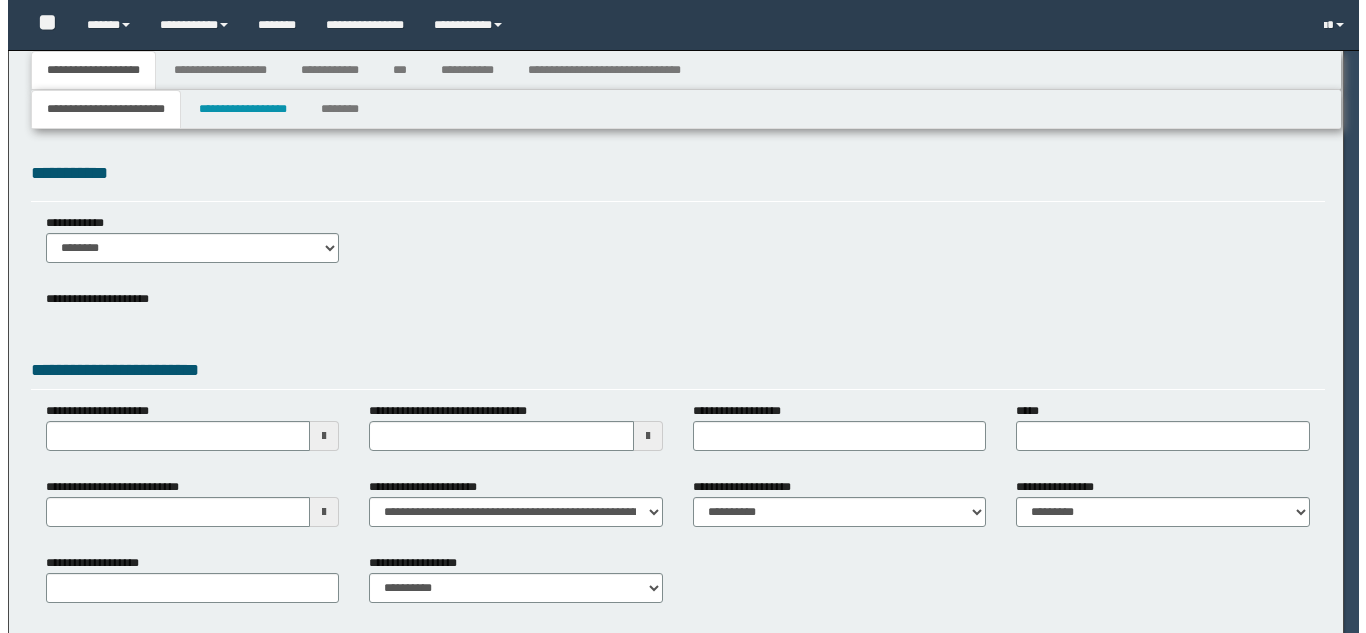 scroll, scrollTop: 0, scrollLeft: 0, axis: both 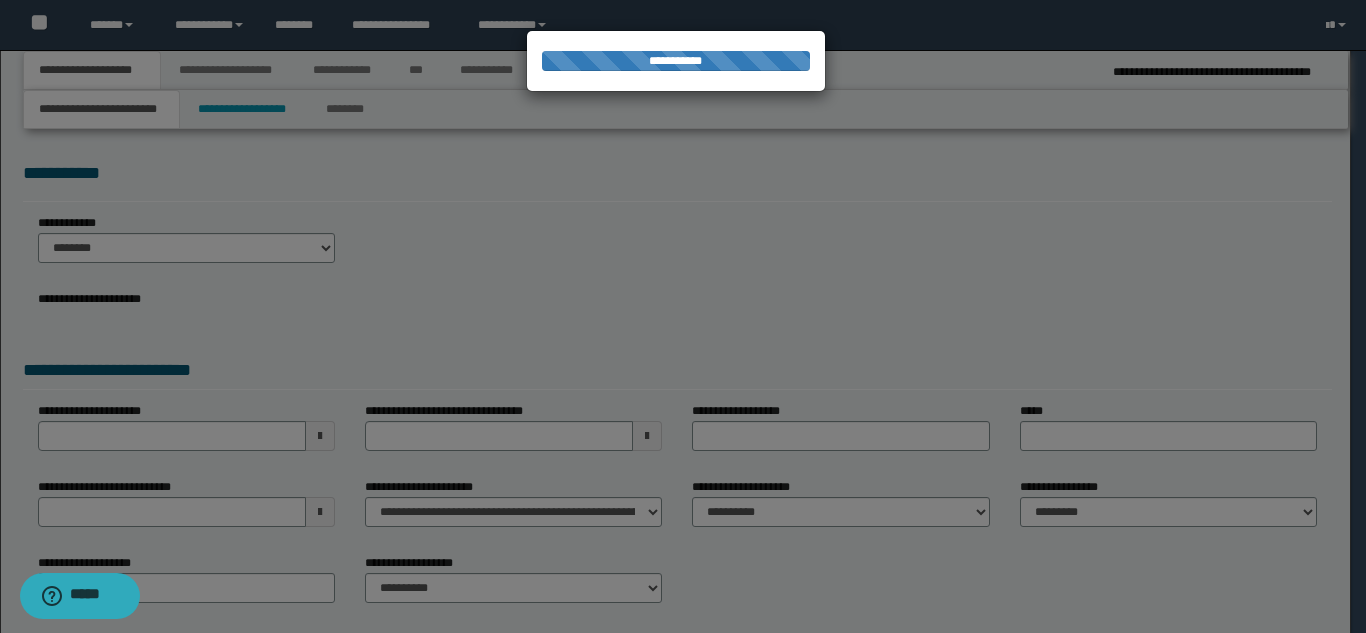select on "*" 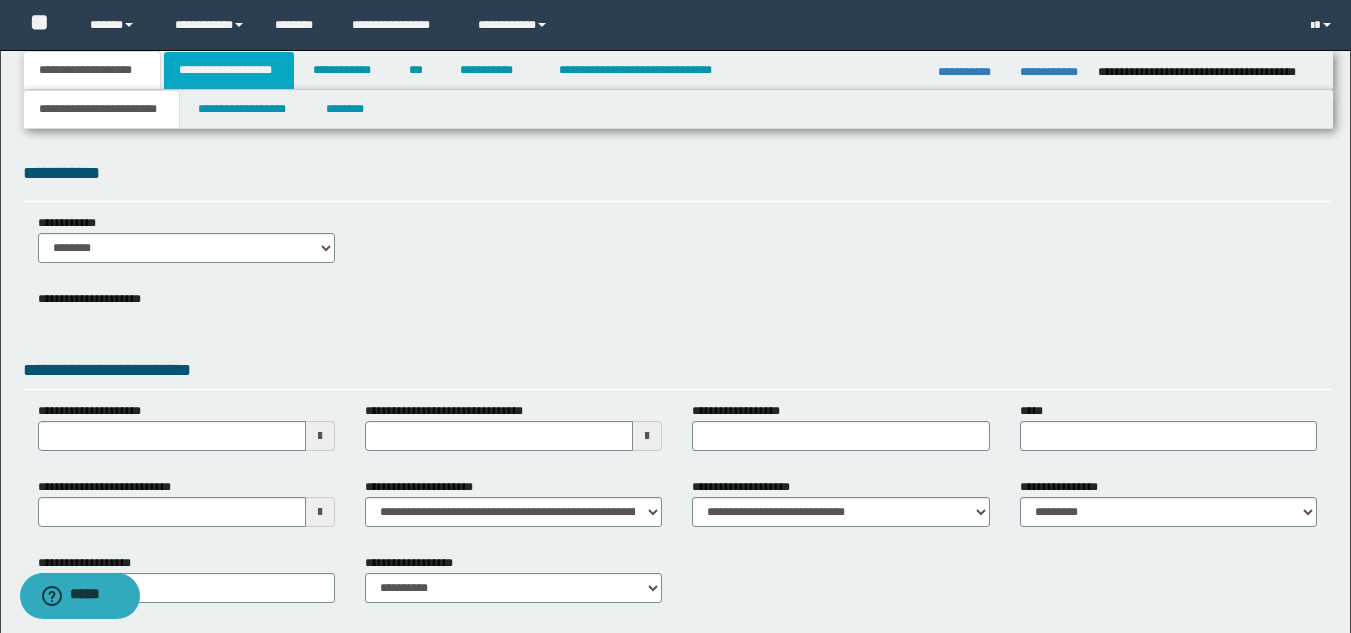 click on "**********" at bounding box center (229, 70) 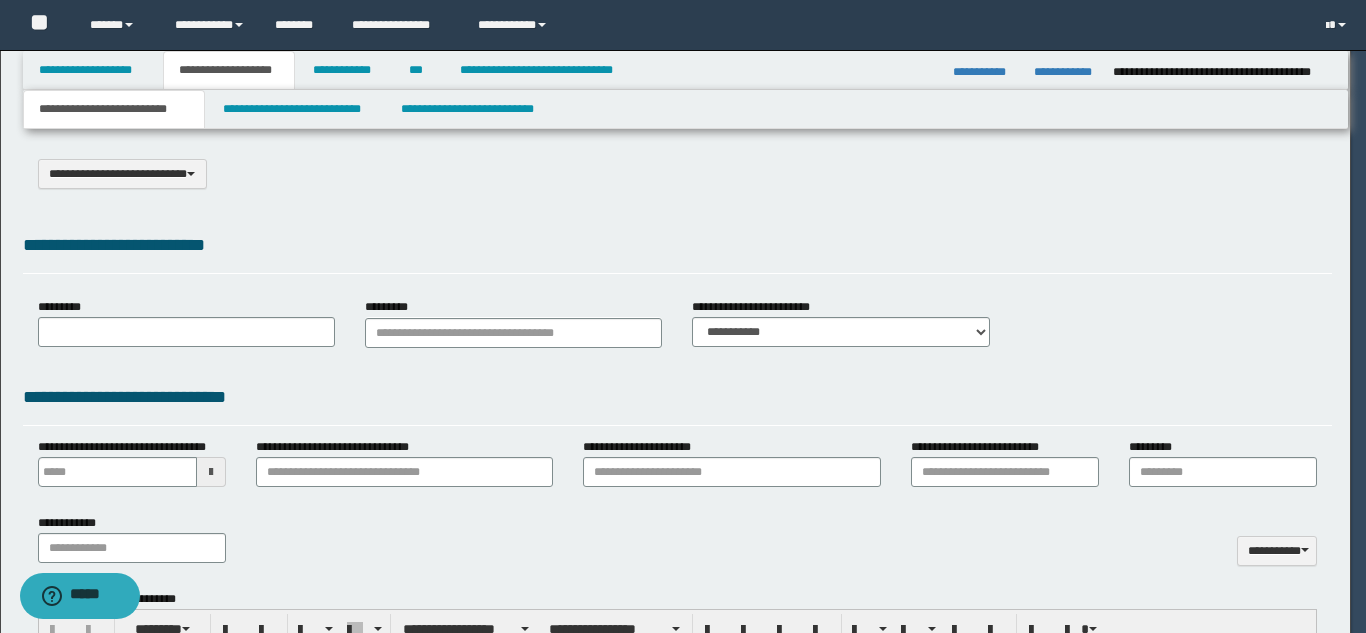 select on "*" 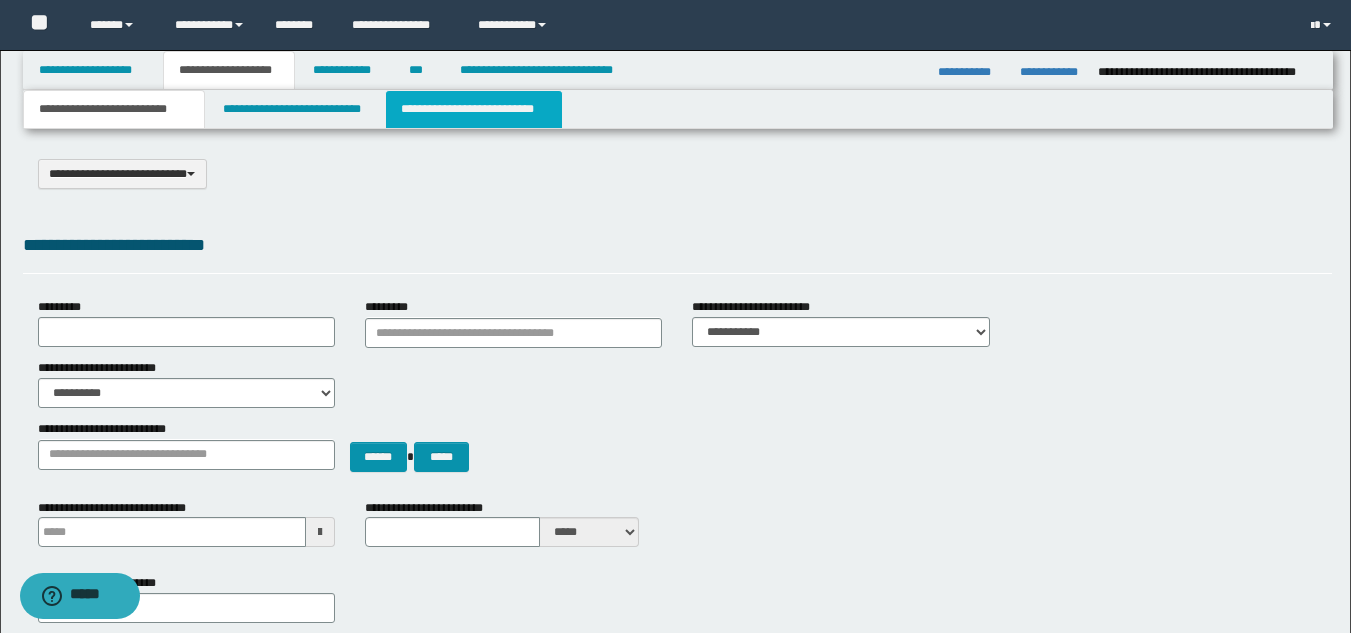 click on "**********" at bounding box center [474, 109] 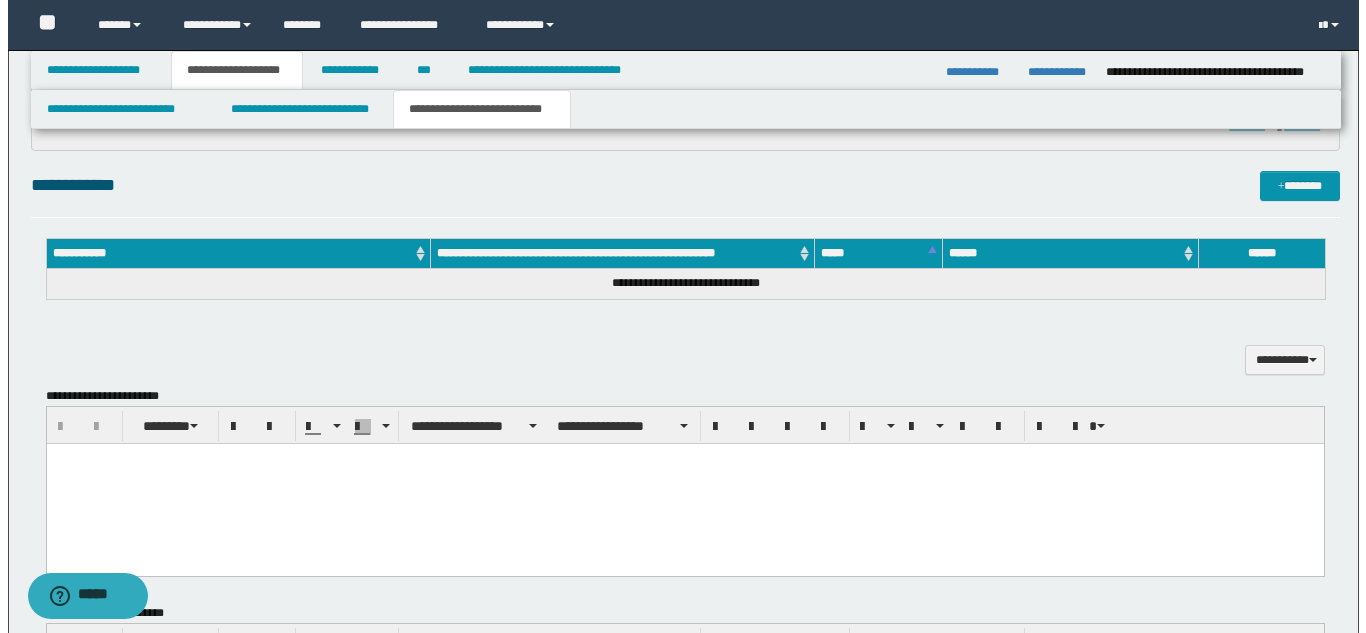 scroll, scrollTop: 300, scrollLeft: 0, axis: vertical 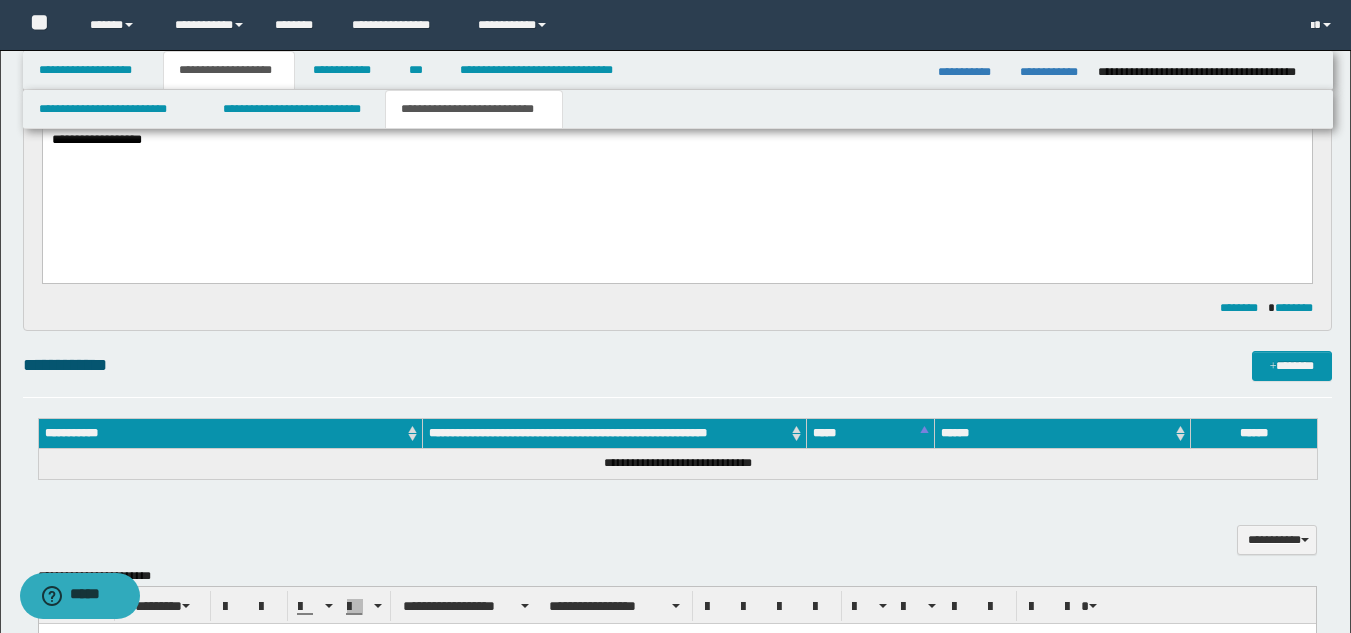 click on "**********" at bounding box center (474, 109) 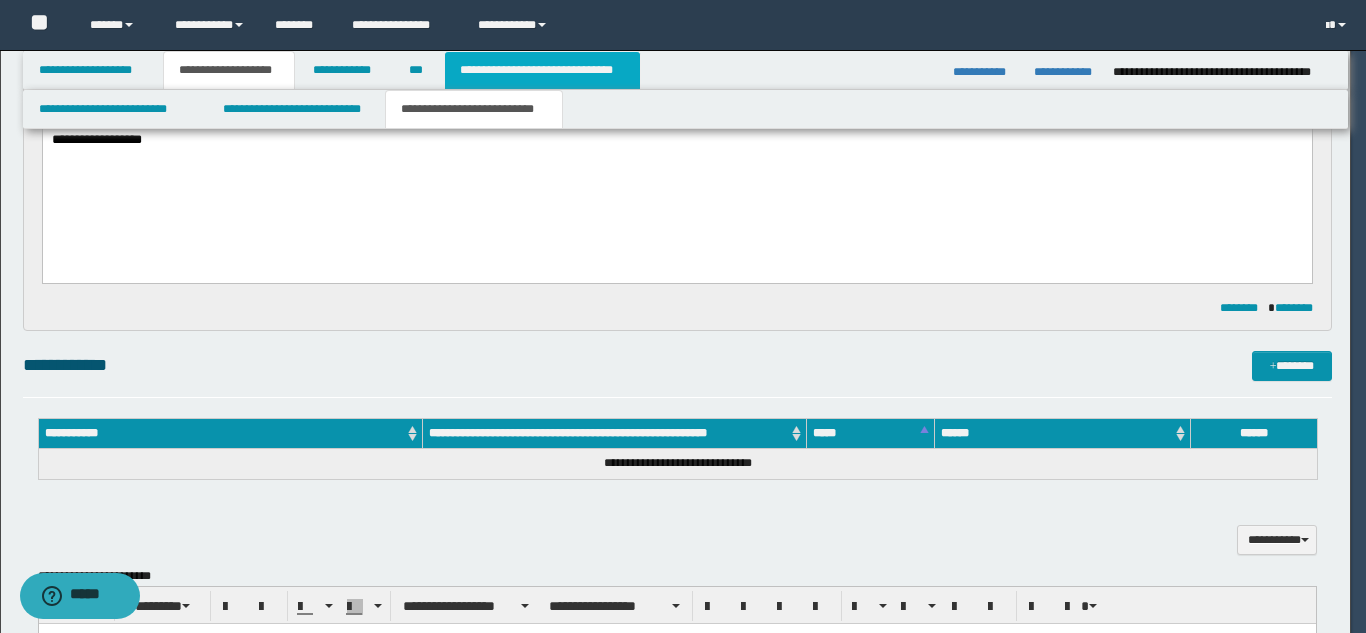 click on "**********" at bounding box center [542, 70] 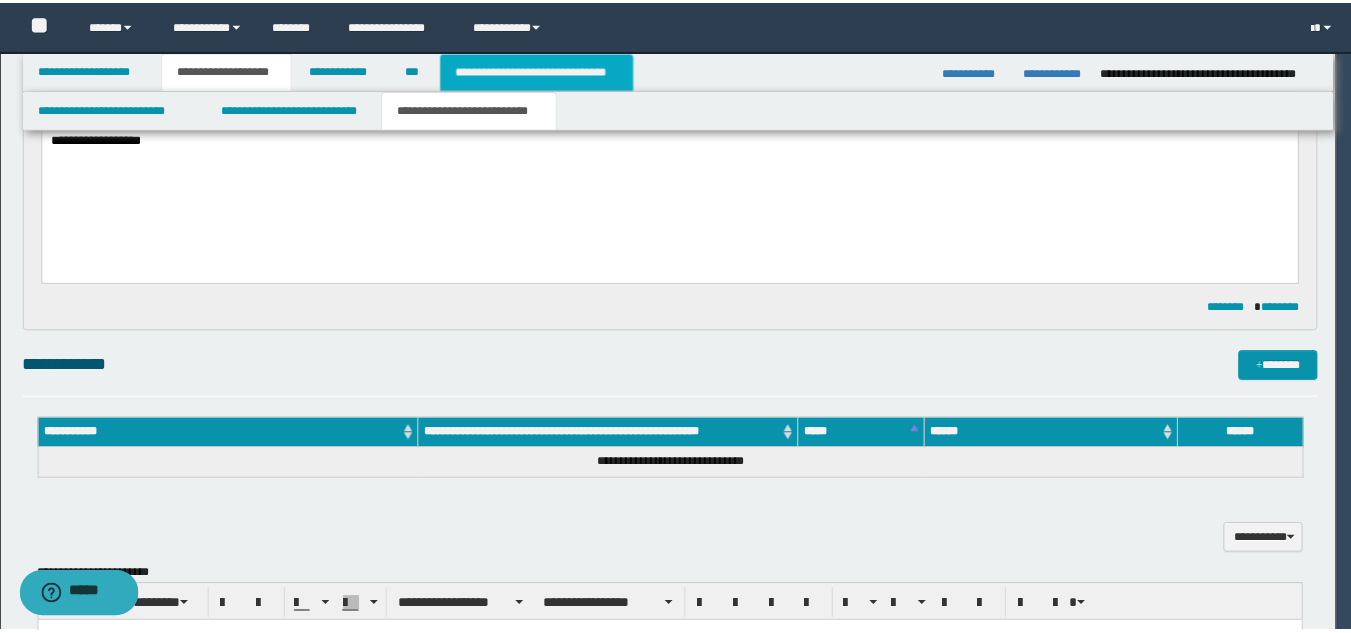scroll, scrollTop: 0, scrollLeft: 0, axis: both 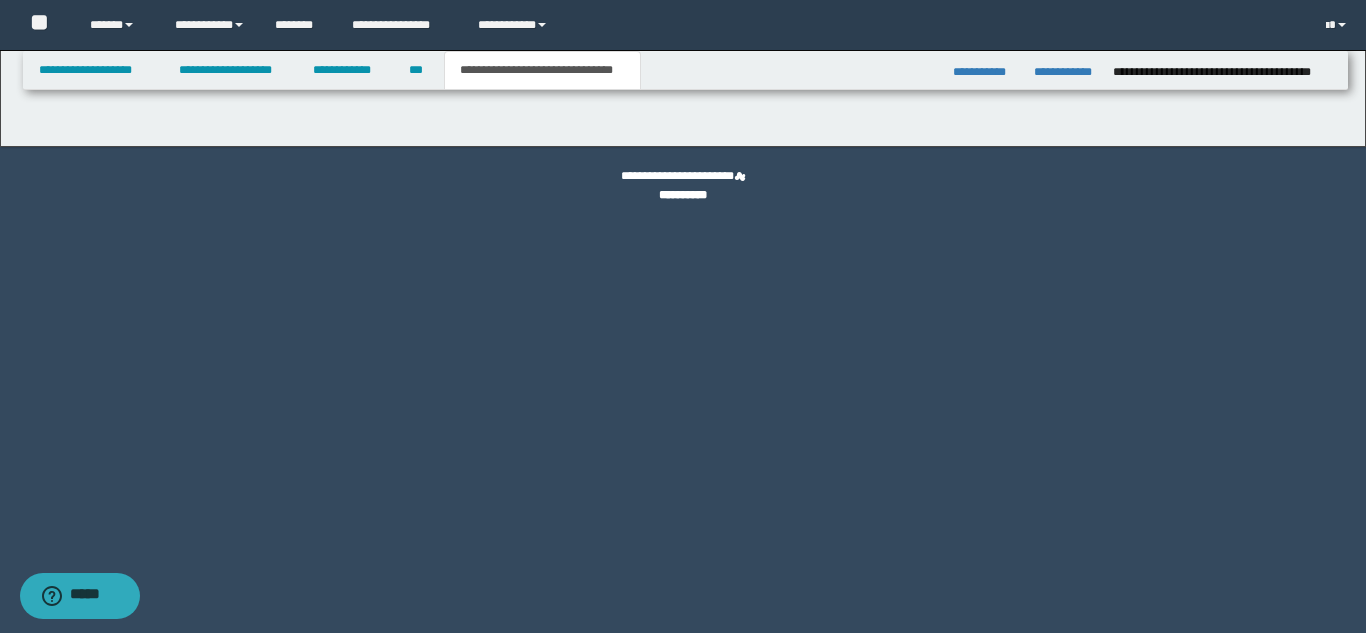 select on "*" 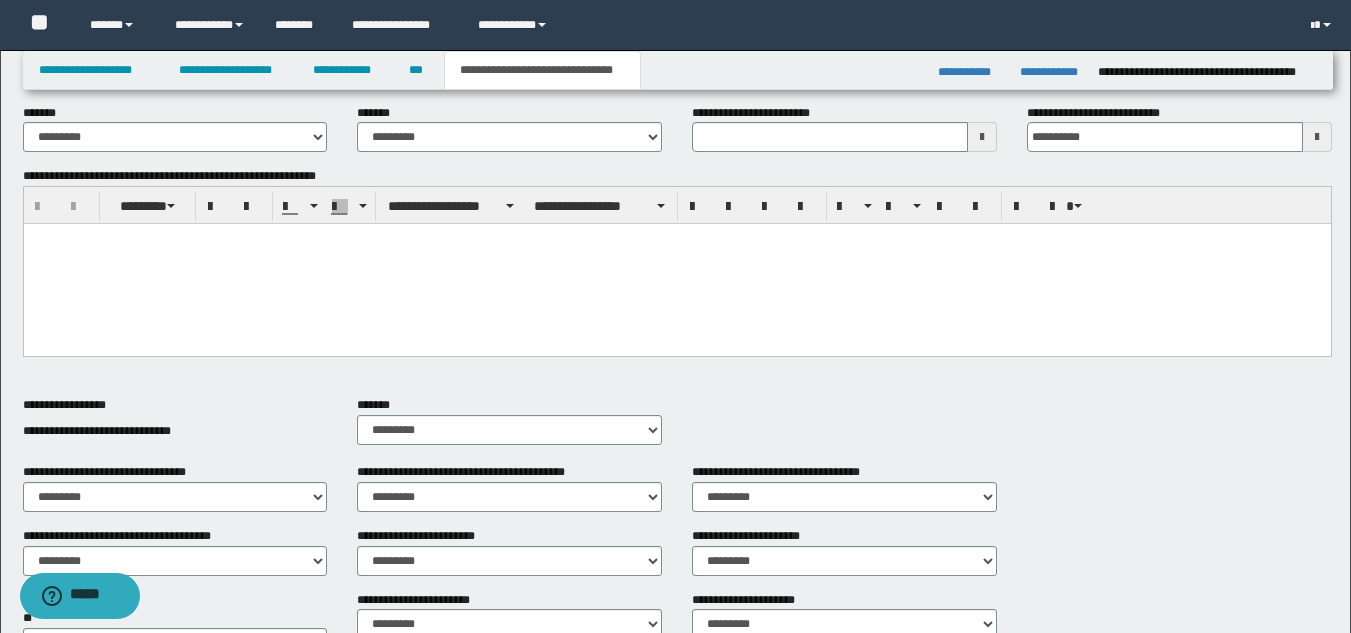 scroll, scrollTop: 109, scrollLeft: 0, axis: vertical 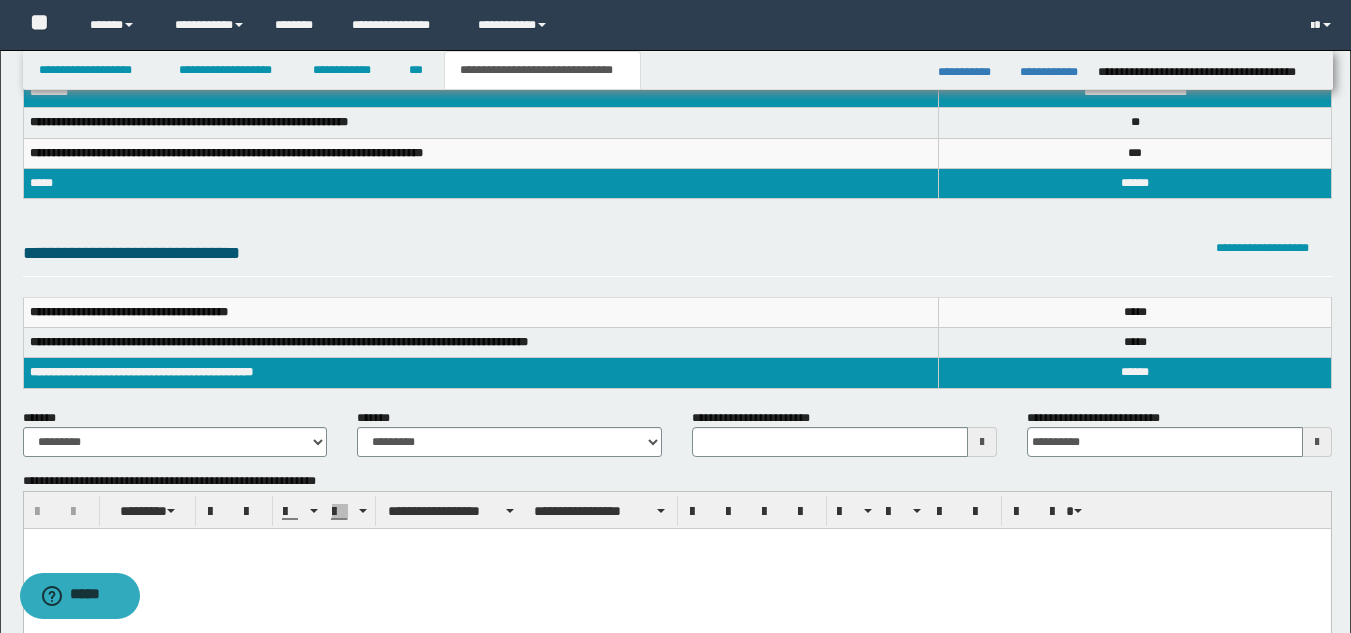 type 